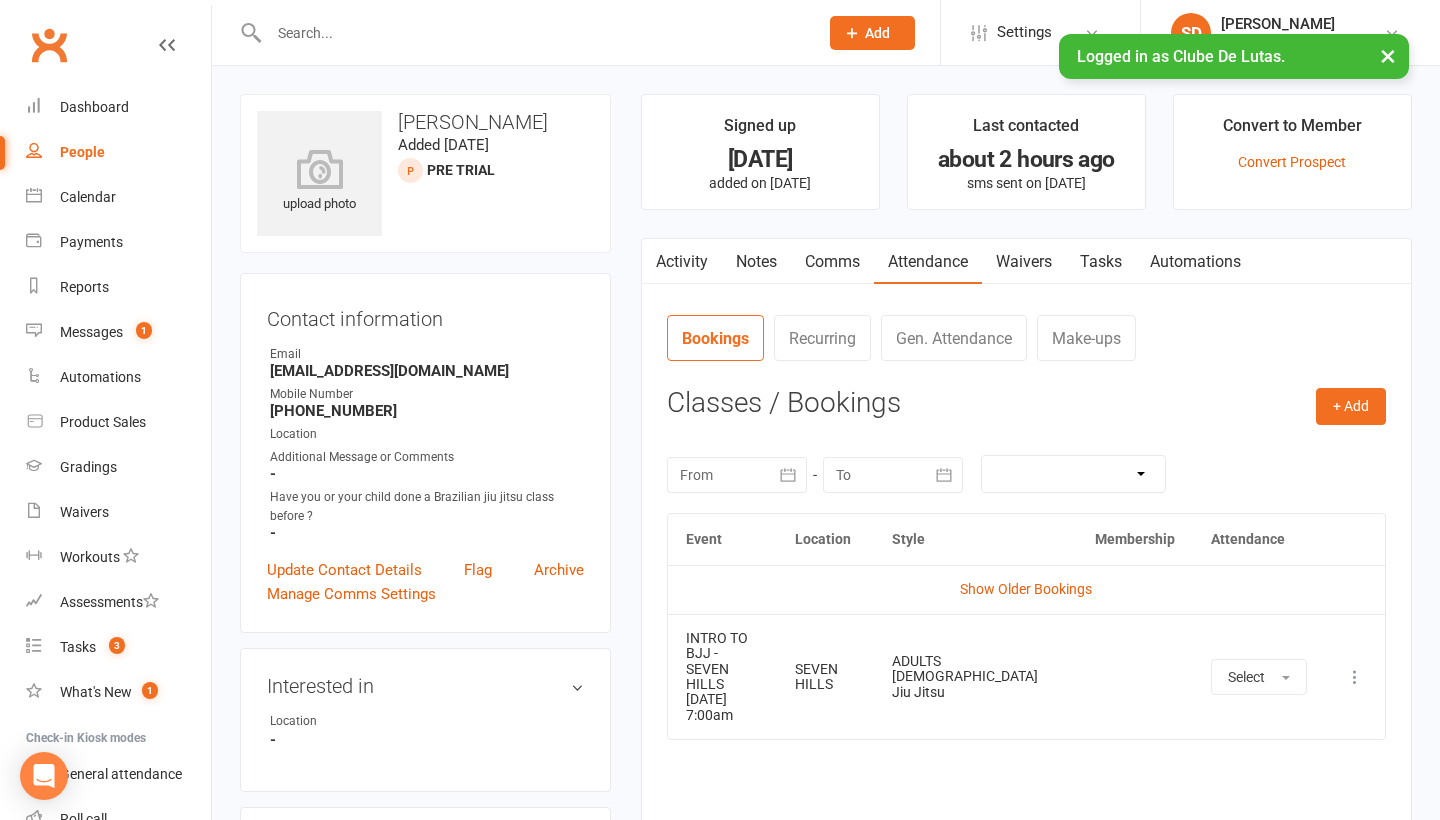 scroll, scrollTop: 124, scrollLeft: 0, axis: vertical 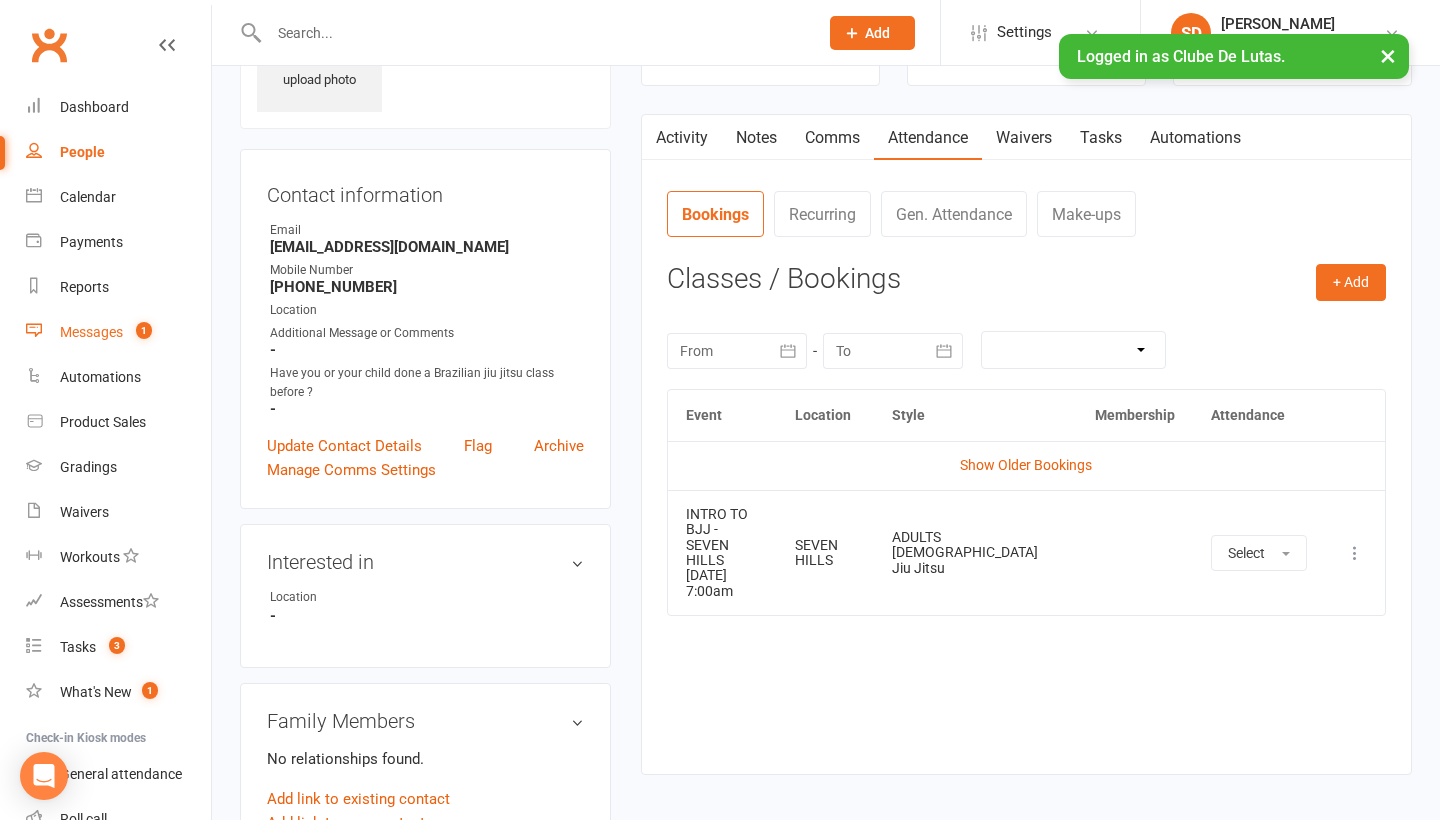 click on "Messages   1" at bounding box center [118, 332] 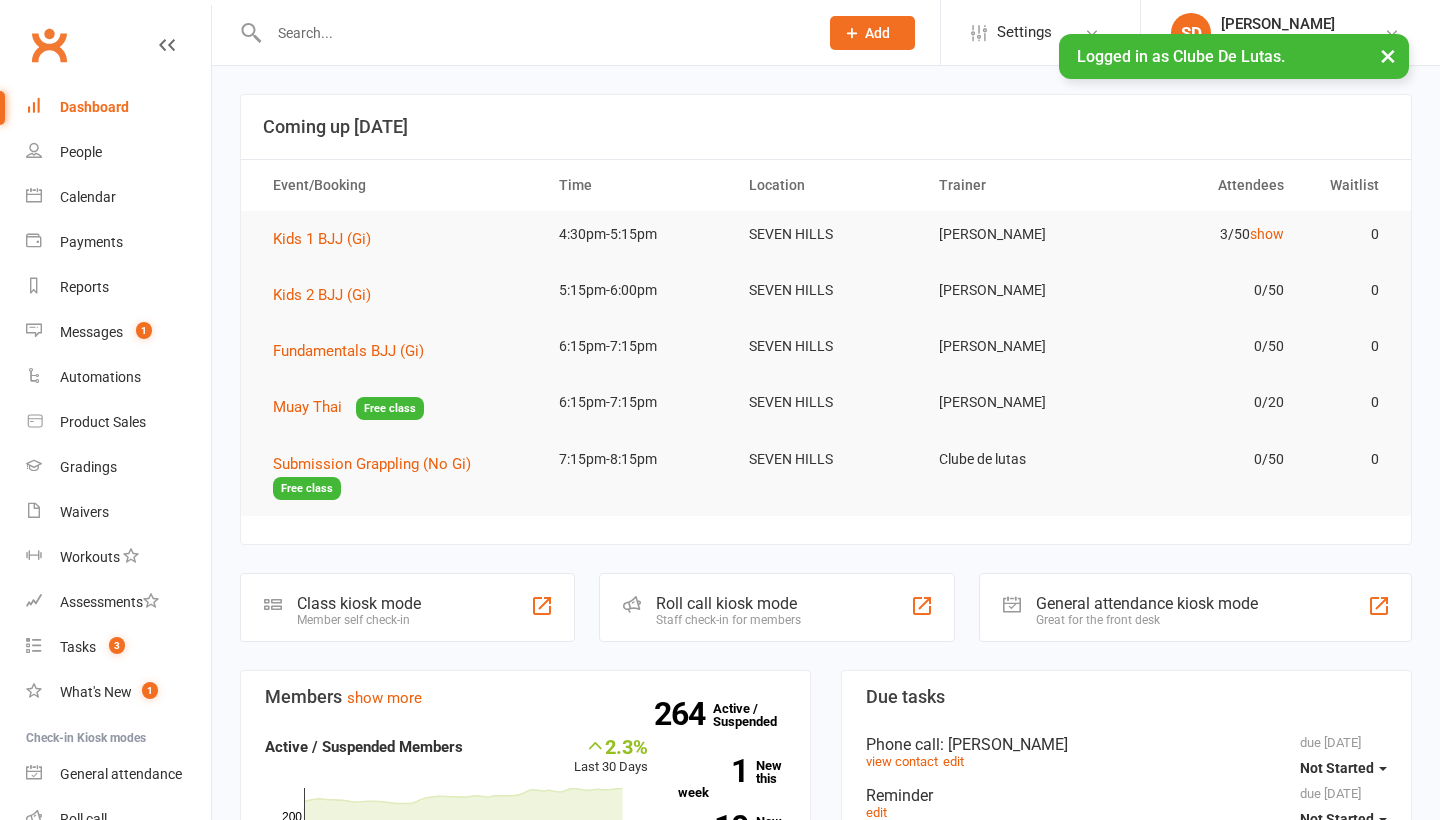 scroll, scrollTop: 0, scrollLeft: 0, axis: both 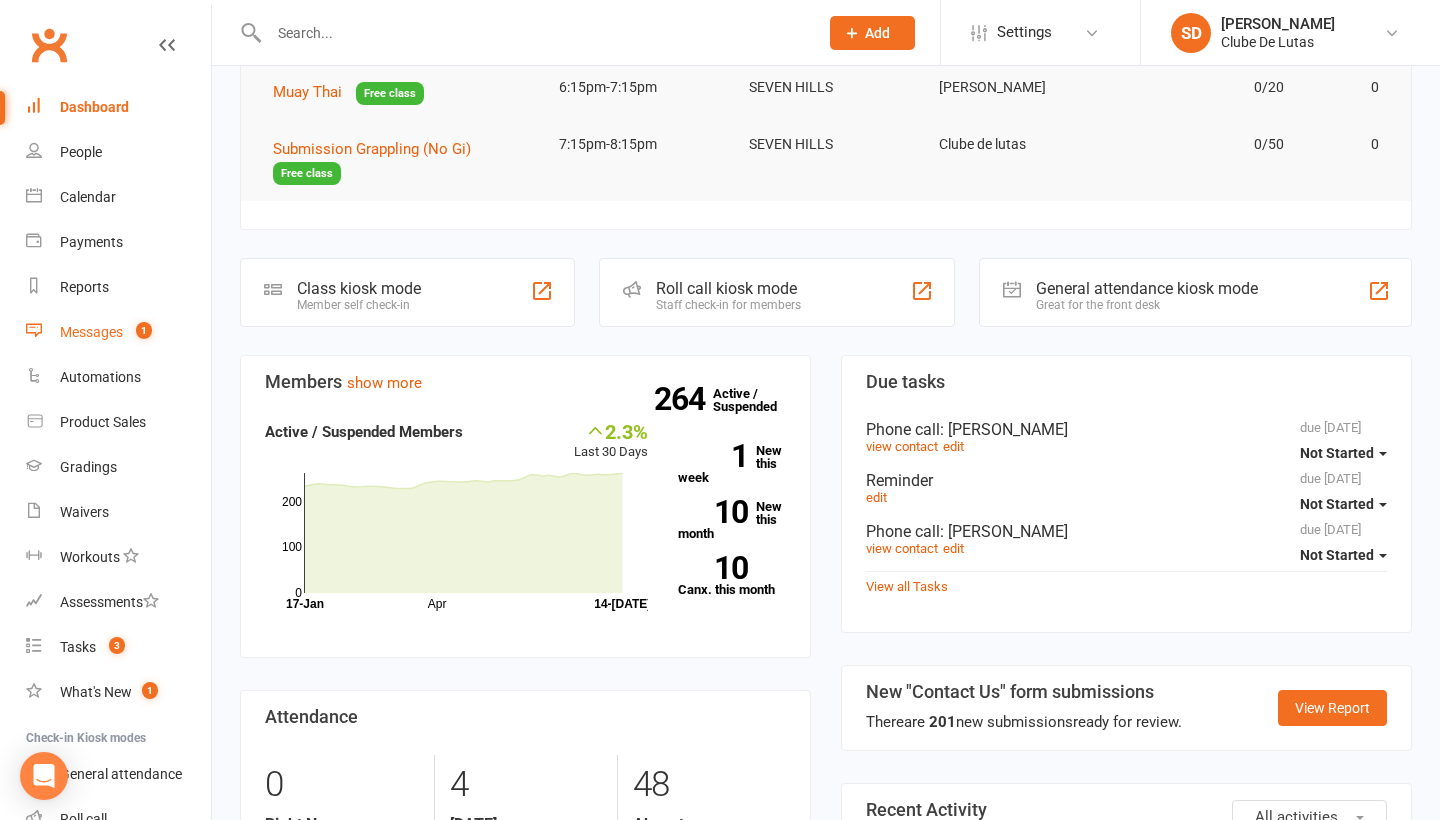click on "Messages   1" at bounding box center (118, 332) 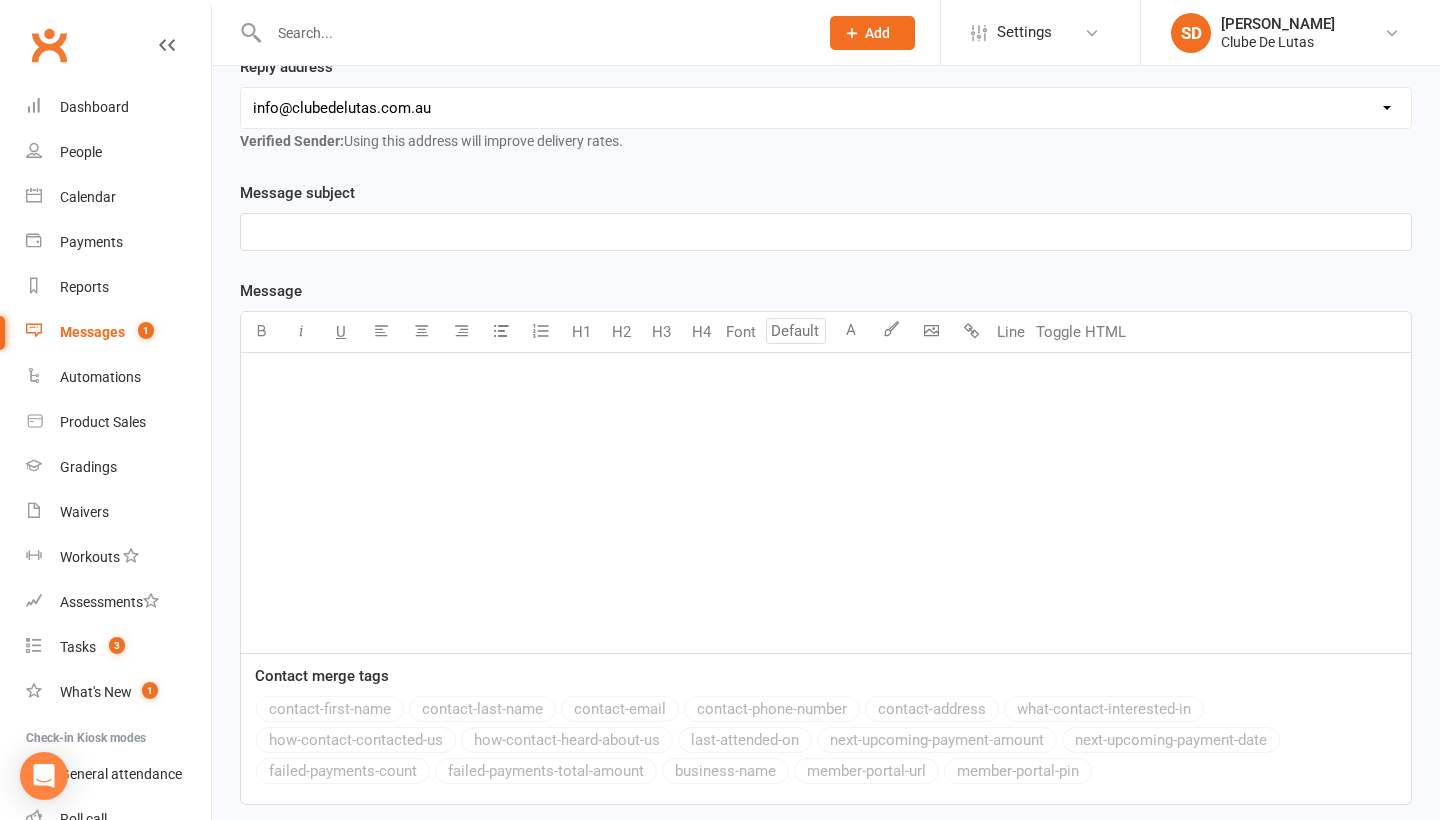 scroll, scrollTop: 0, scrollLeft: 0, axis: both 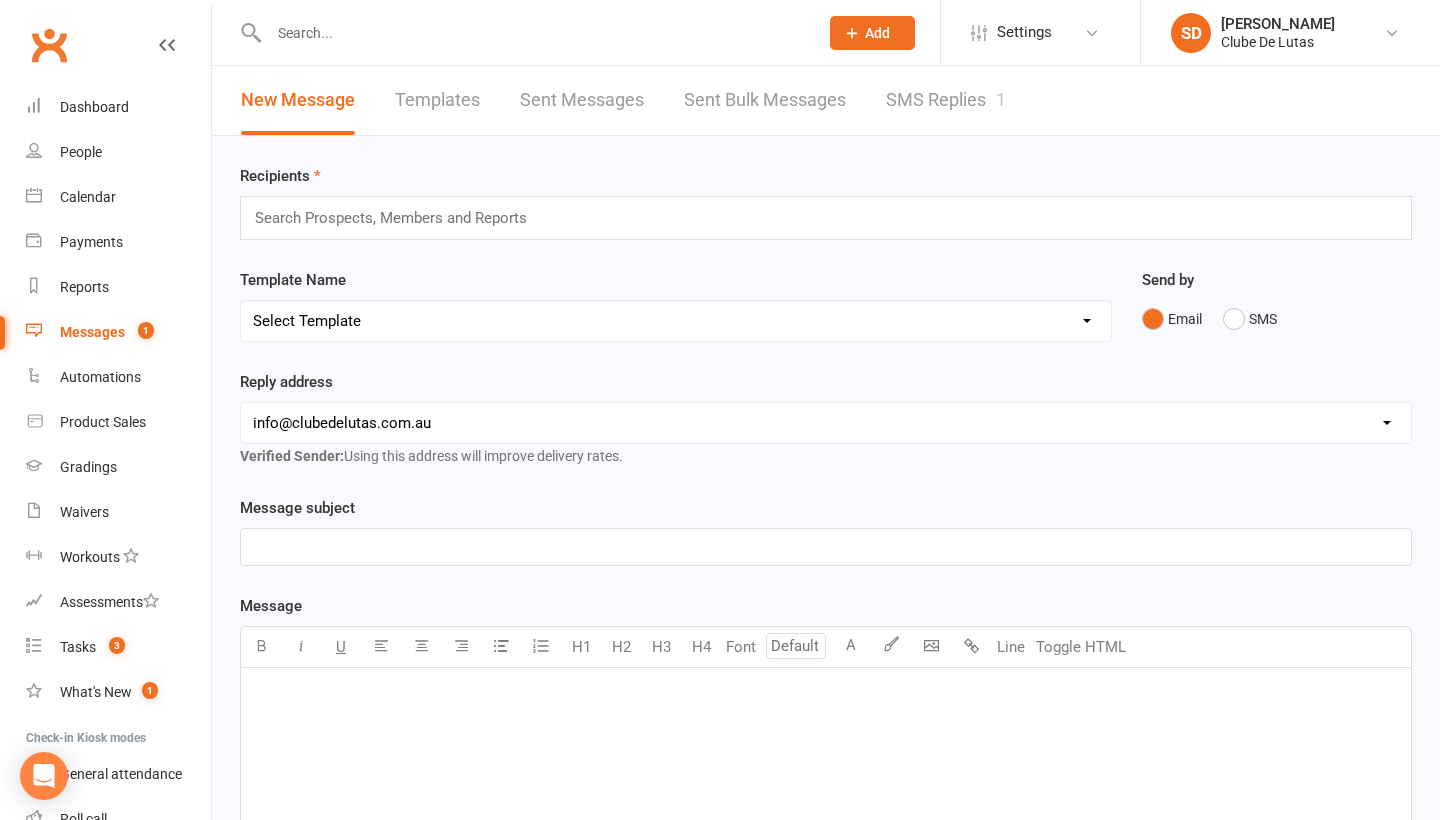 click on "SMS Replies  1" at bounding box center [946, 100] 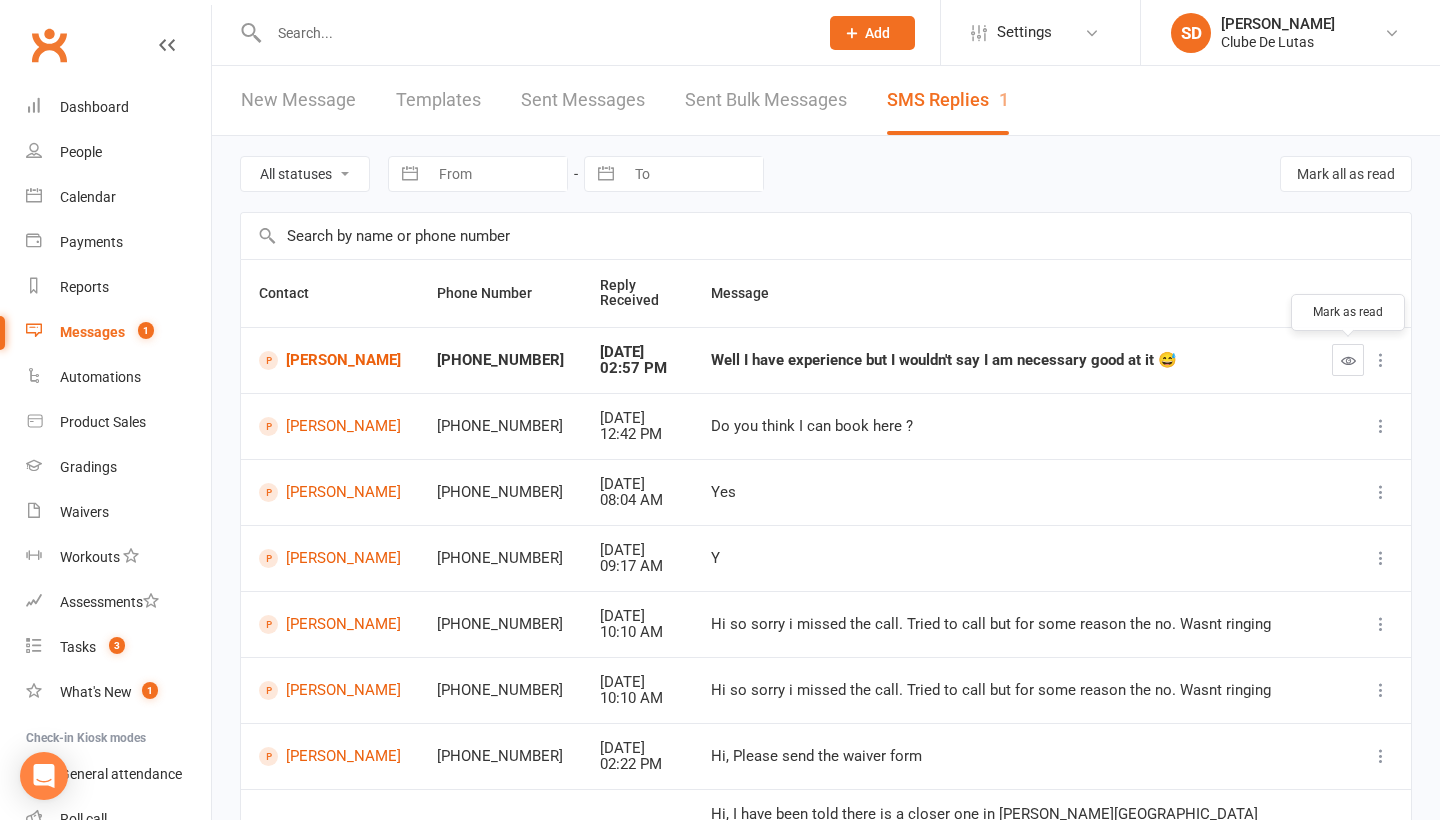 click at bounding box center (1348, 360) 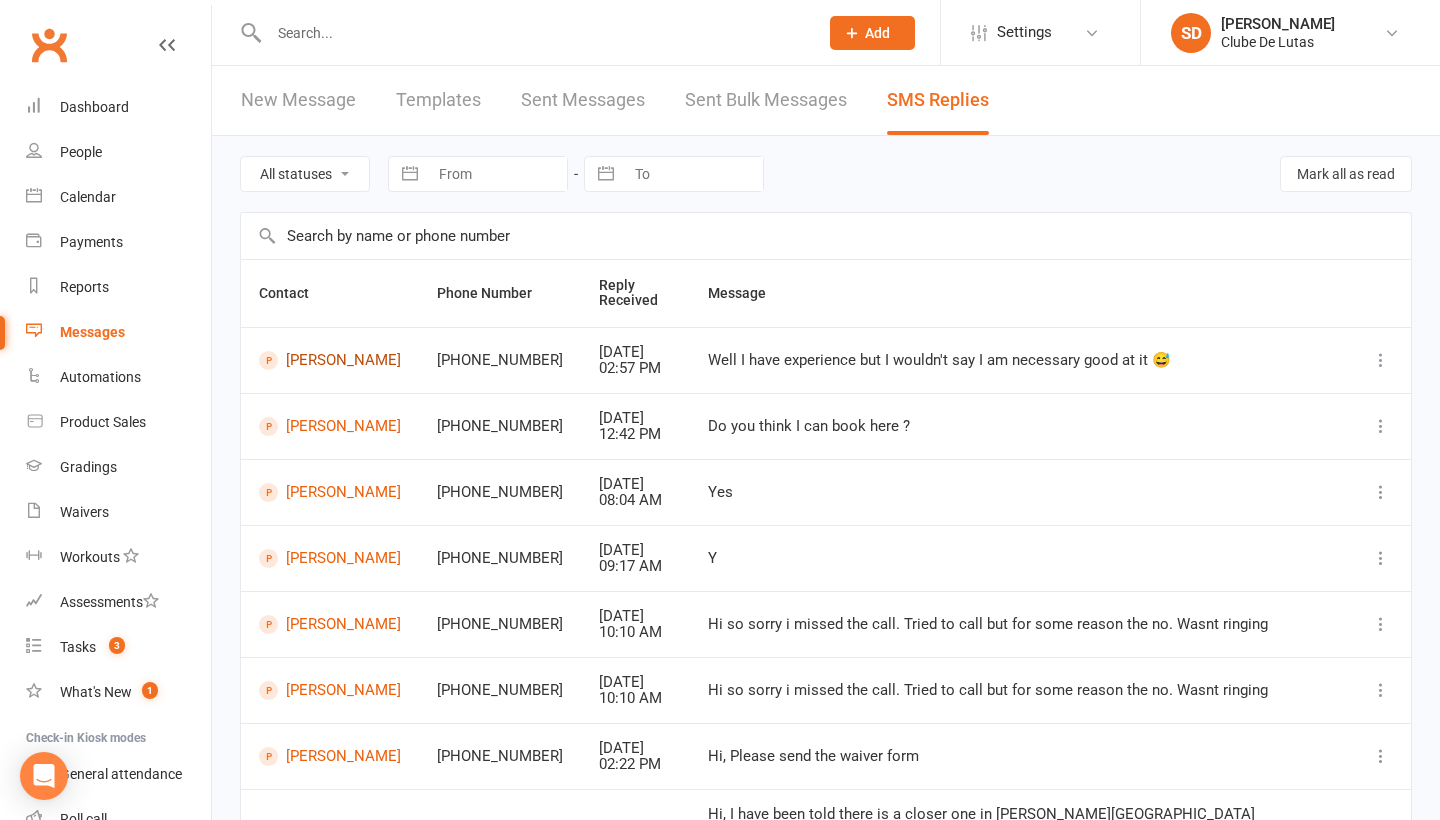 click on "Alyshia Wong" at bounding box center (330, 360) 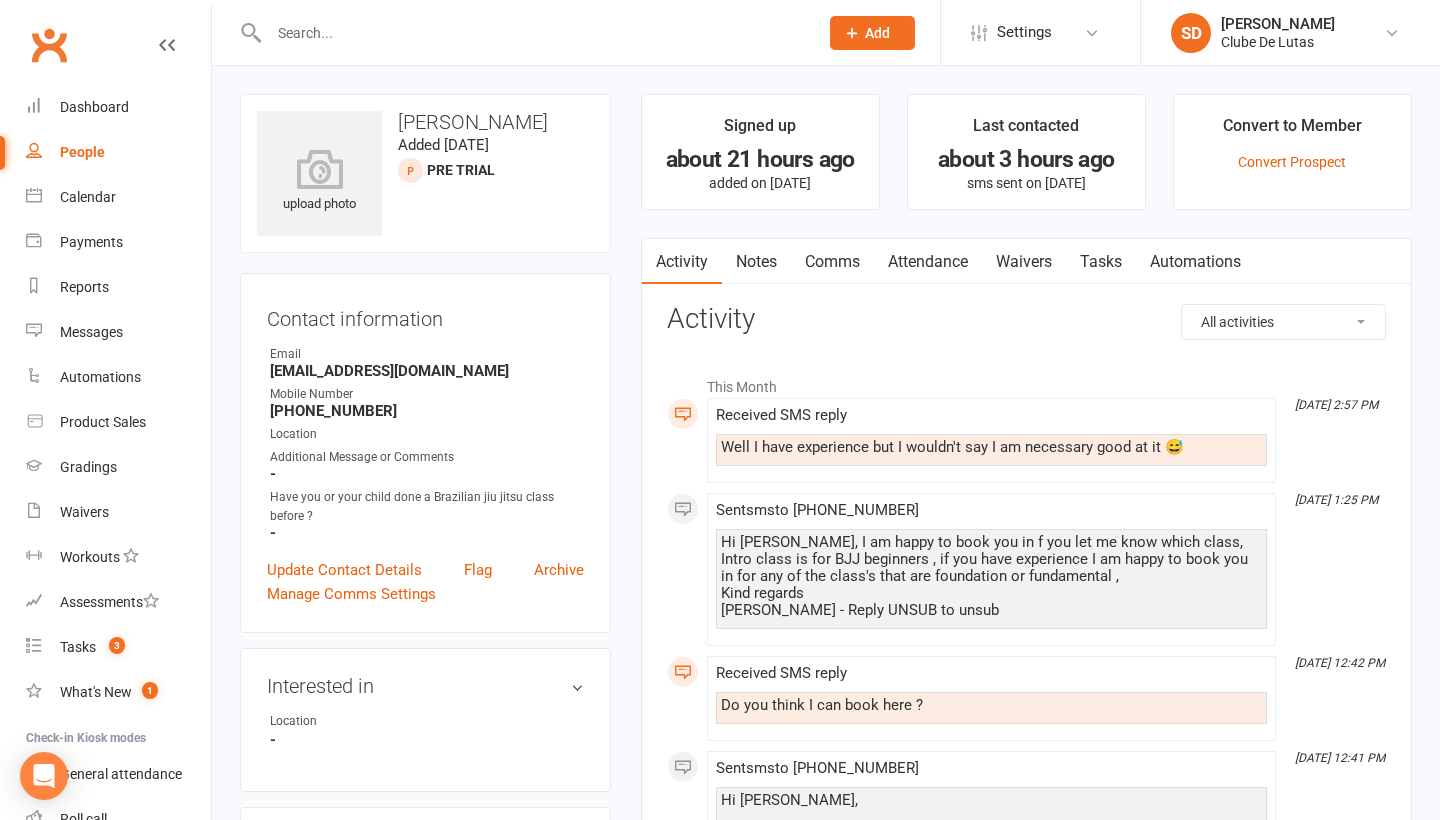 click on "Comms" at bounding box center (832, 262) 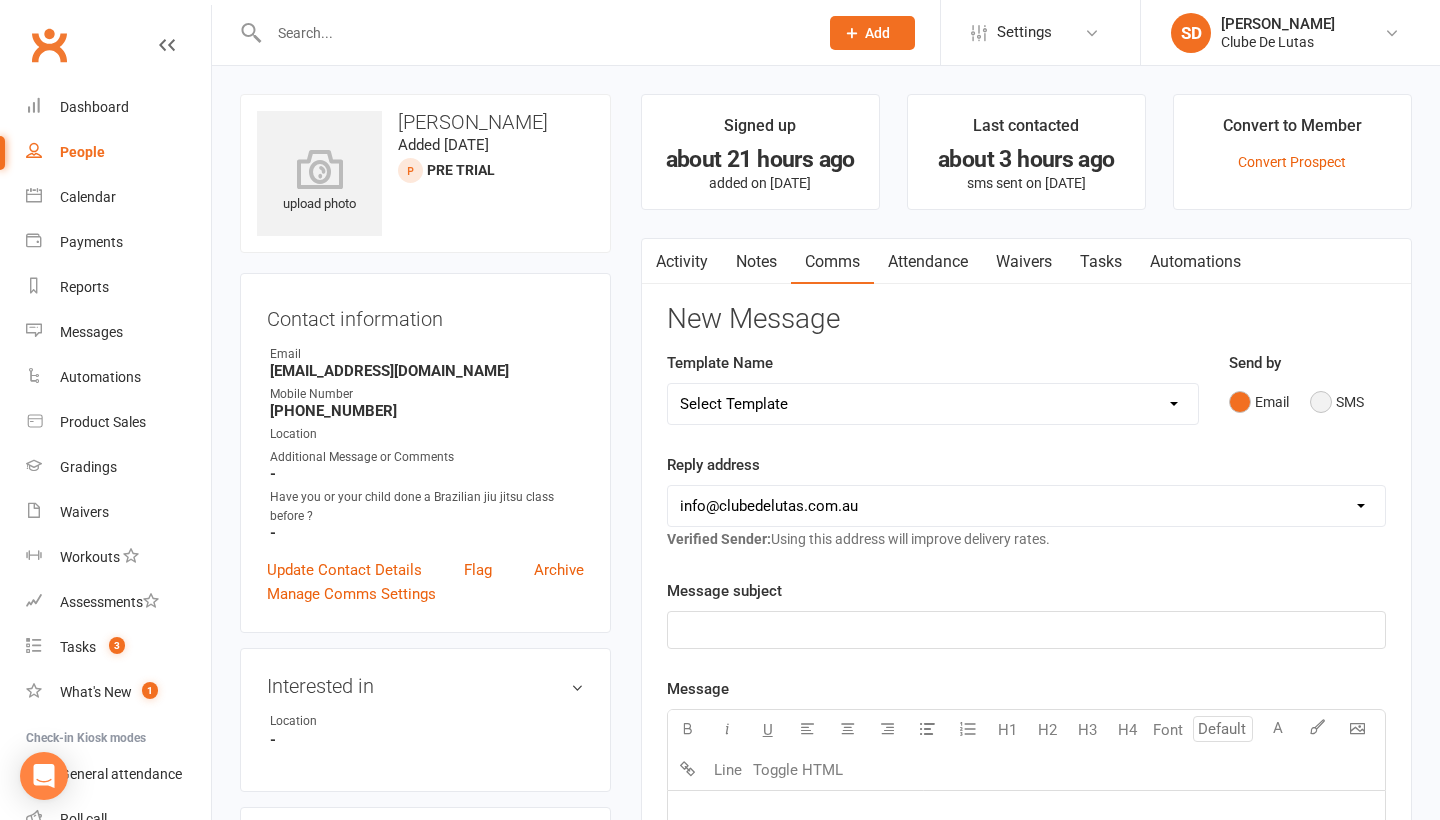 click on "SMS" at bounding box center (1337, 402) 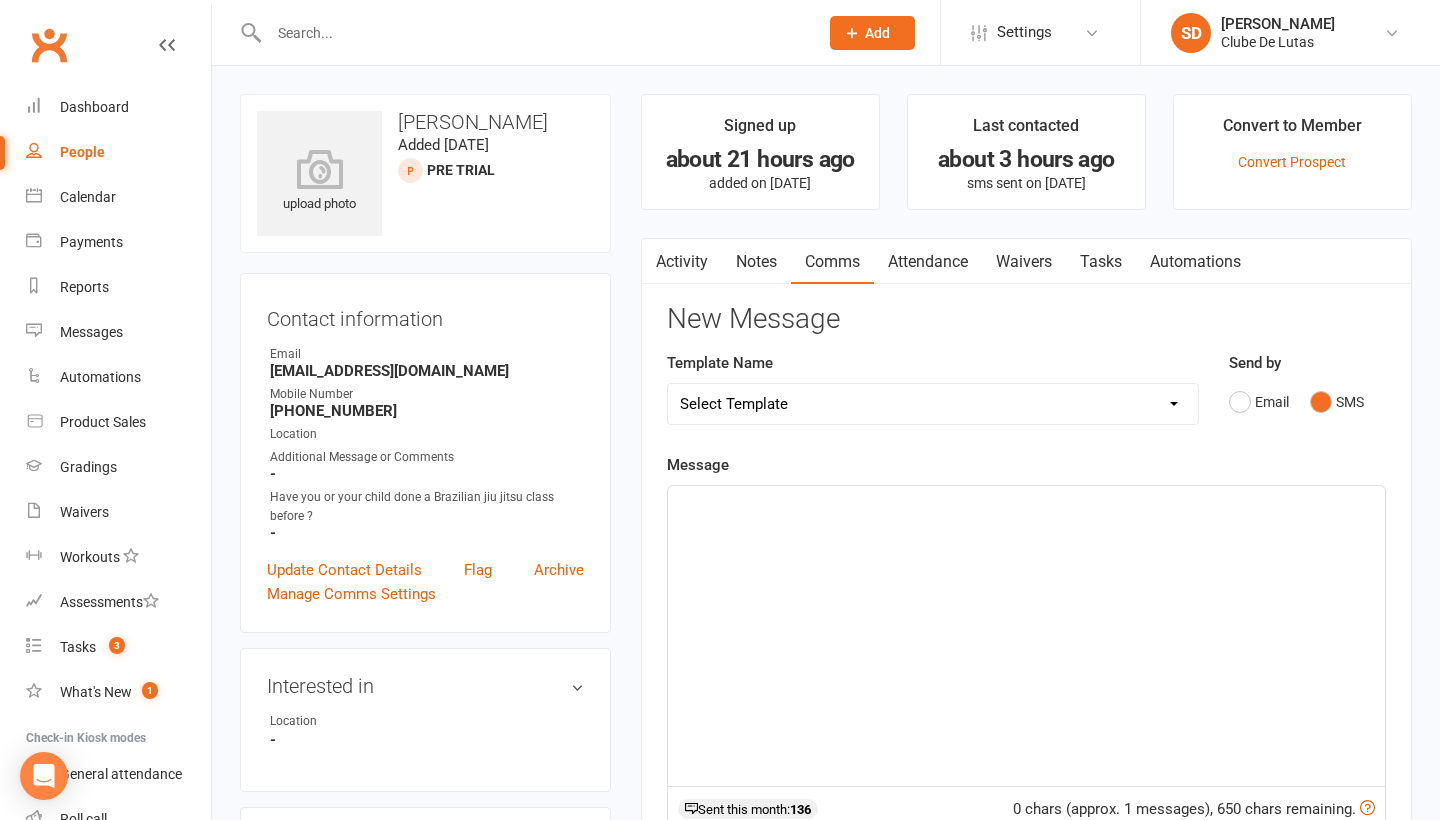 click on "﻿" 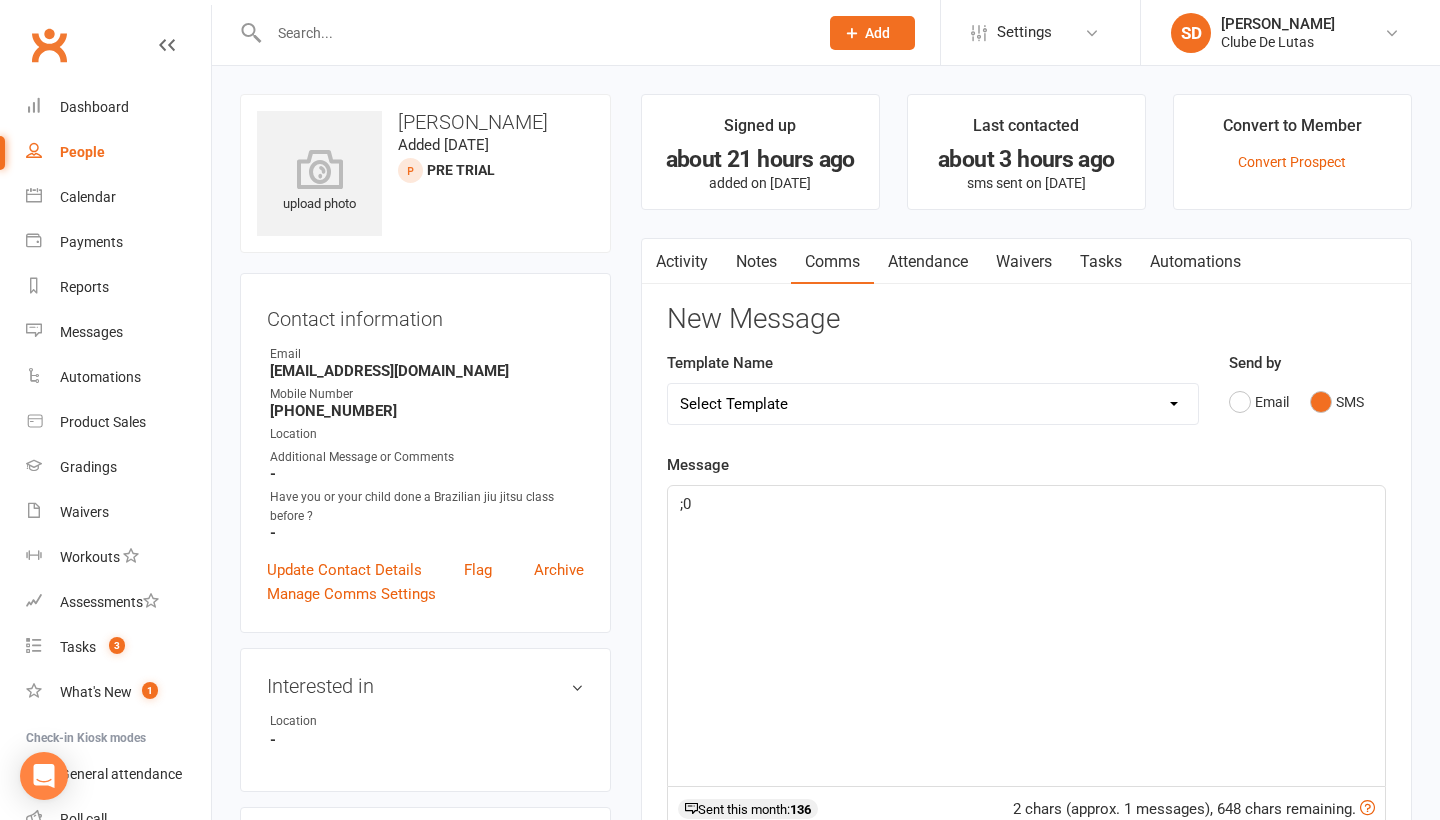 type 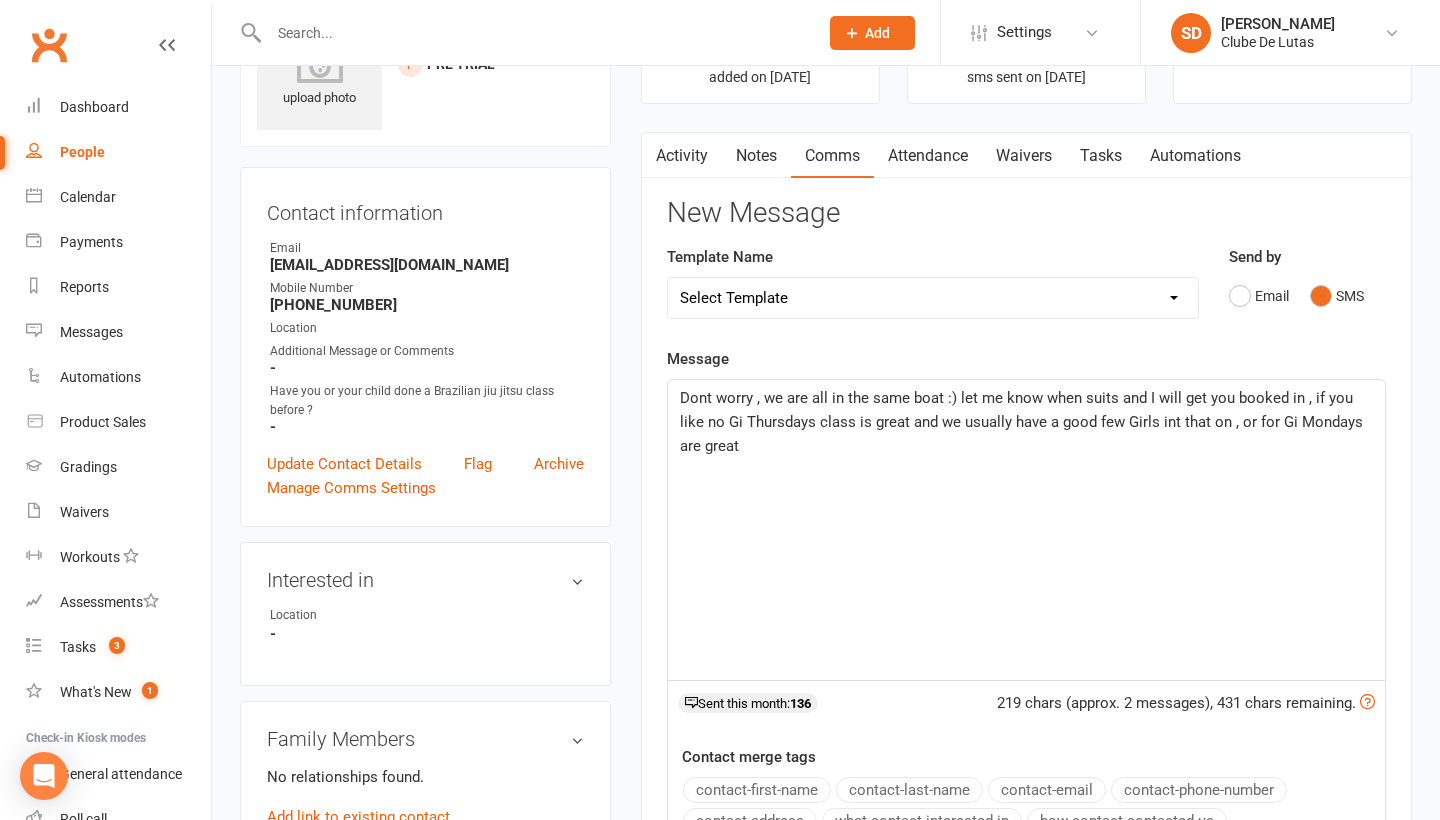scroll, scrollTop: 108, scrollLeft: 0, axis: vertical 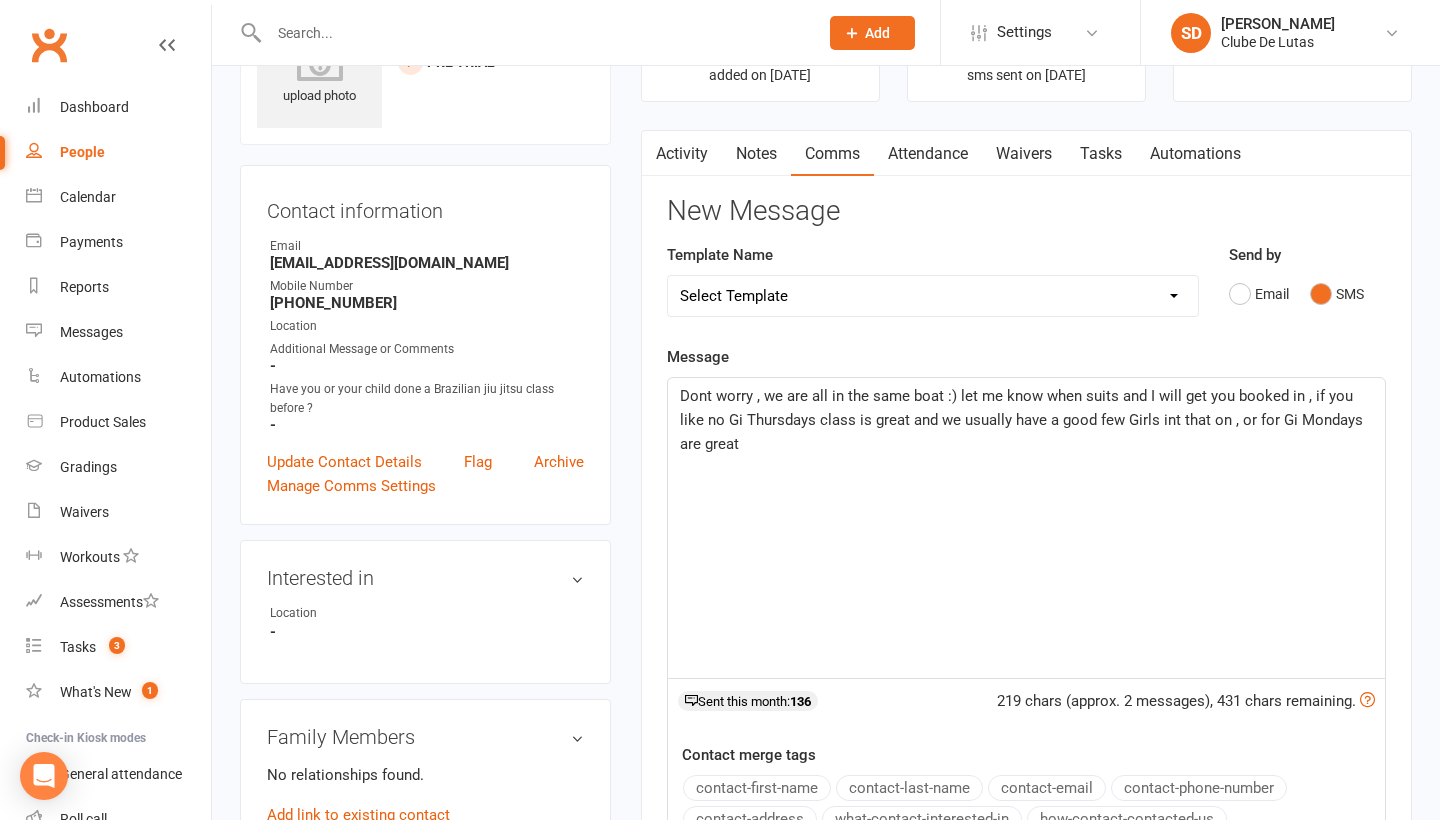 click on "Dont worry , we are all in the same boat :) let me know when suits and I will get you booked in , if you like no Gi Thursdays class is great and we usually have a good few Girls int that on , or for Gi Mondays are great" 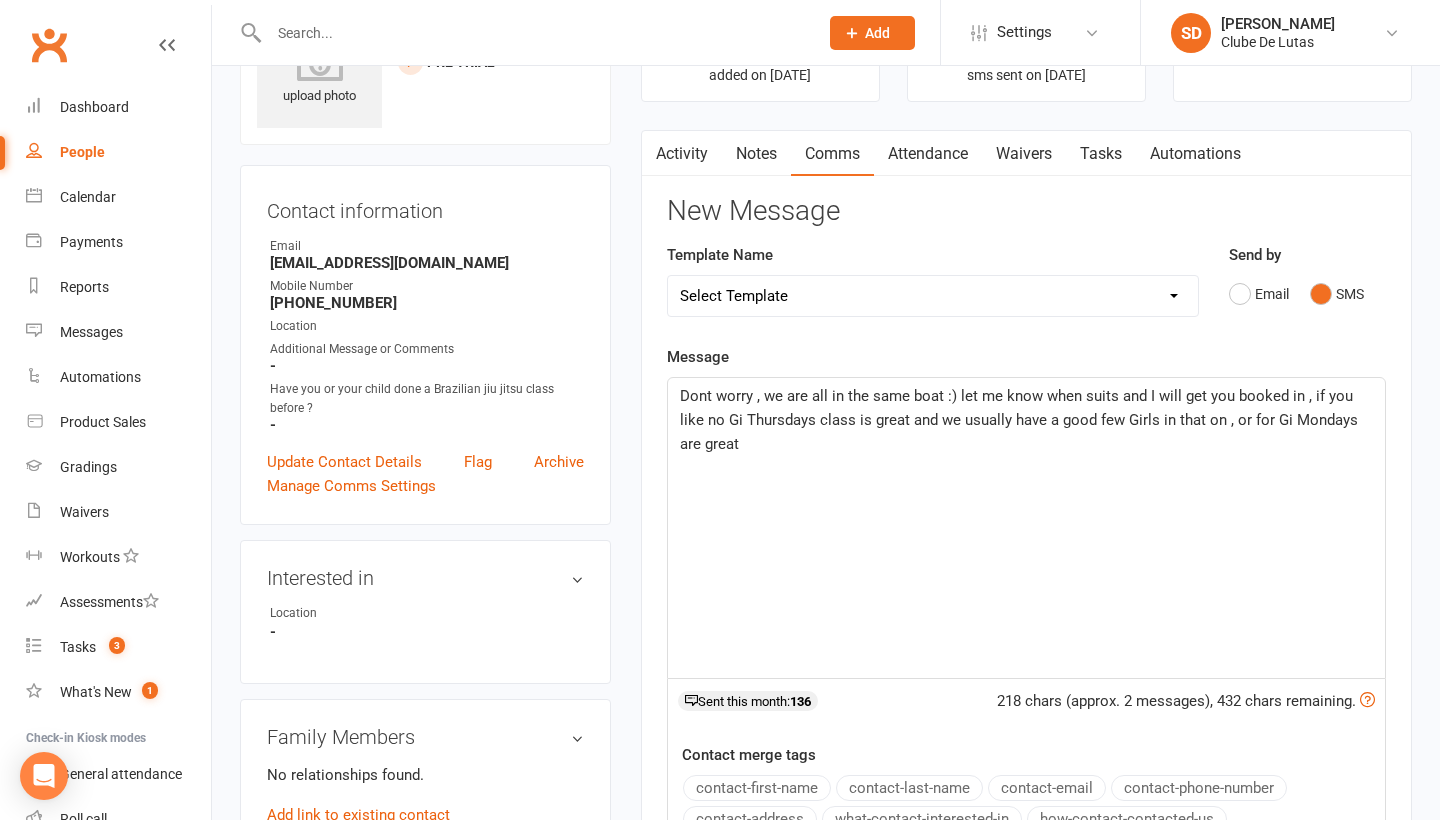 click on "Dont worry , we are all in the same boat :) let me know when suits and I will get you booked in , if you like no Gi Thursdays class is great and we usually have a good few Girls in that on , or for Gi Mondays are great" 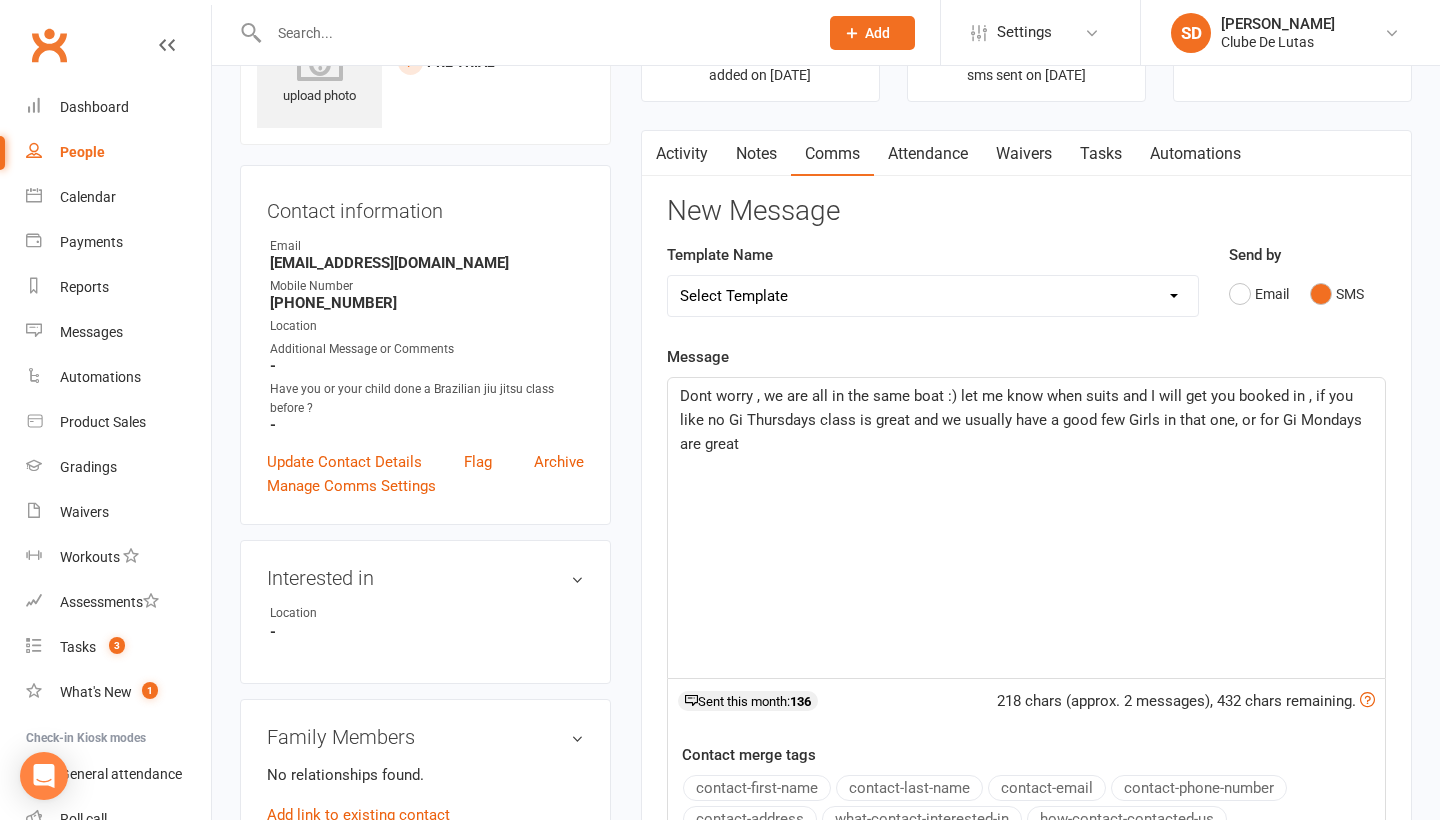 click on "Dont worry , we are all in the same boat :) let me know when suits and I will get you booked in , if you like no Gi Thursdays class is great and we usually have a good few Girls in that one, or for Gi Mondays are great" 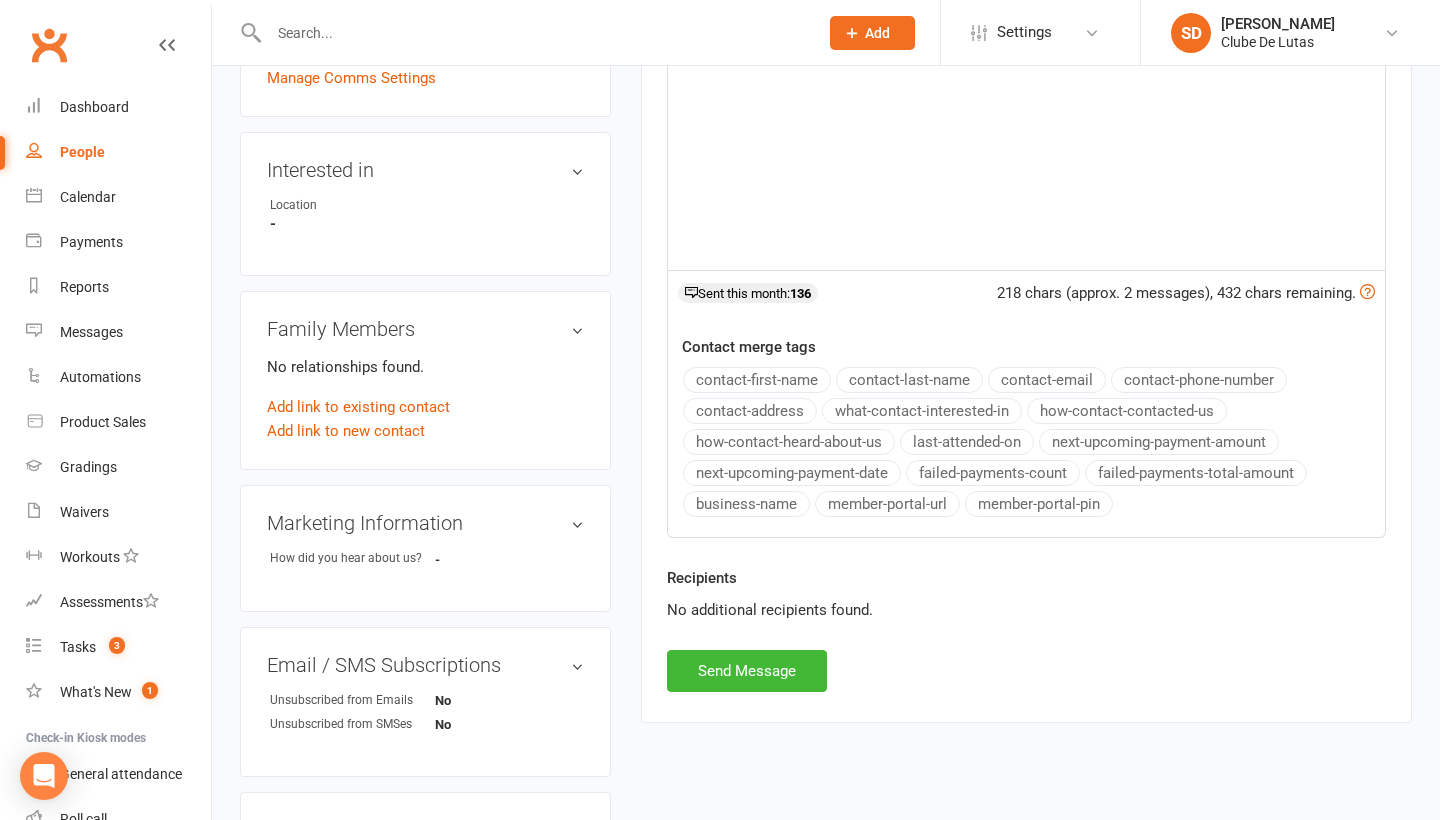 scroll, scrollTop: 645, scrollLeft: 0, axis: vertical 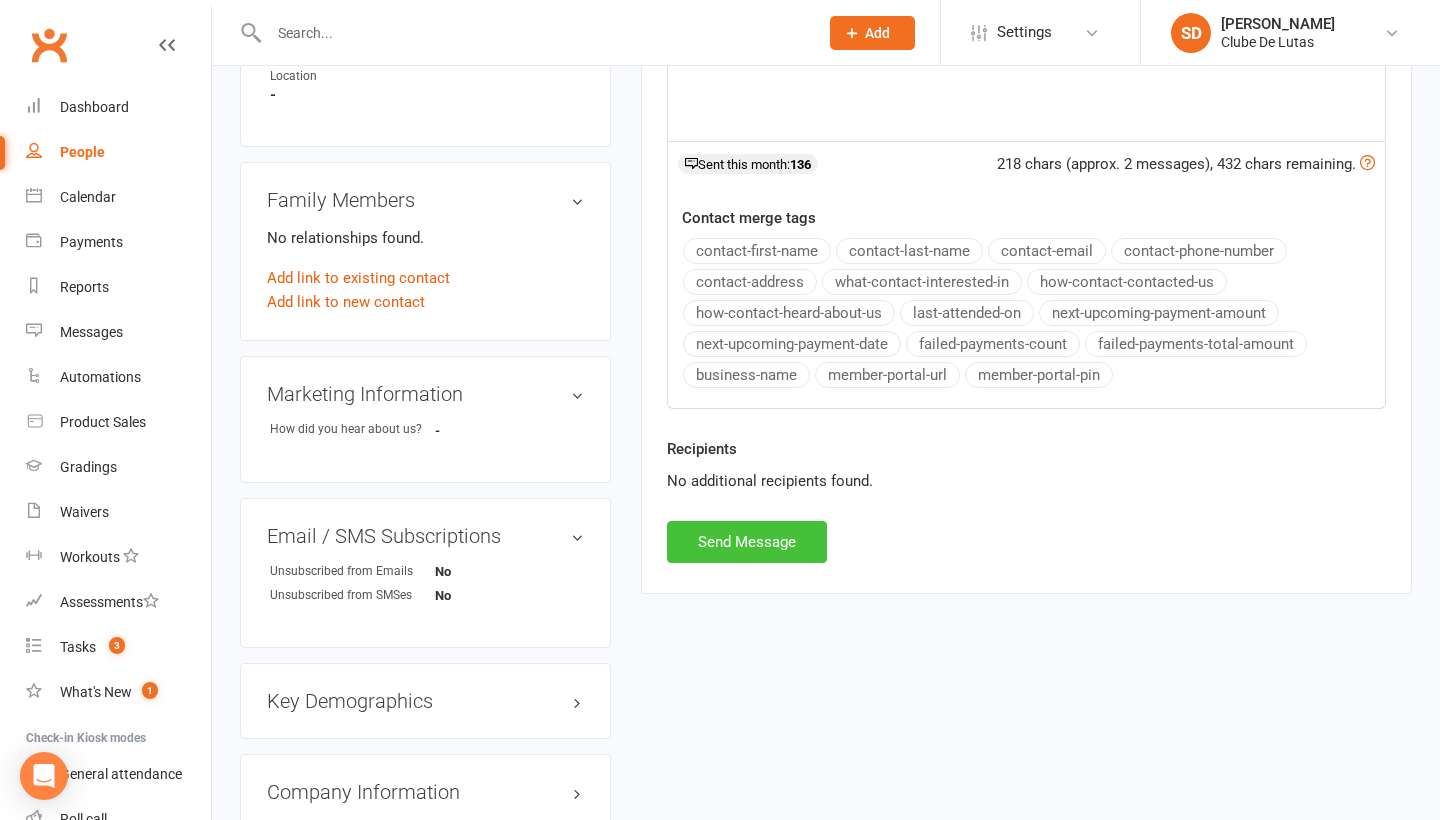 click on "Send Message" at bounding box center [747, 542] 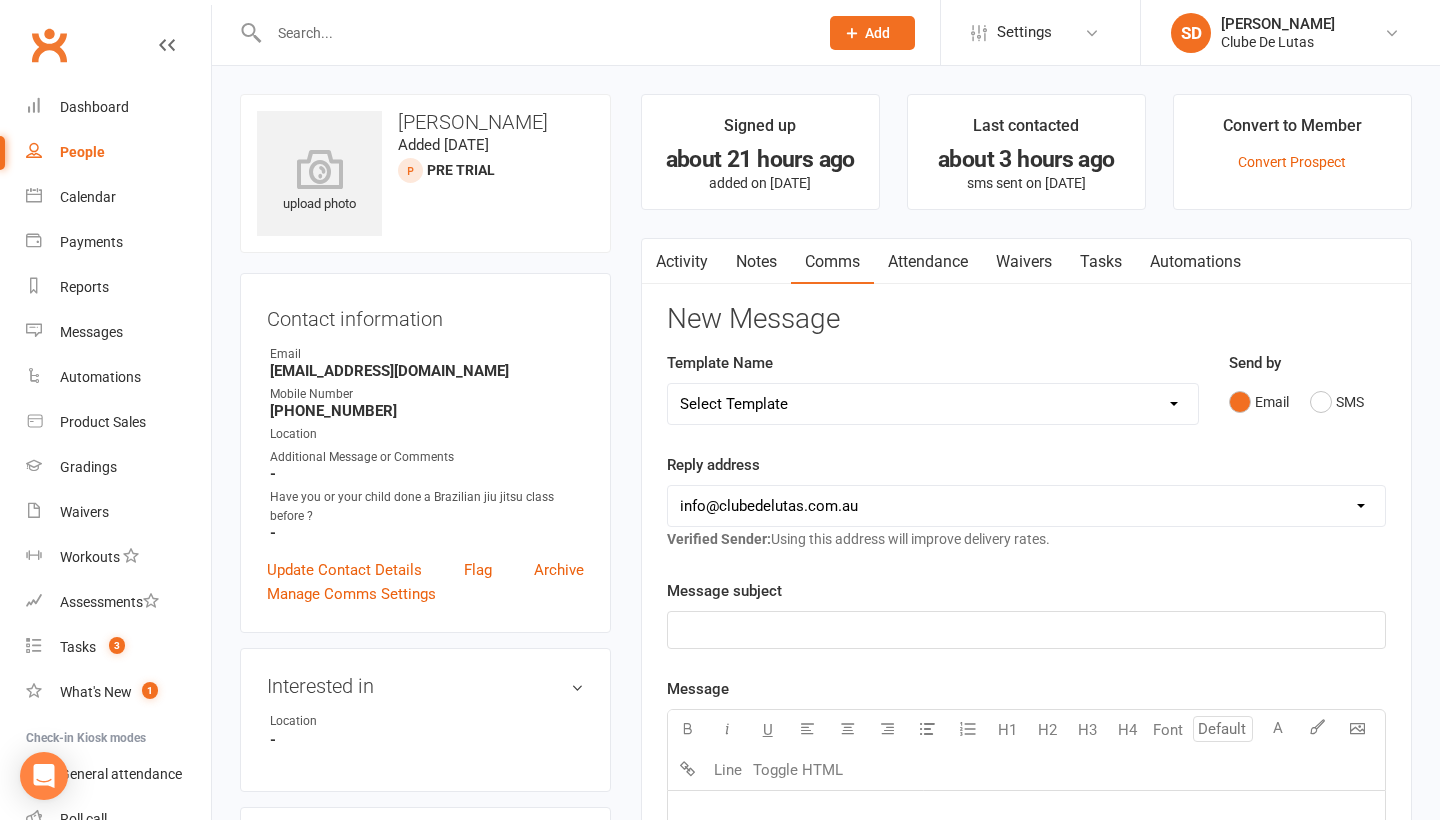 scroll, scrollTop: 0, scrollLeft: 0, axis: both 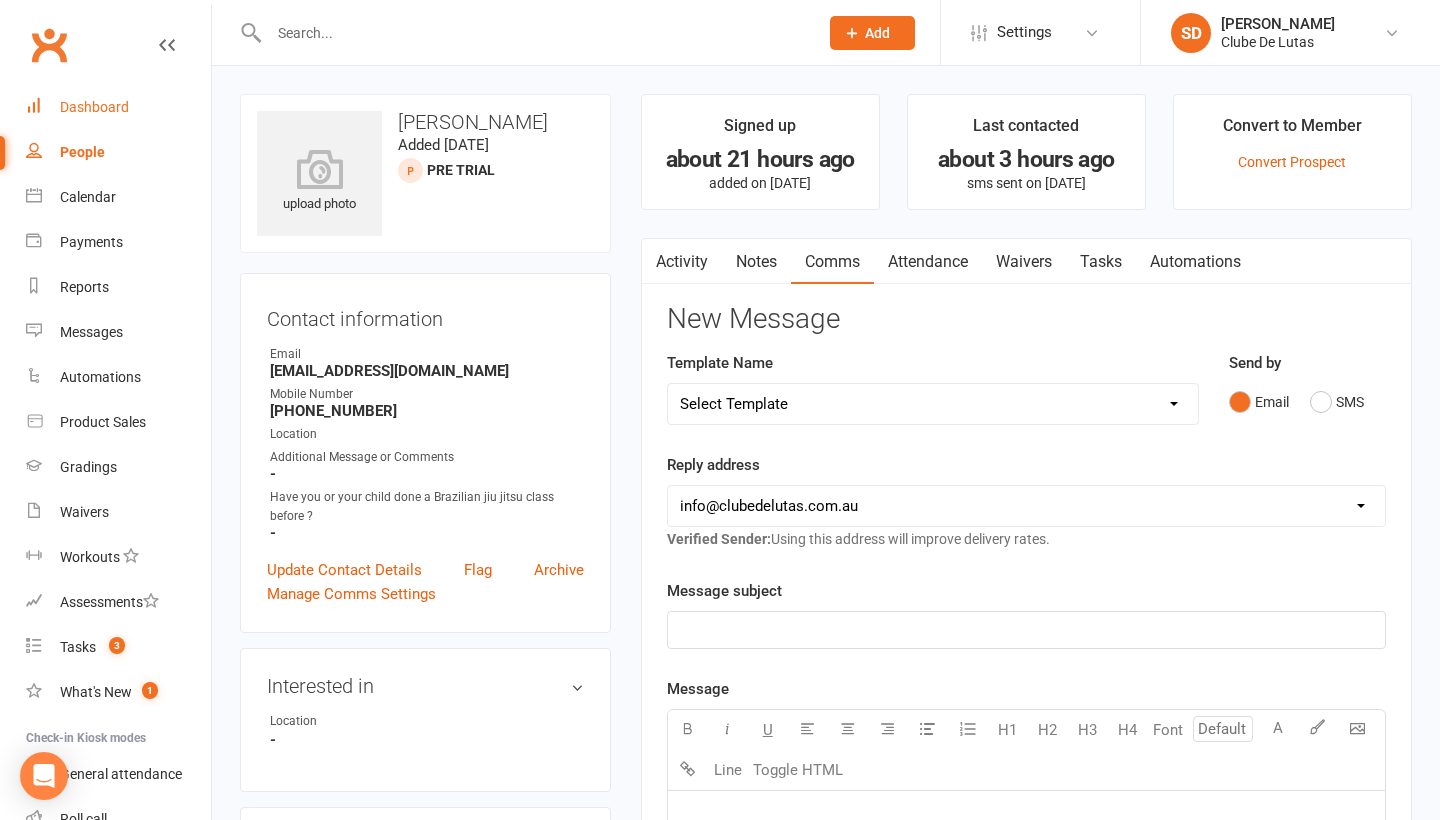 click on "Dashboard" at bounding box center [118, 107] 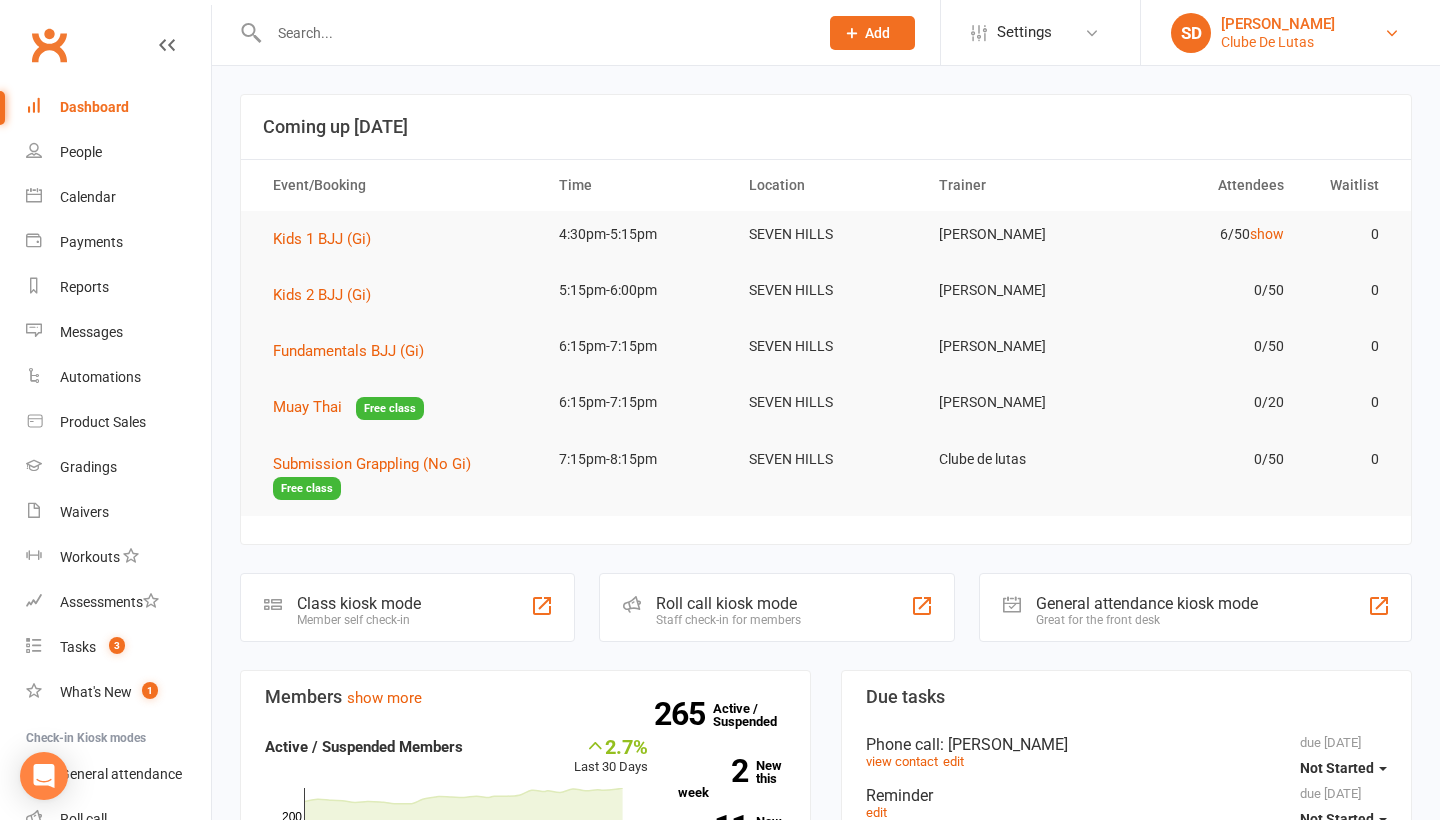 click on "[PERSON_NAME]" at bounding box center [1278, 24] 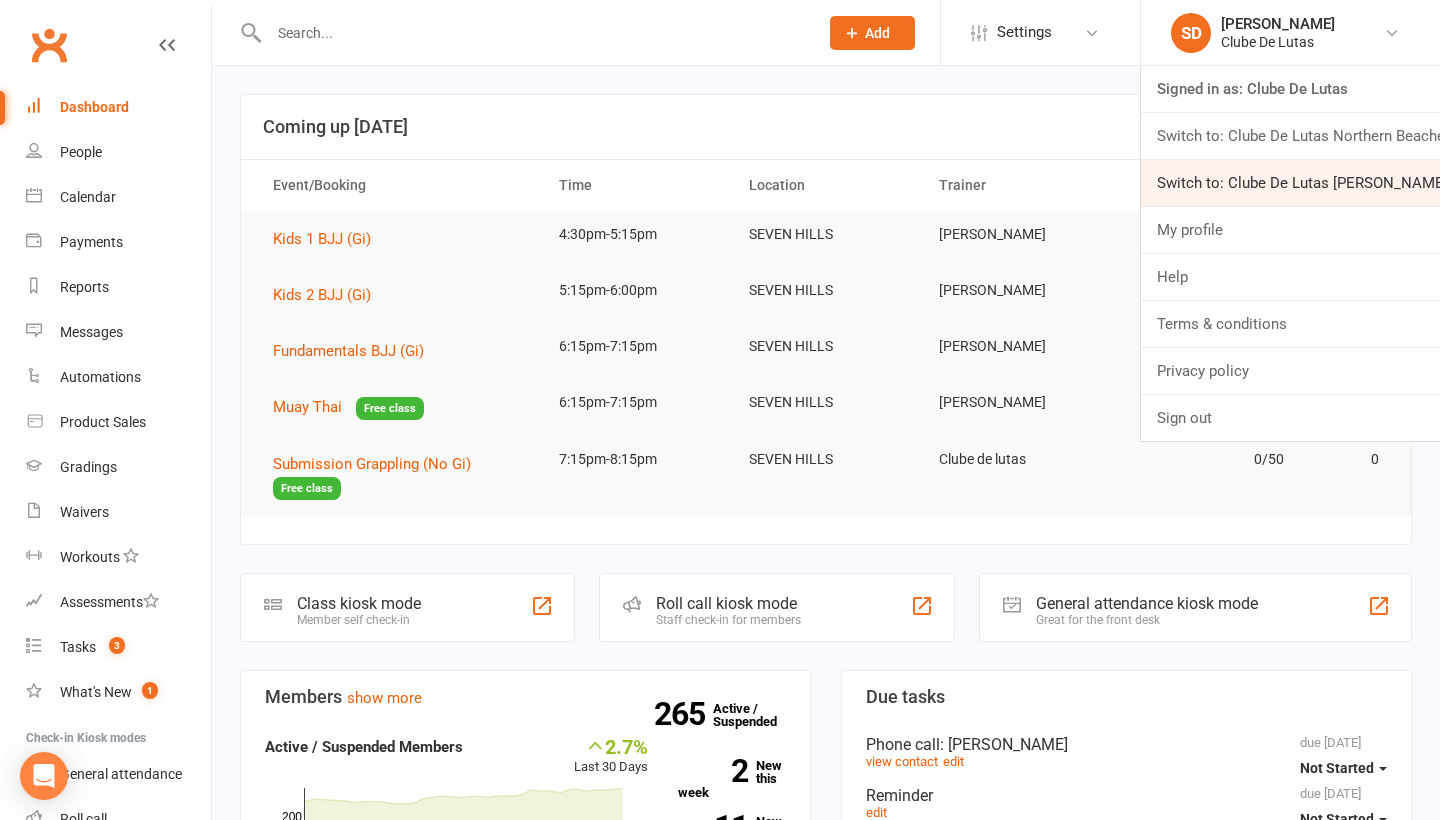click on "Switch to: Clube De Lutas Rouse Hill" at bounding box center [1290, 183] 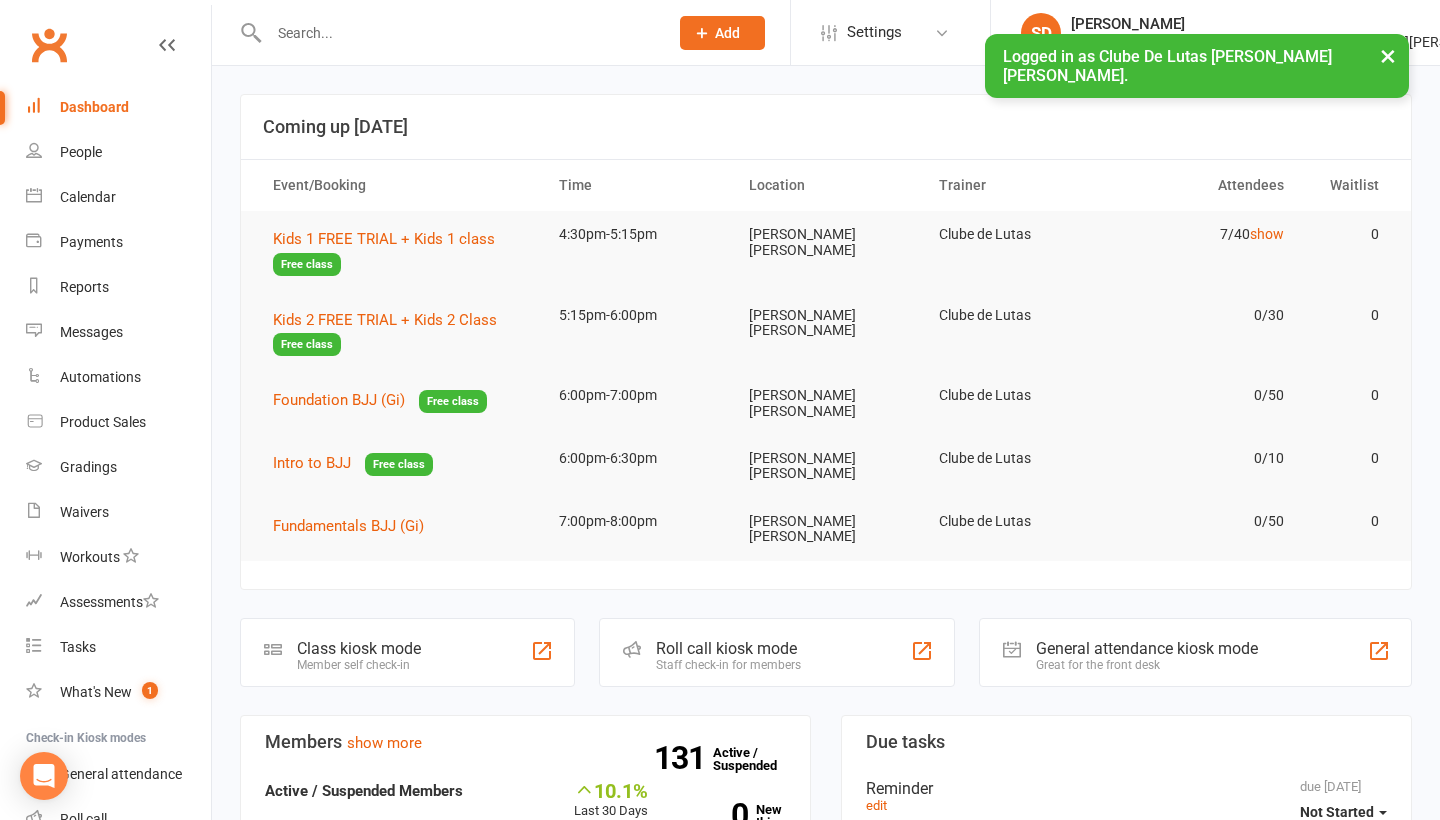 scroll, scrollTop: 0, scrollLeft: 0, axis: both 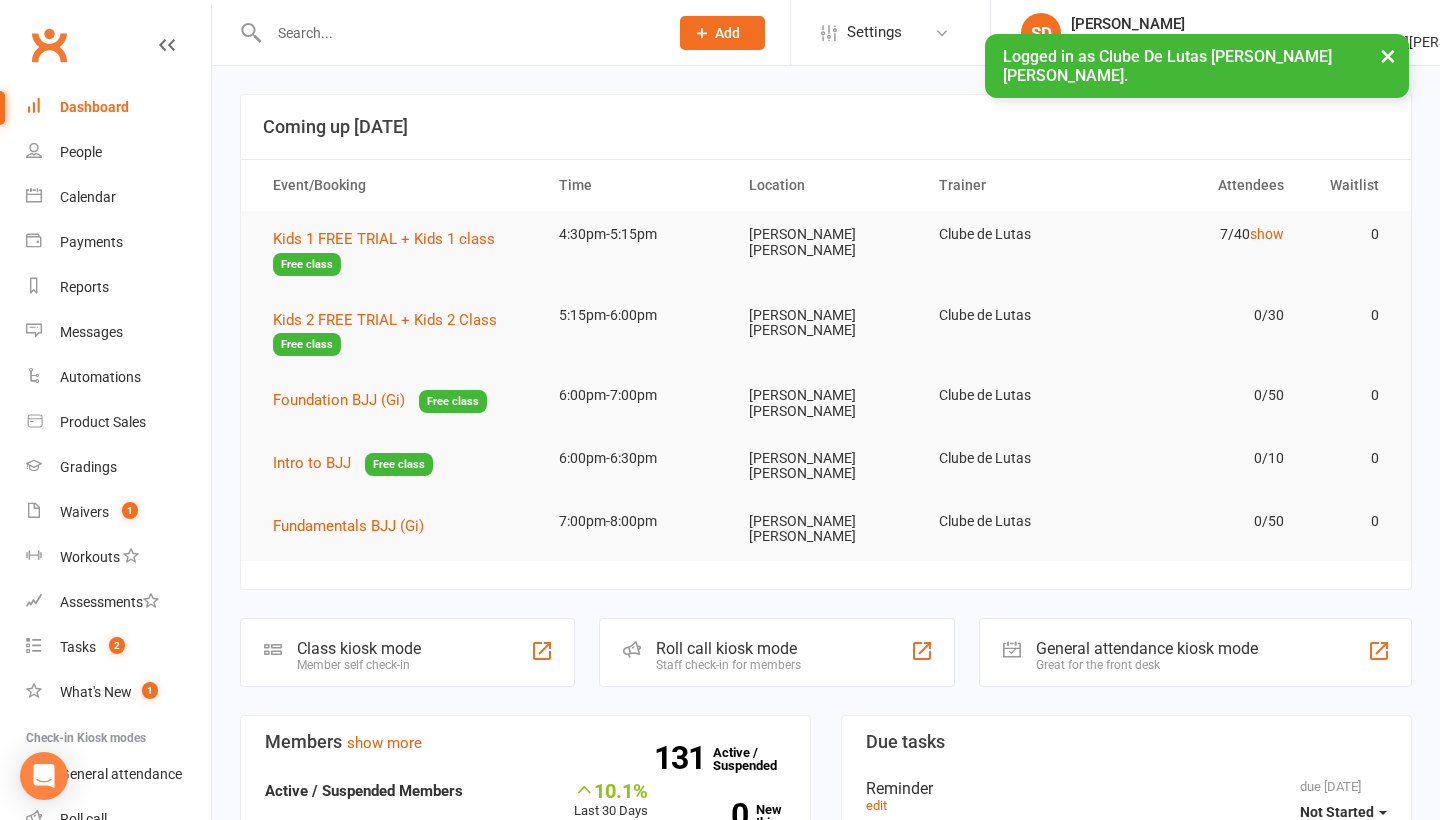 click at bounding box center [458, 33] 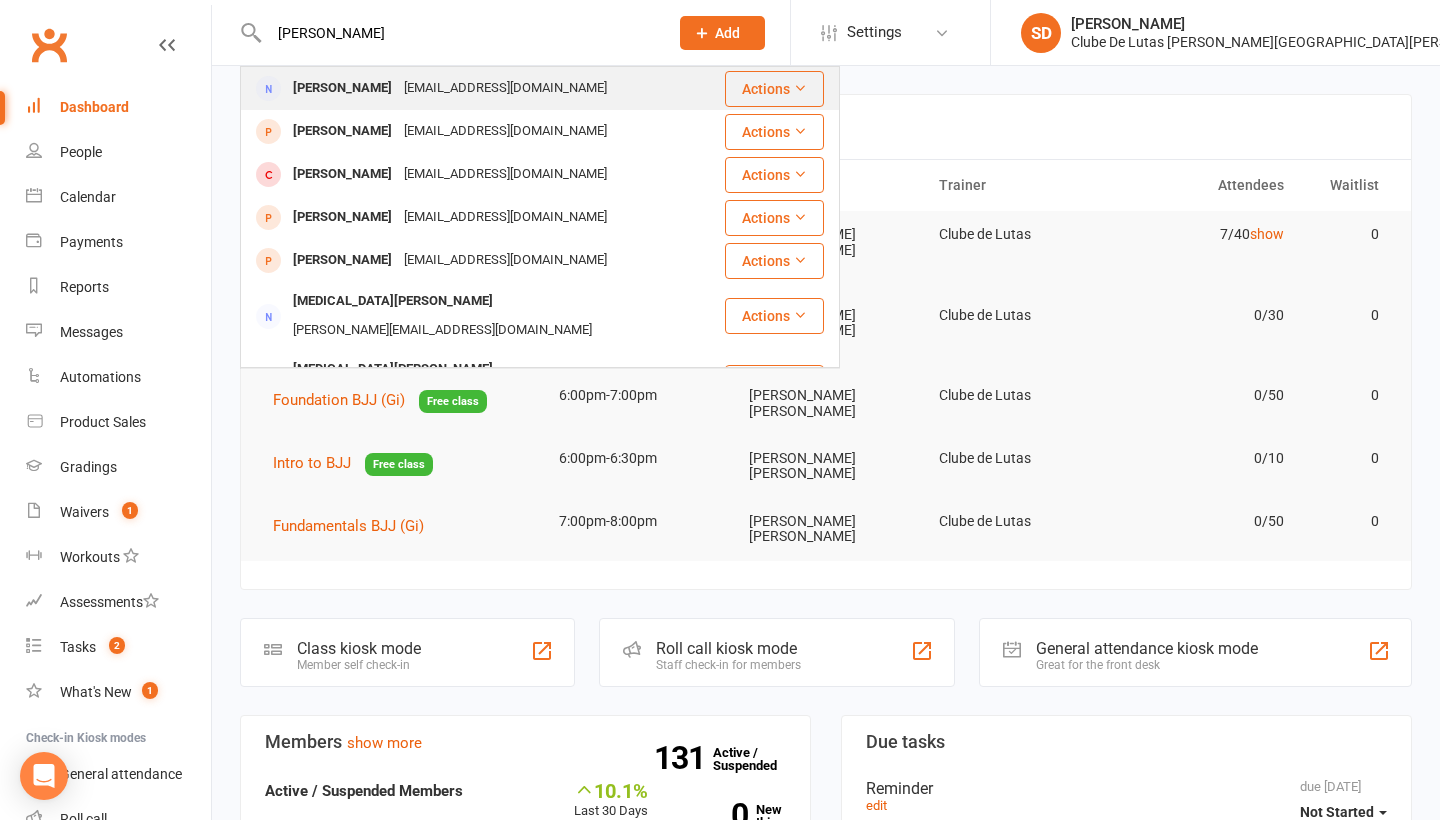 type on "Daniel gobena" 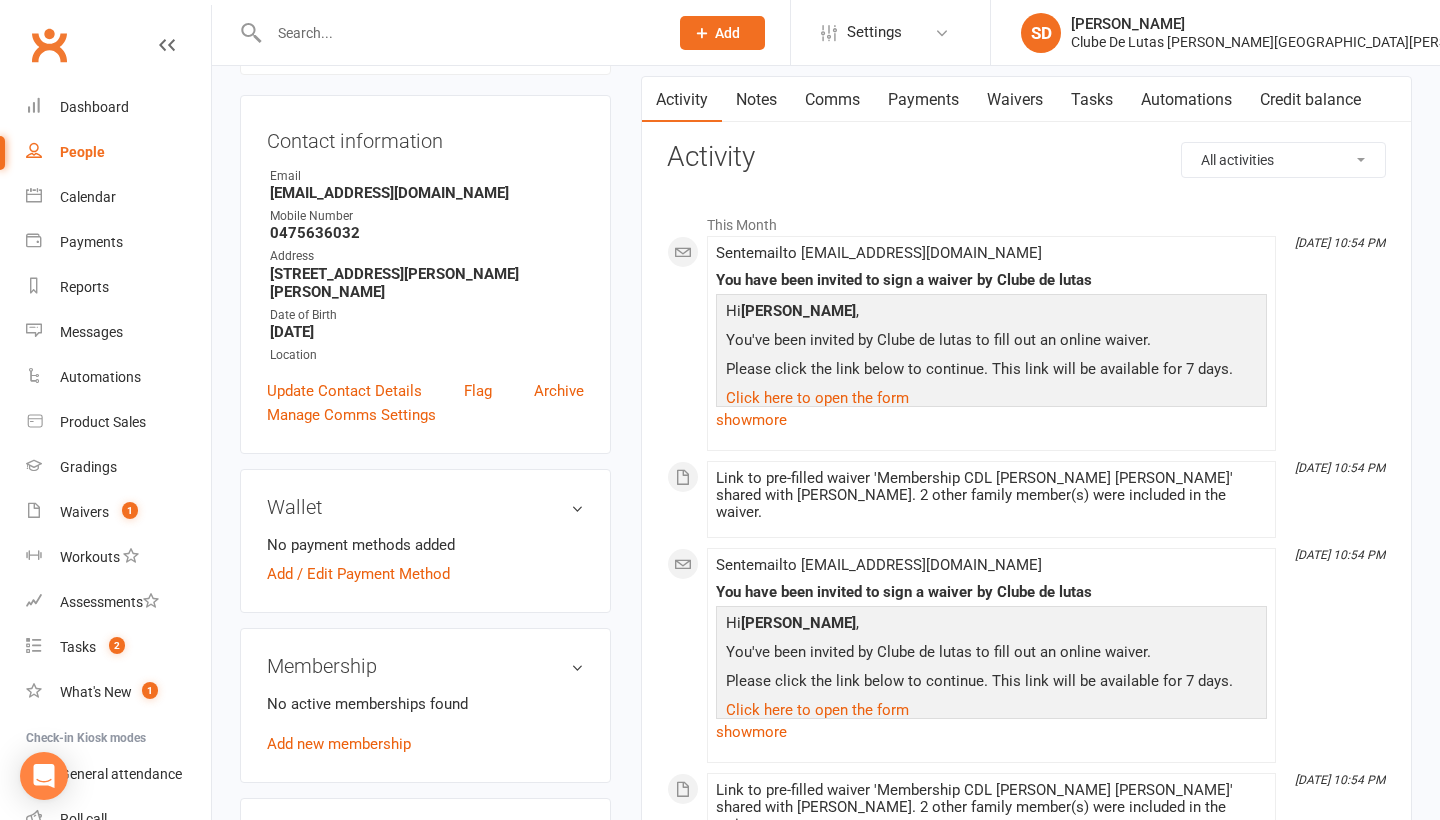 scroll, scrollTop: 316, scrollLeft: 0, axis: vertical 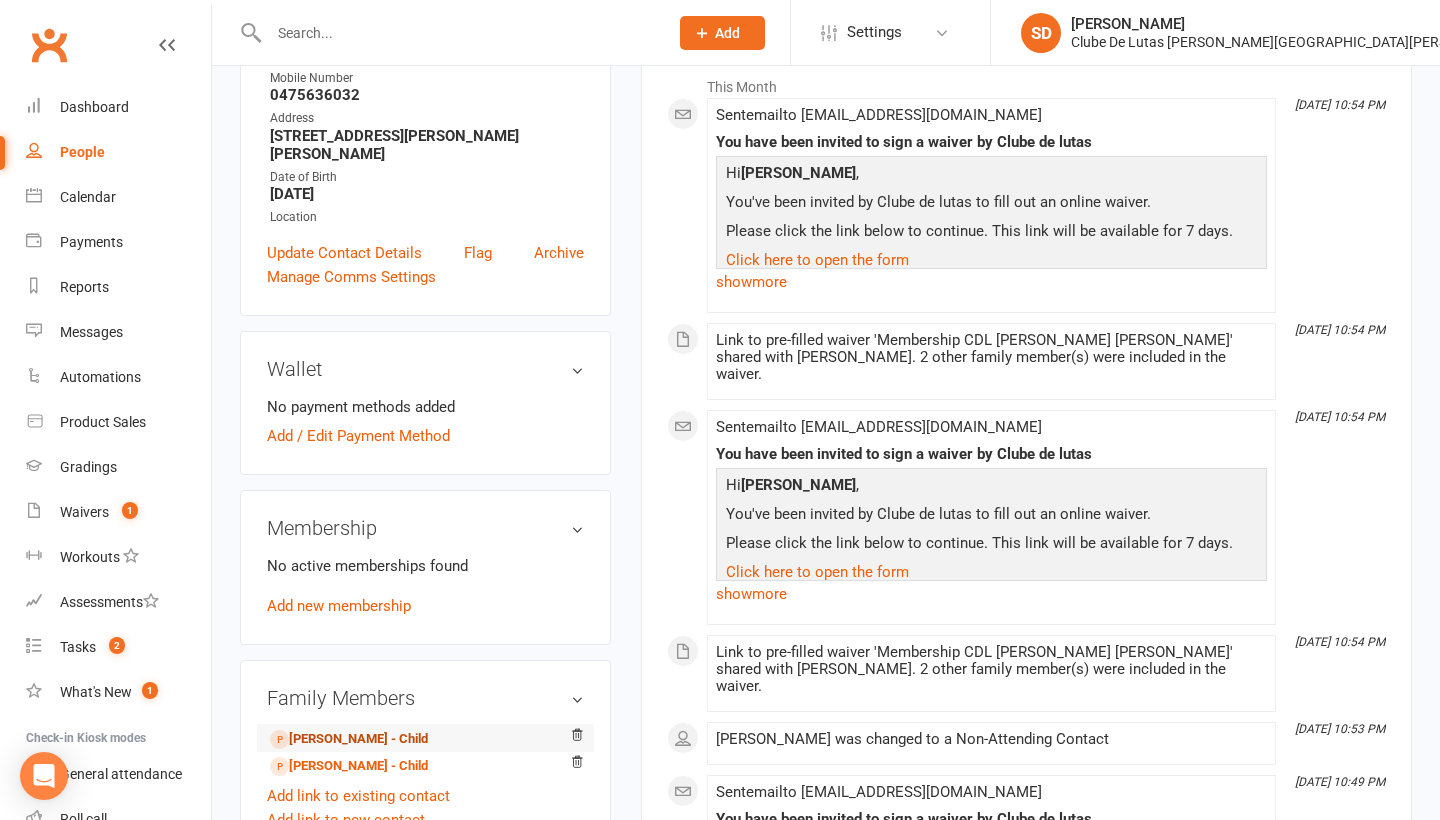 click on "Sara Gobena - Child" at bounding box center [349, 739] 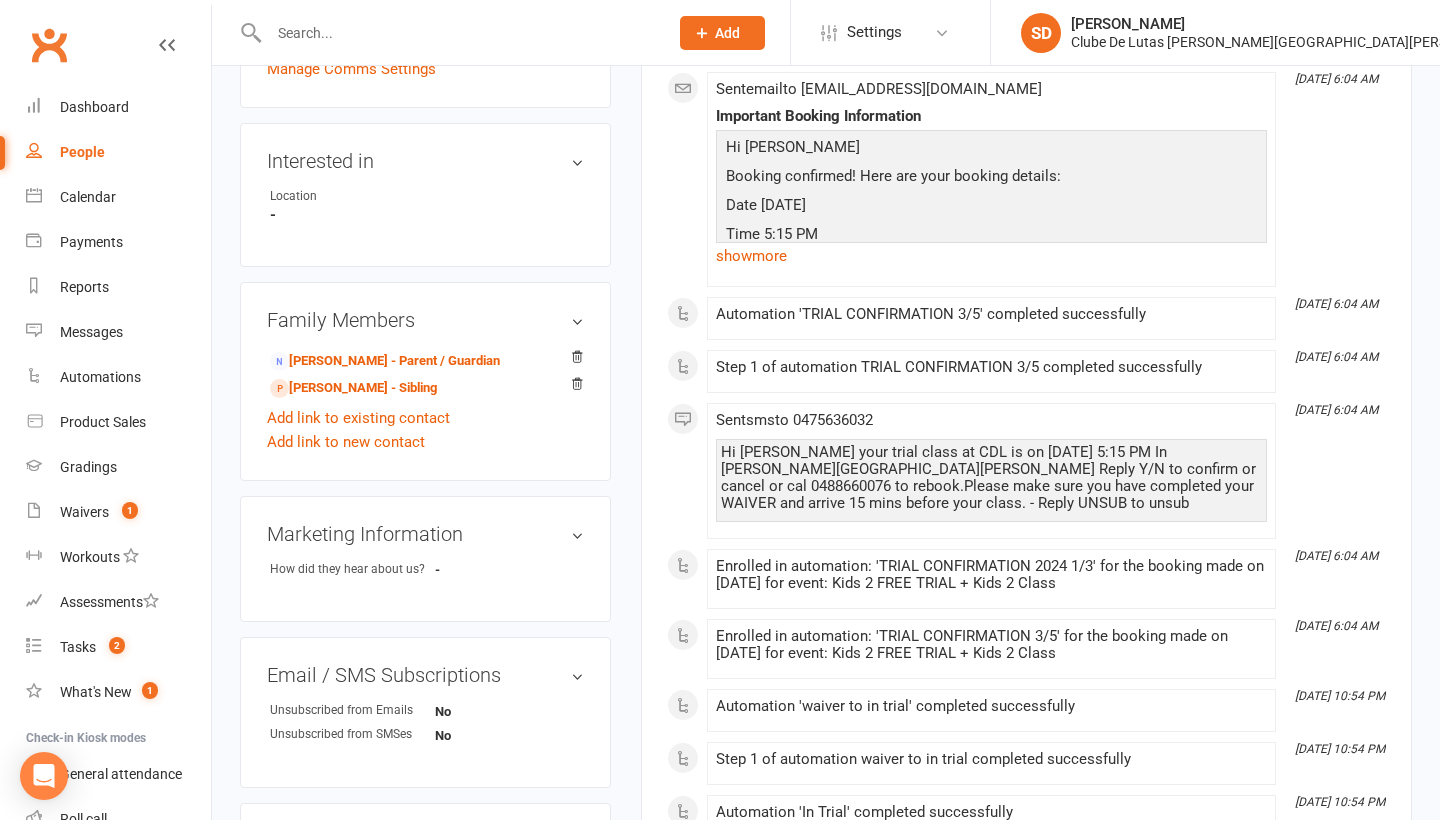 scroll, scrollTop: 474, scrollLeft: 0, axis: vertical 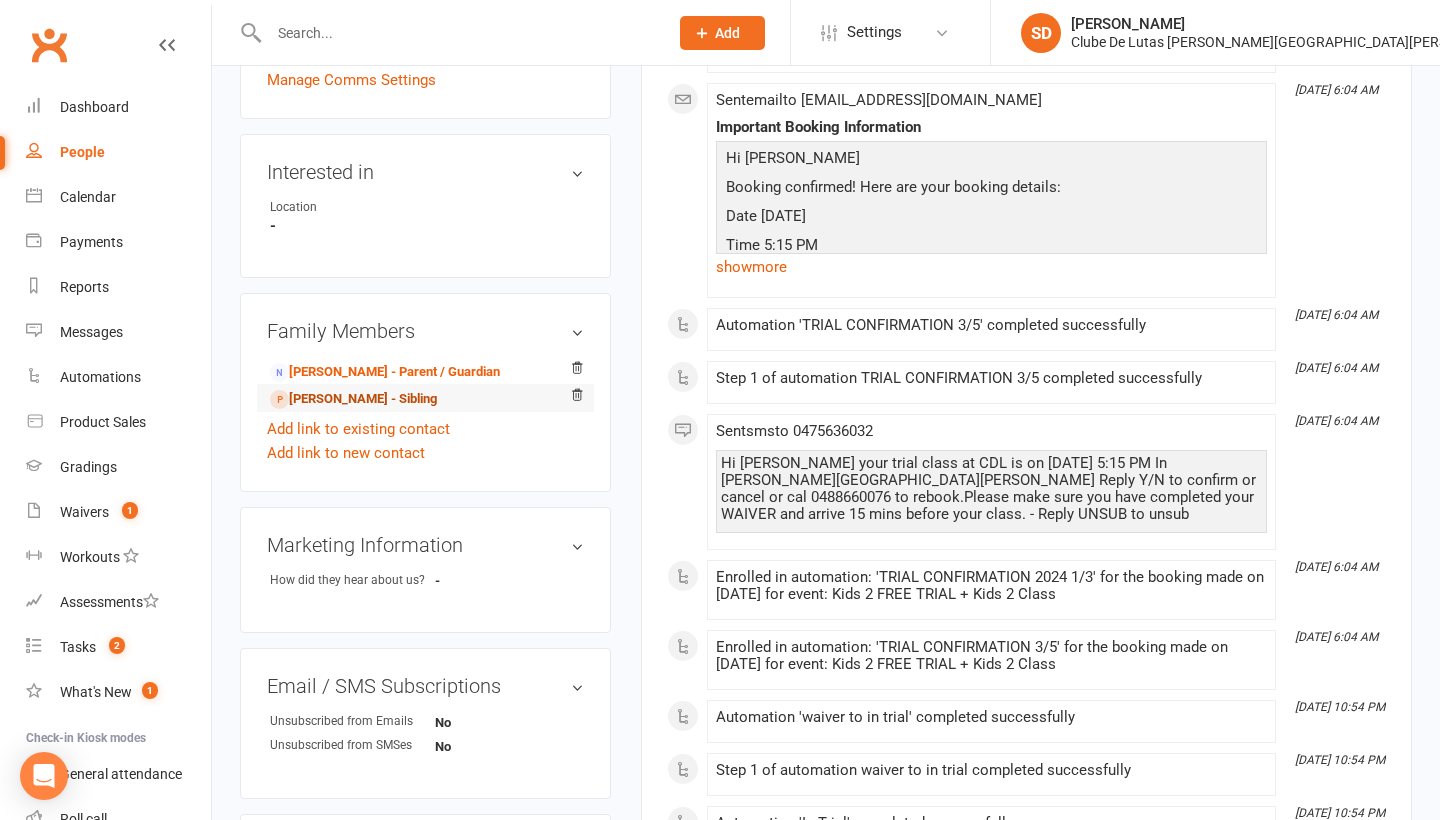 click on "Sienna Gobena - Sibling" at bounding box center [353, 399] 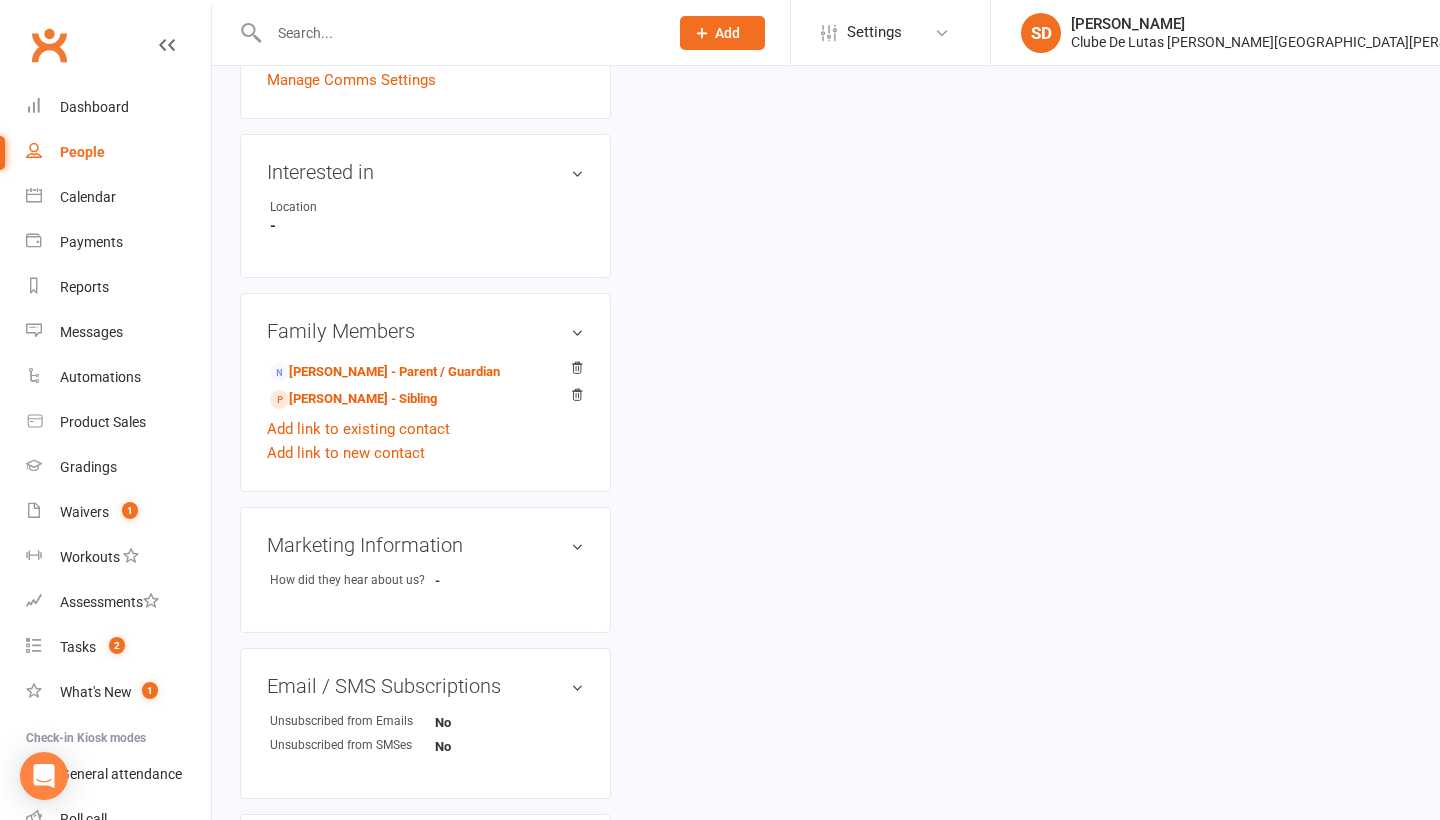 scroll, scrollTop: 0, scrollLeft: 0, axis: both 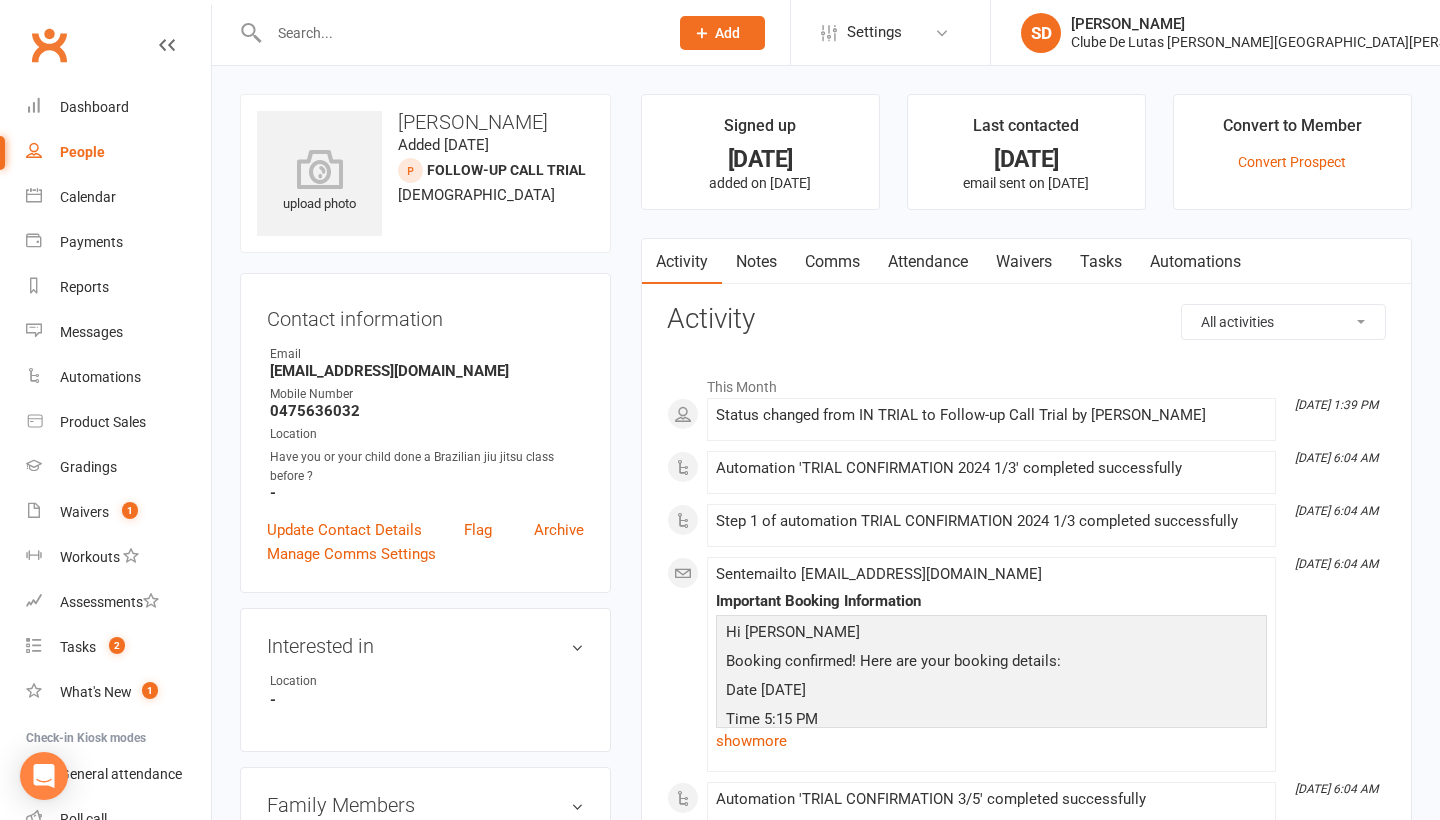 click on "Attendance" at bounding box center (928, 262) 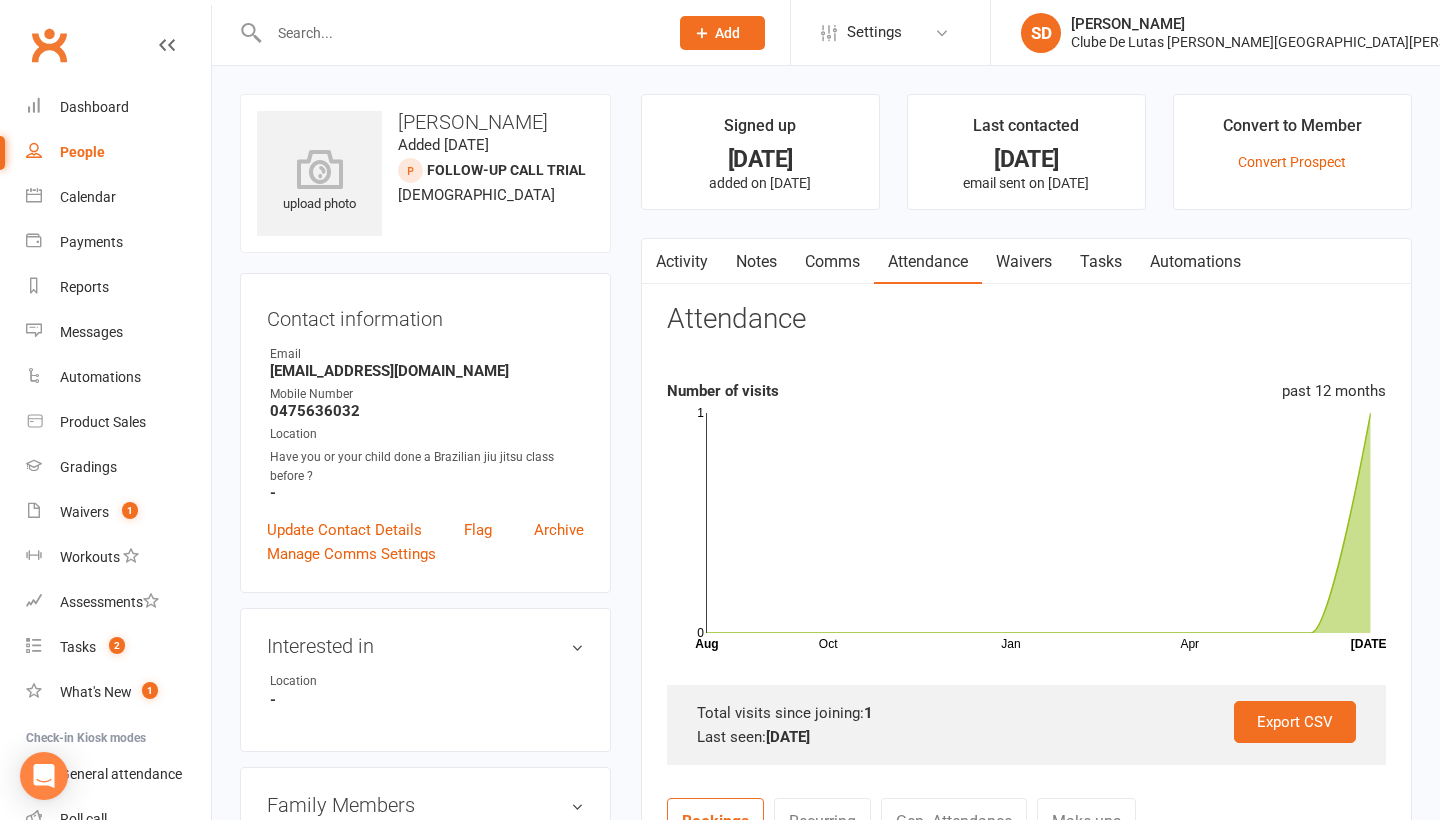 click on "Activity" at bounding box center [682, 262] 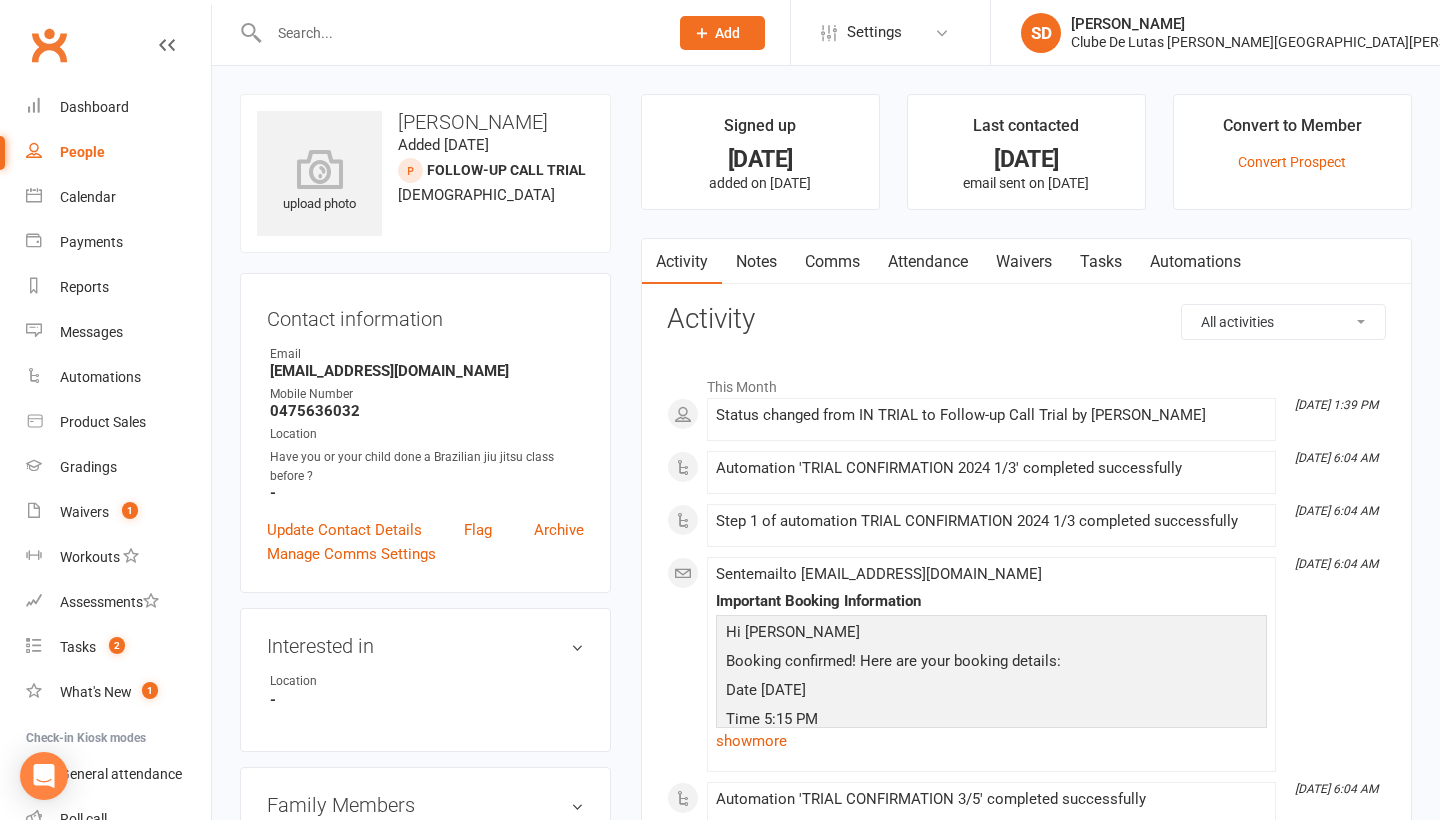 click on "Waivers" at bounding box center (1024, 262) 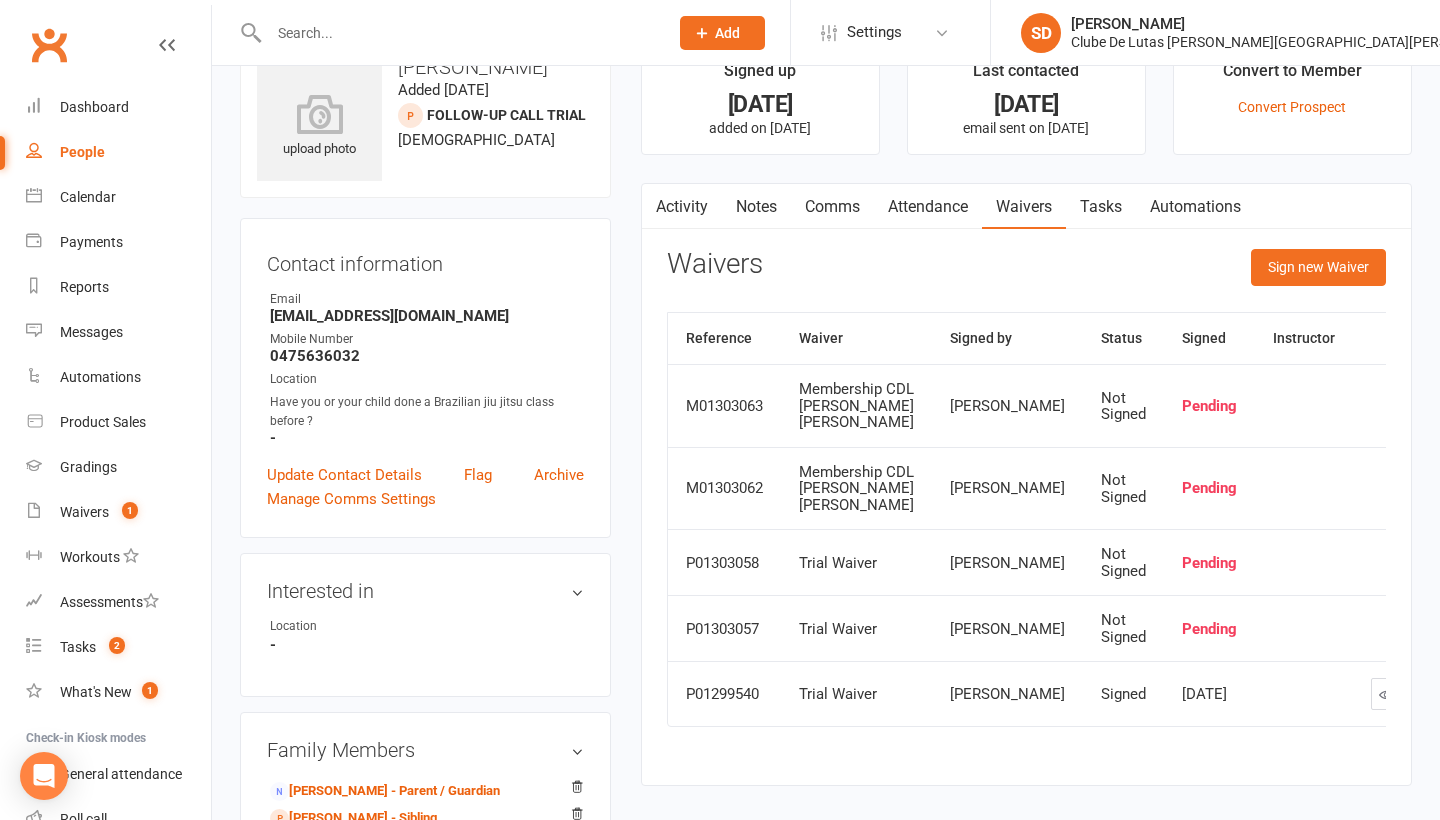 scroll, scrollTop: 53, scrollLeft: 0, axis: vertical 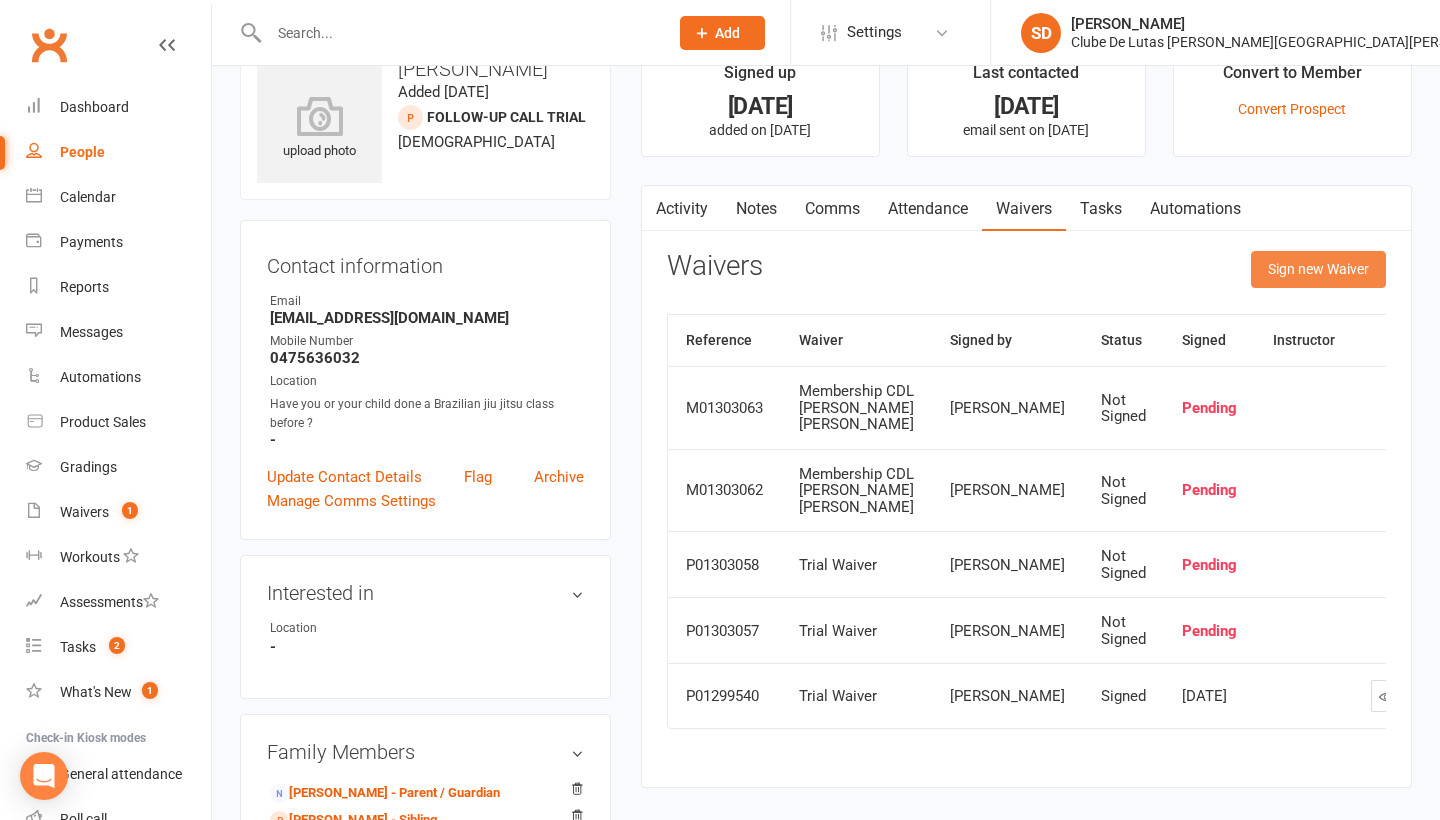 click on "Sign new Waiver" at bounding box center [1318, 269] 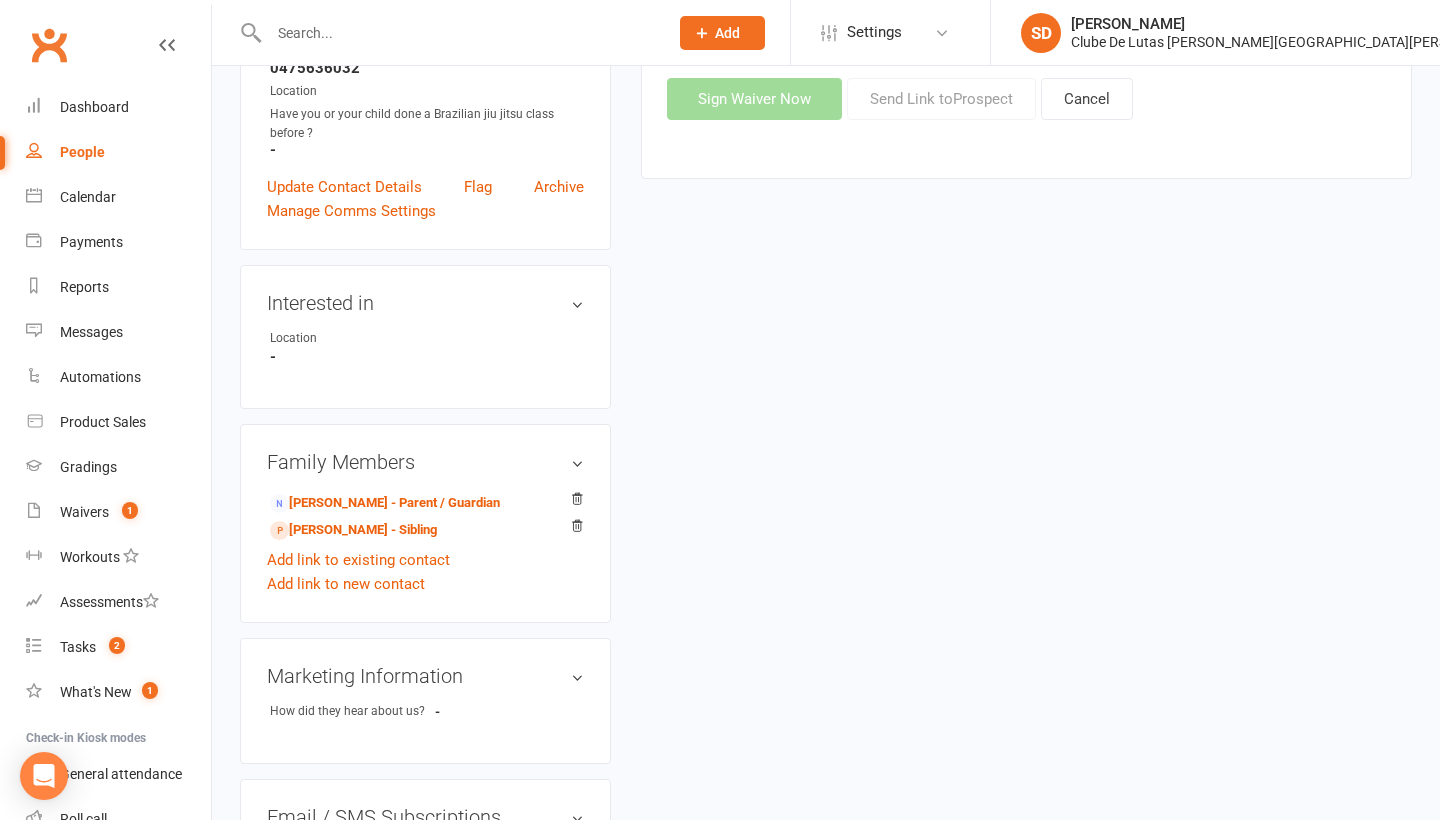scroll, scrollTop: 456, scrollLeft: 0, axis: vertical 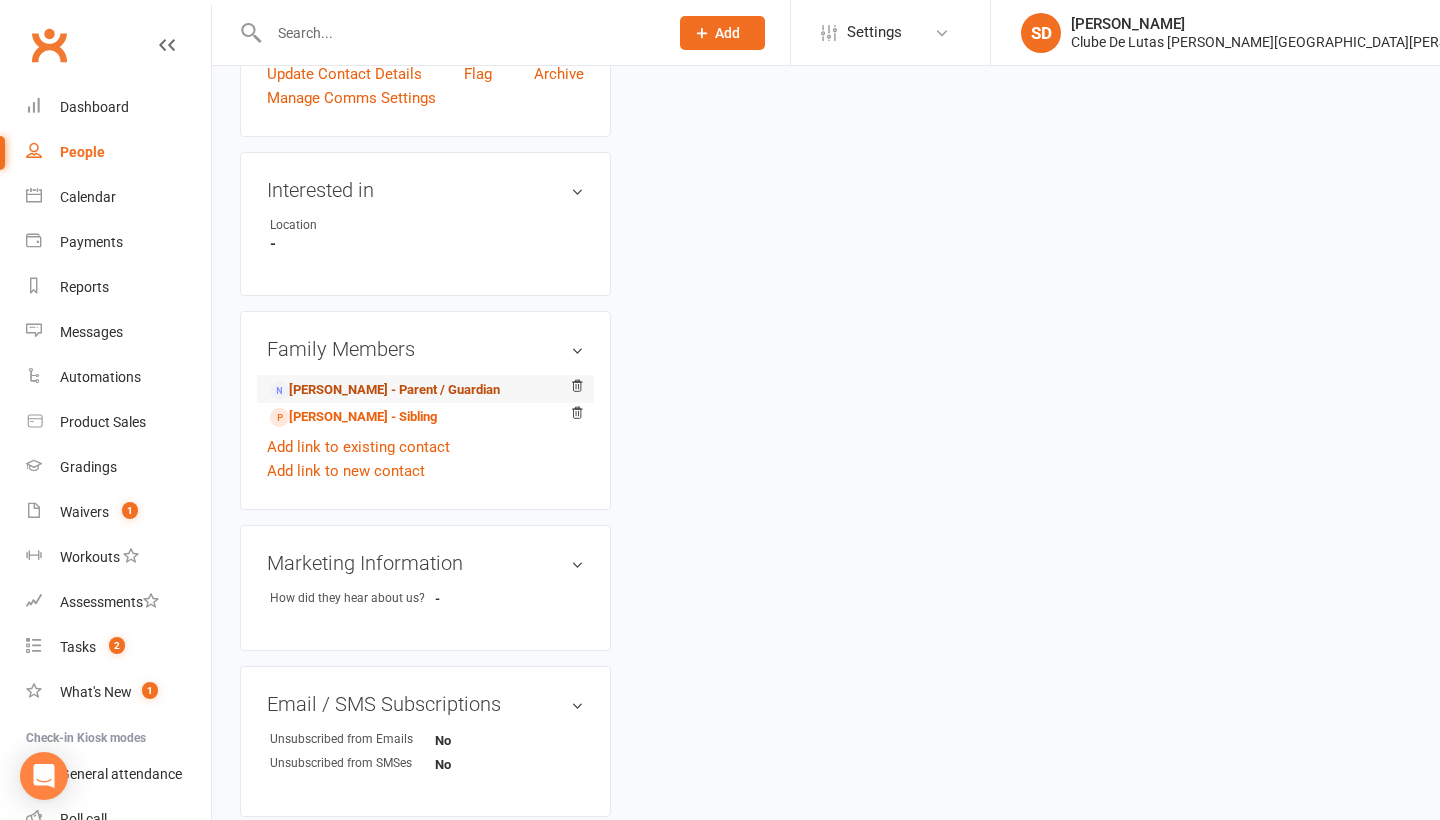 click on "Daniel Gobena - Parent / Guardian" at bounding box center [385, 390] 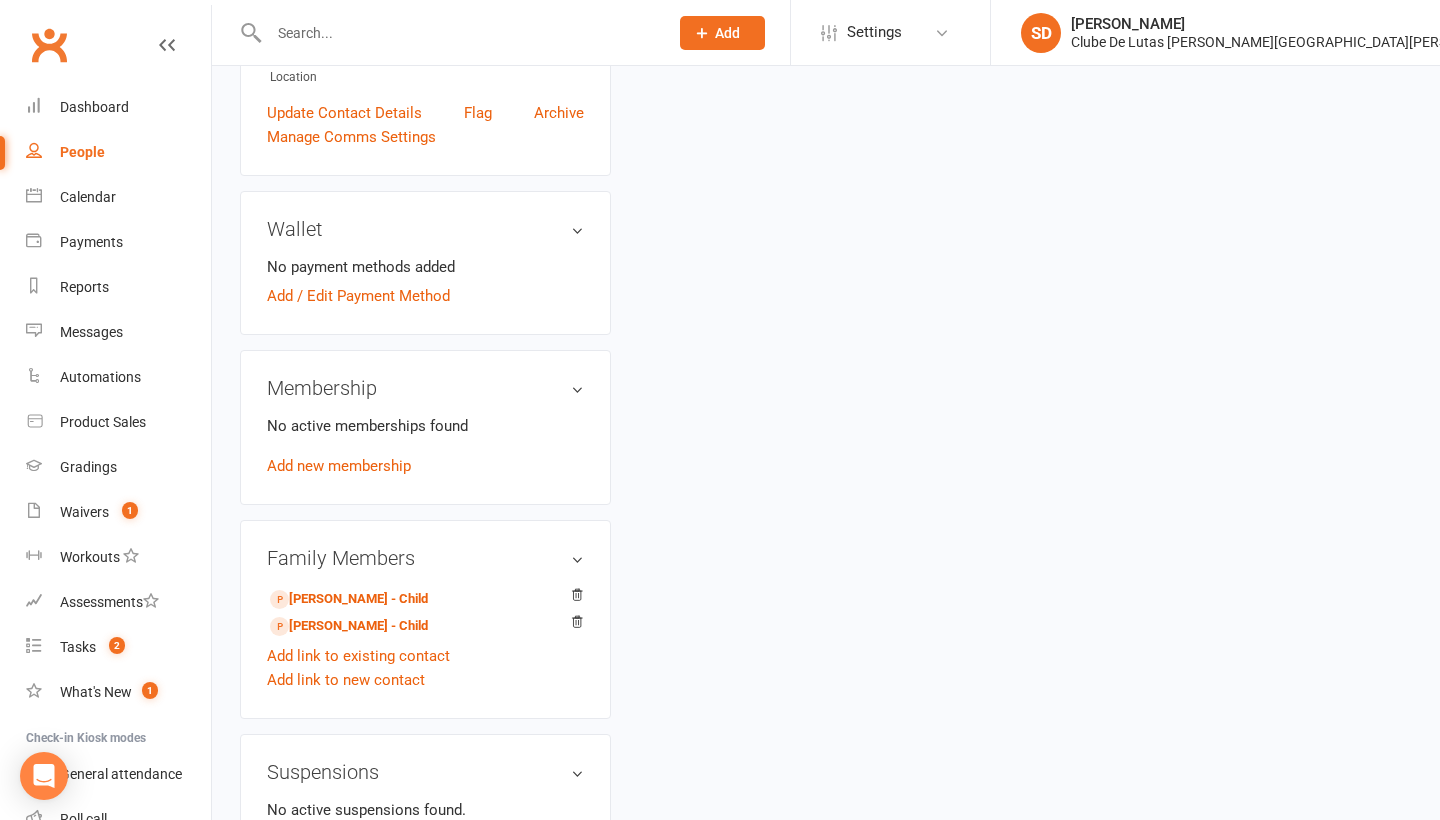 scroll, scrollTop: 0, scrollLeft: 0, axis: both 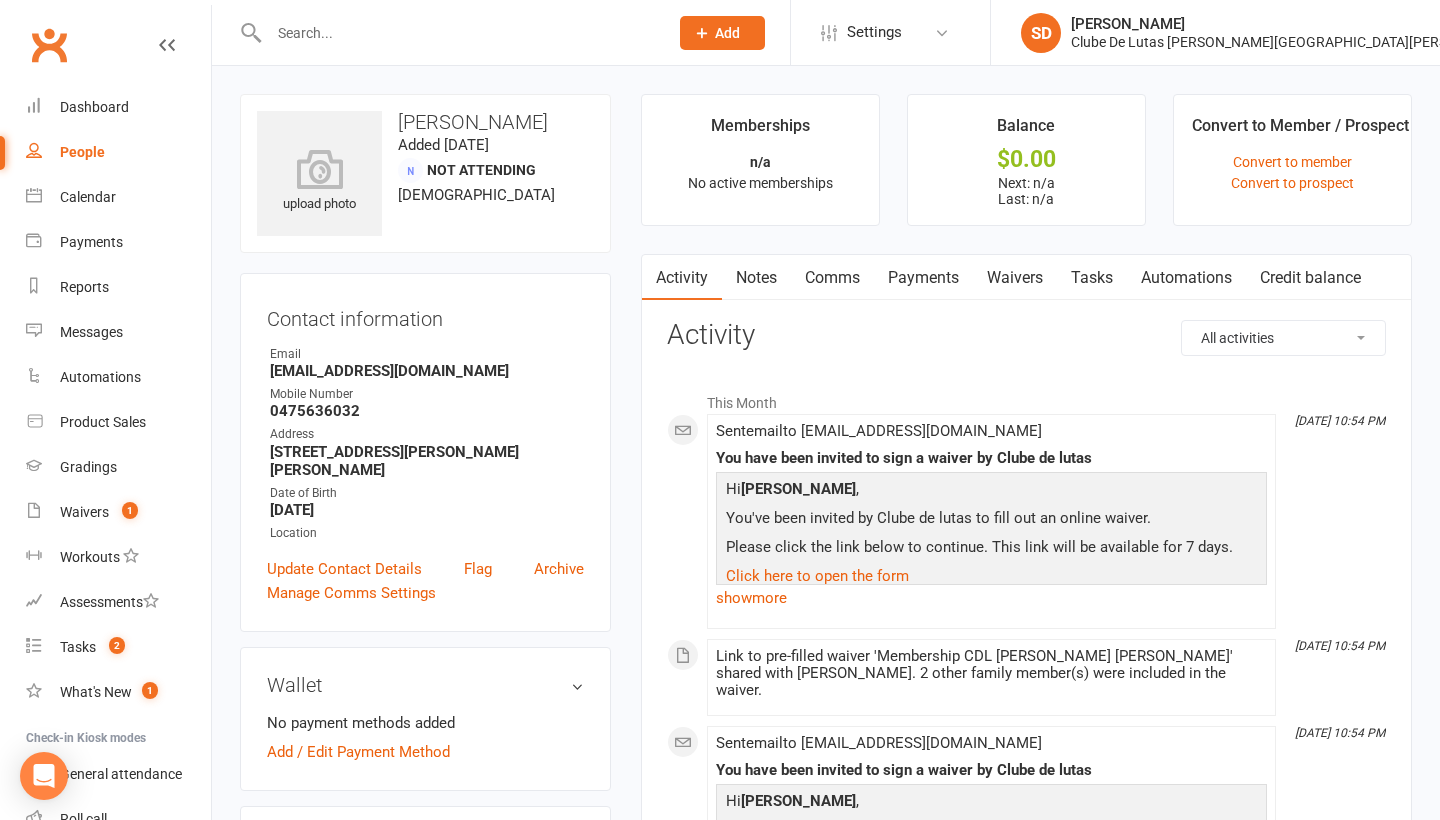 click on "Payments" at bounding box center (923, 278) 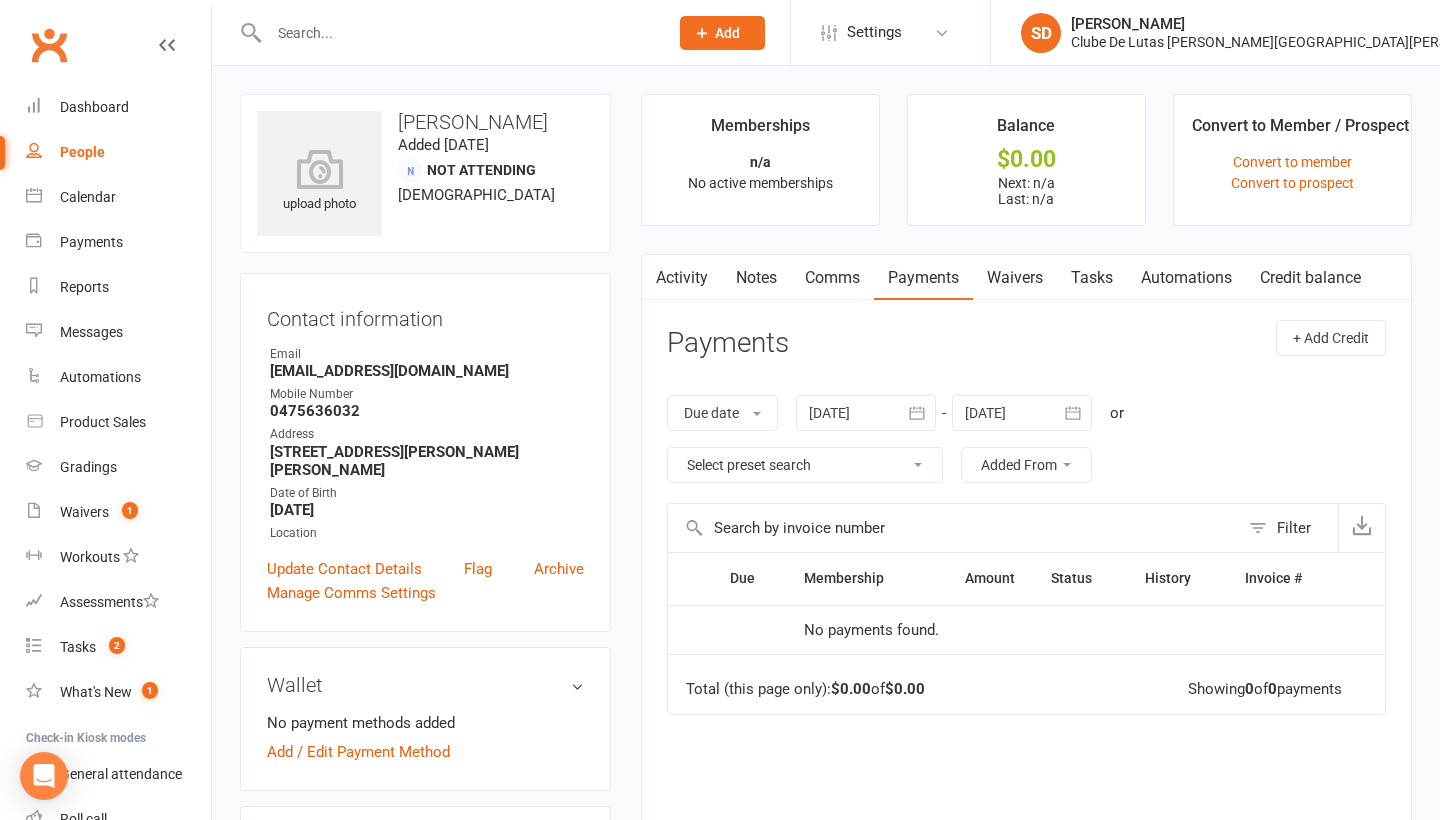 click on "Waivers" at bounding box center (1015, 278) 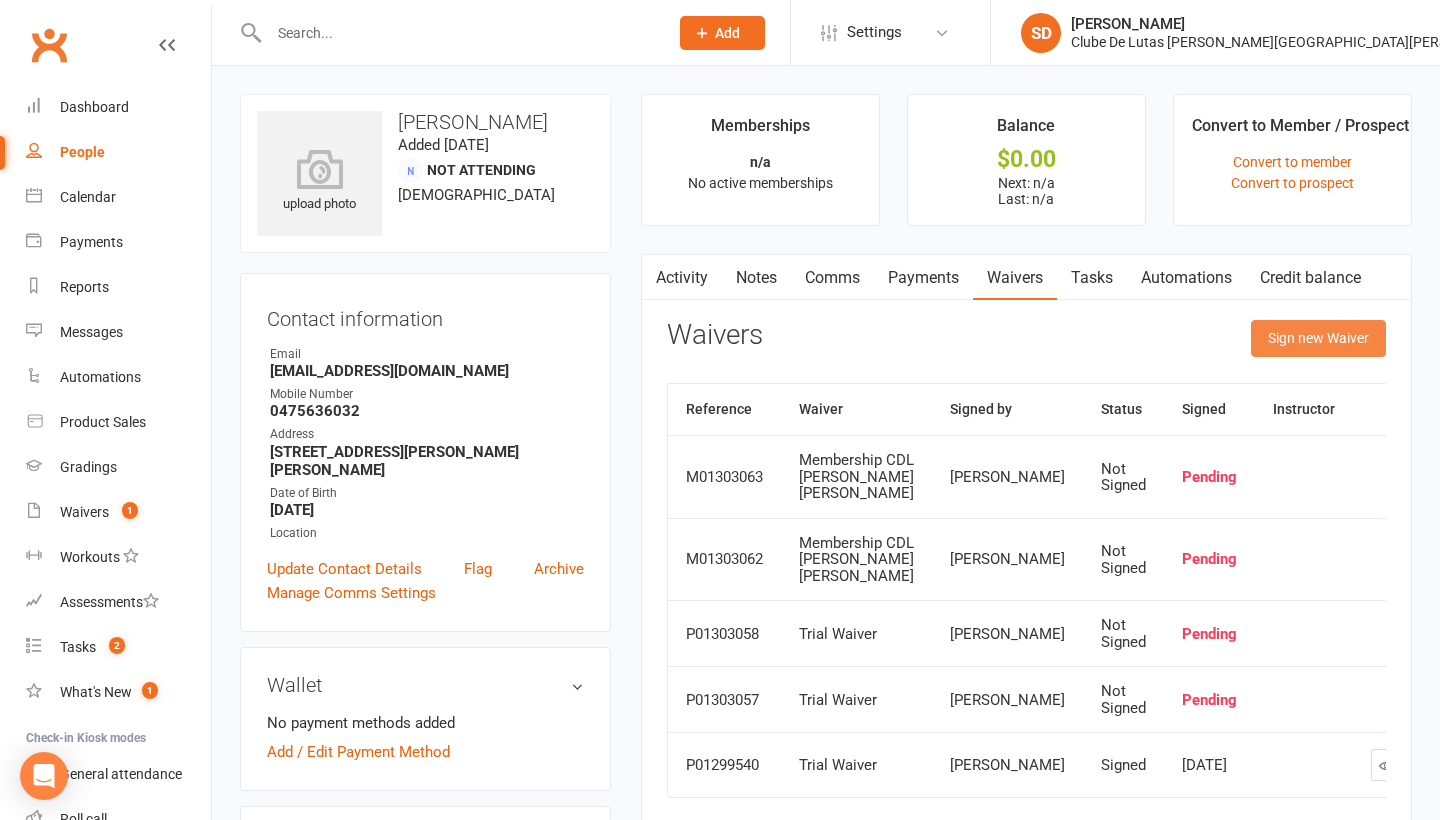 click on "Sign new Waiver" 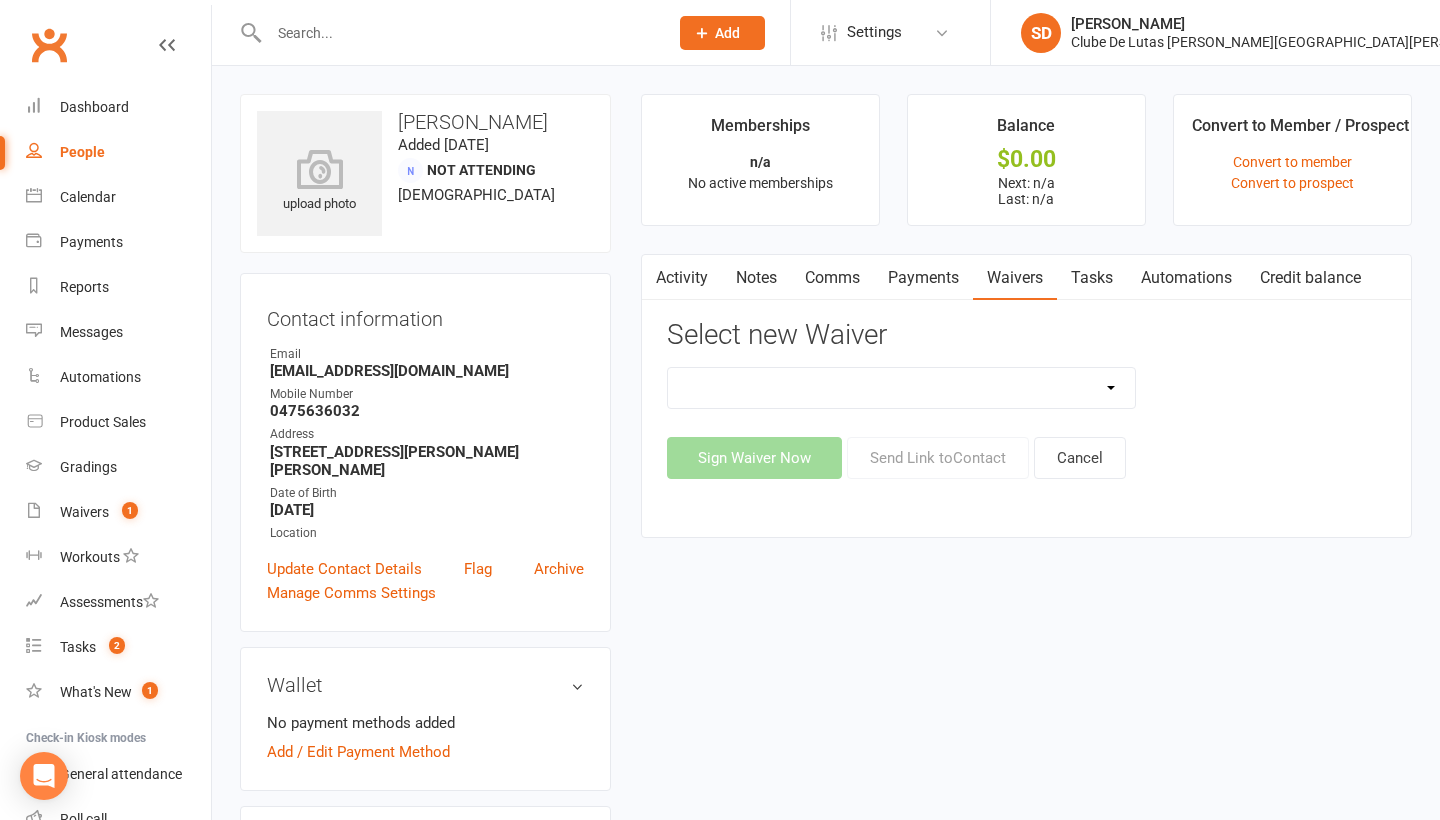 select on "12707" 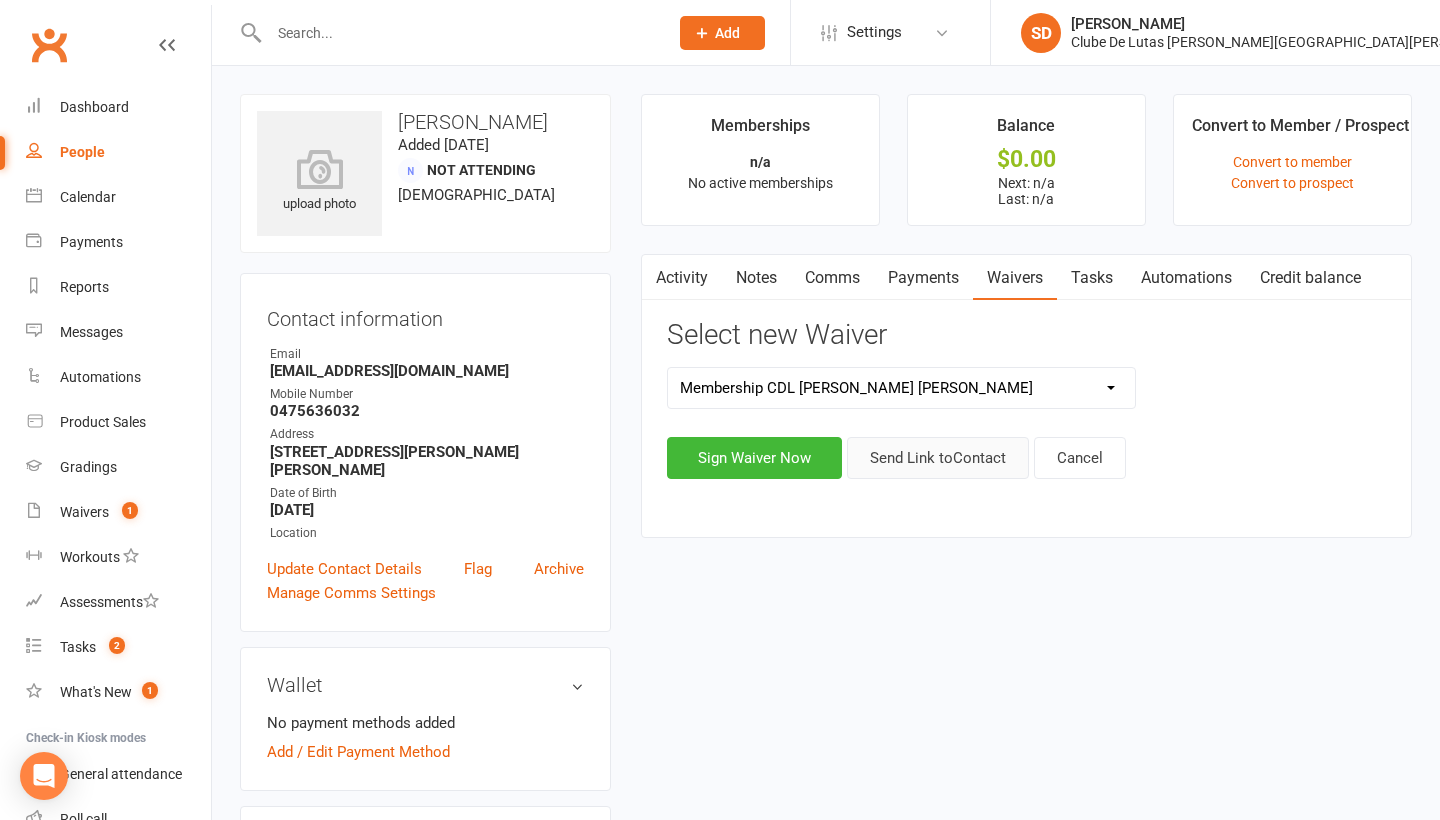 click on "Send Link to  Contact" 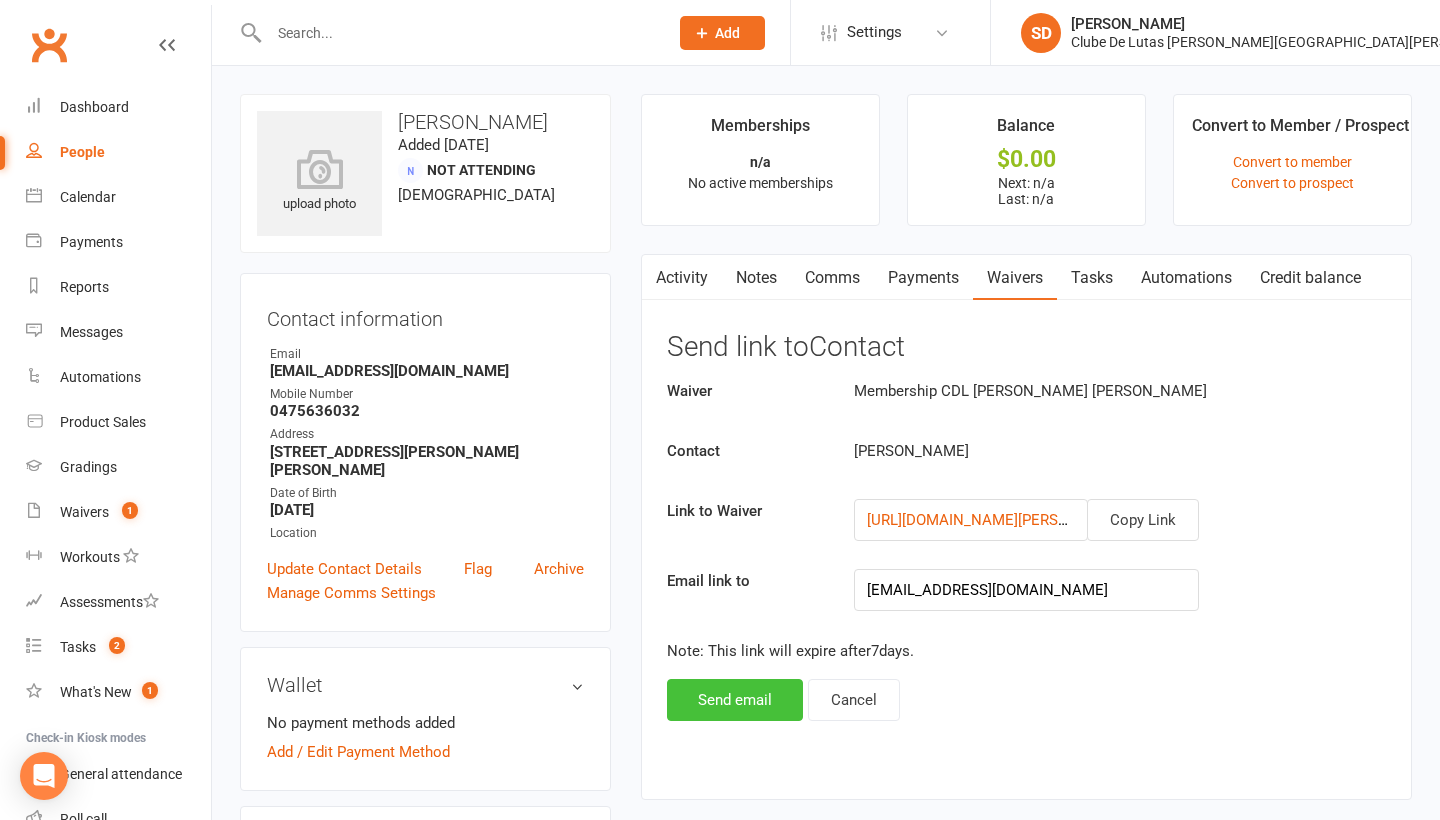 click on "Send email" 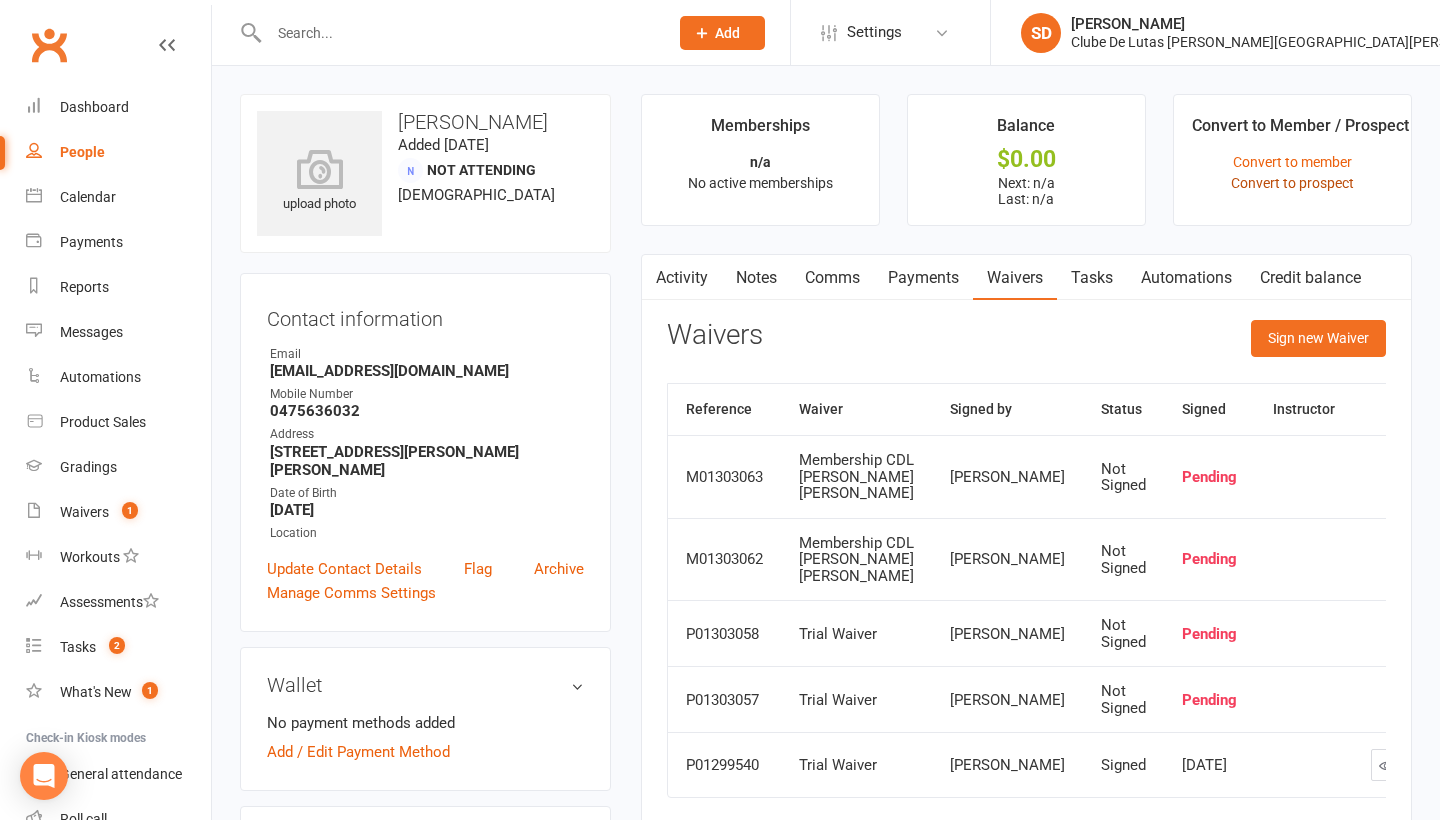click on "Convert to prospect" at bounding box center [1292, 183] 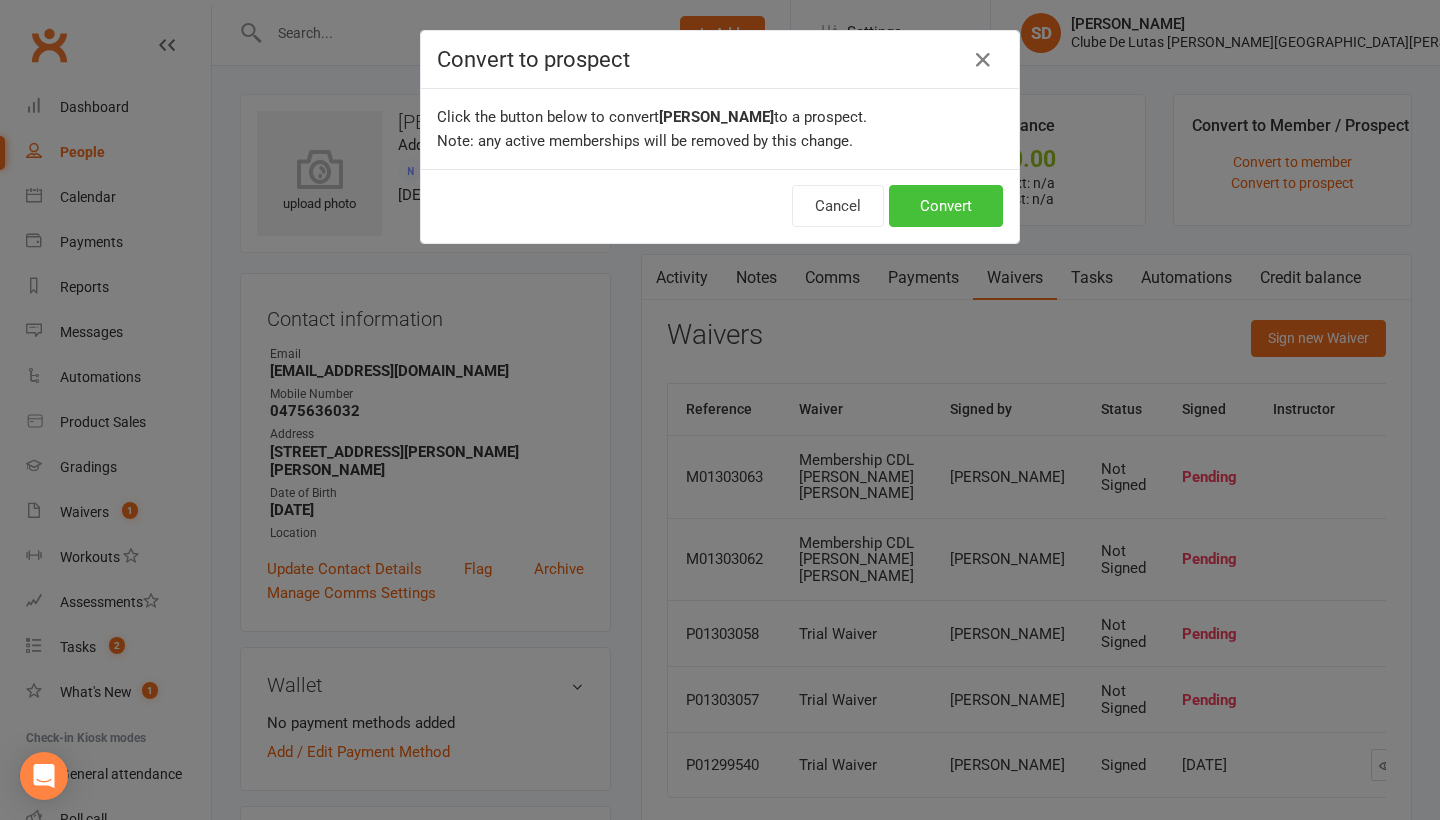 click on "Convert" at bounding box center (946, 206) 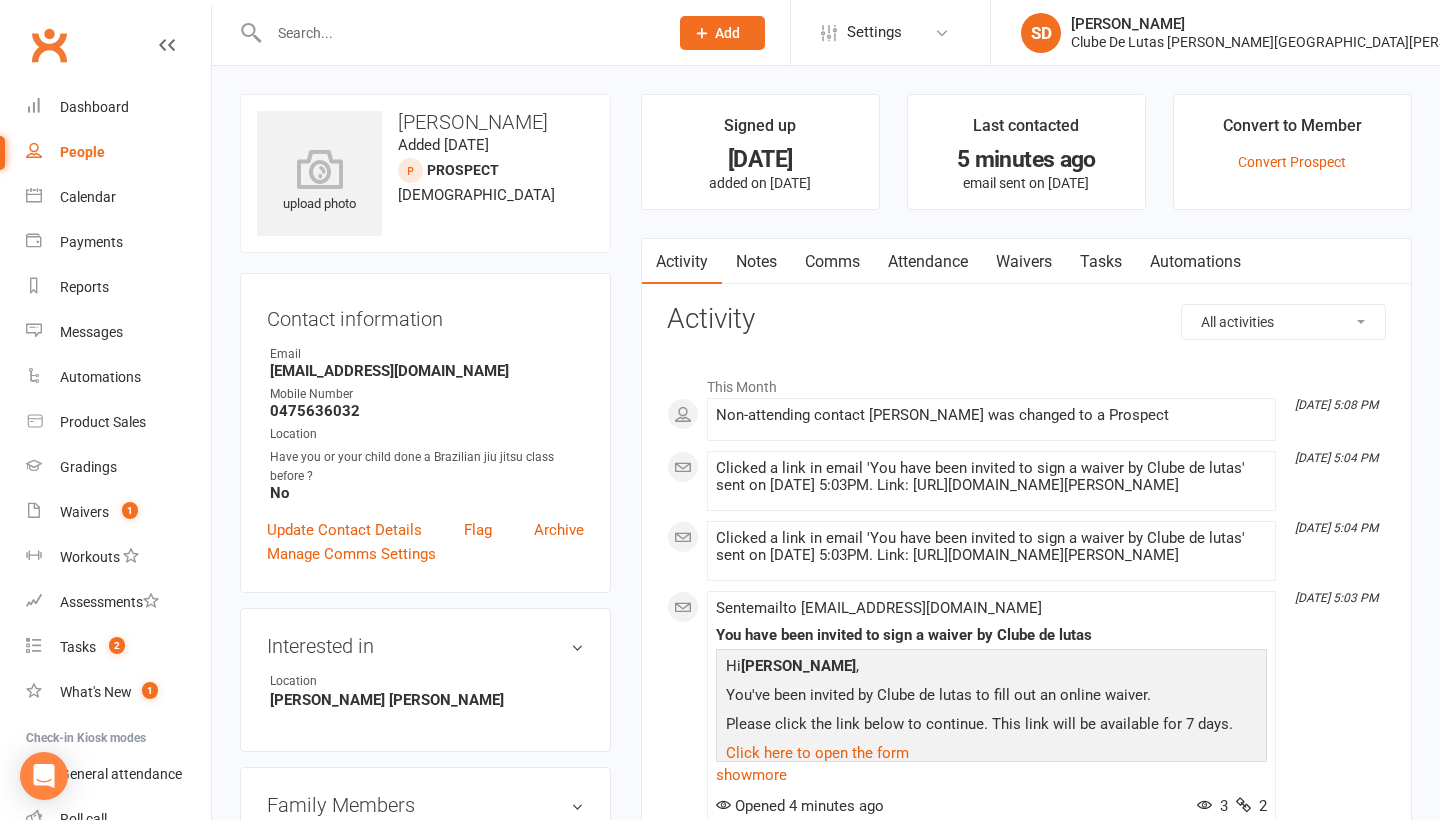click on "Attendance" at bounding box center [928, 262] 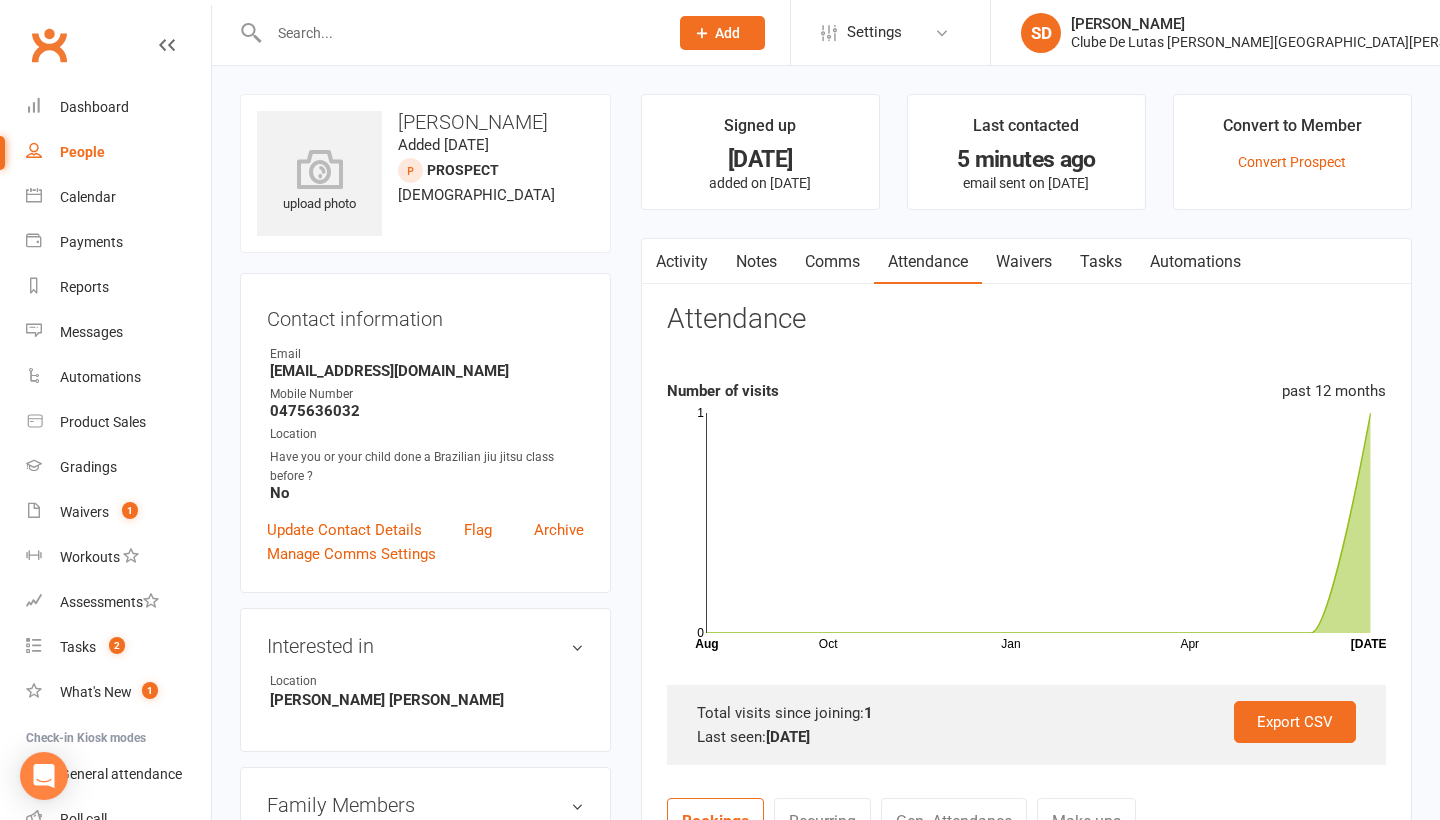 scroll, scrollTop: 0, scrollLeft: 0, axis: both 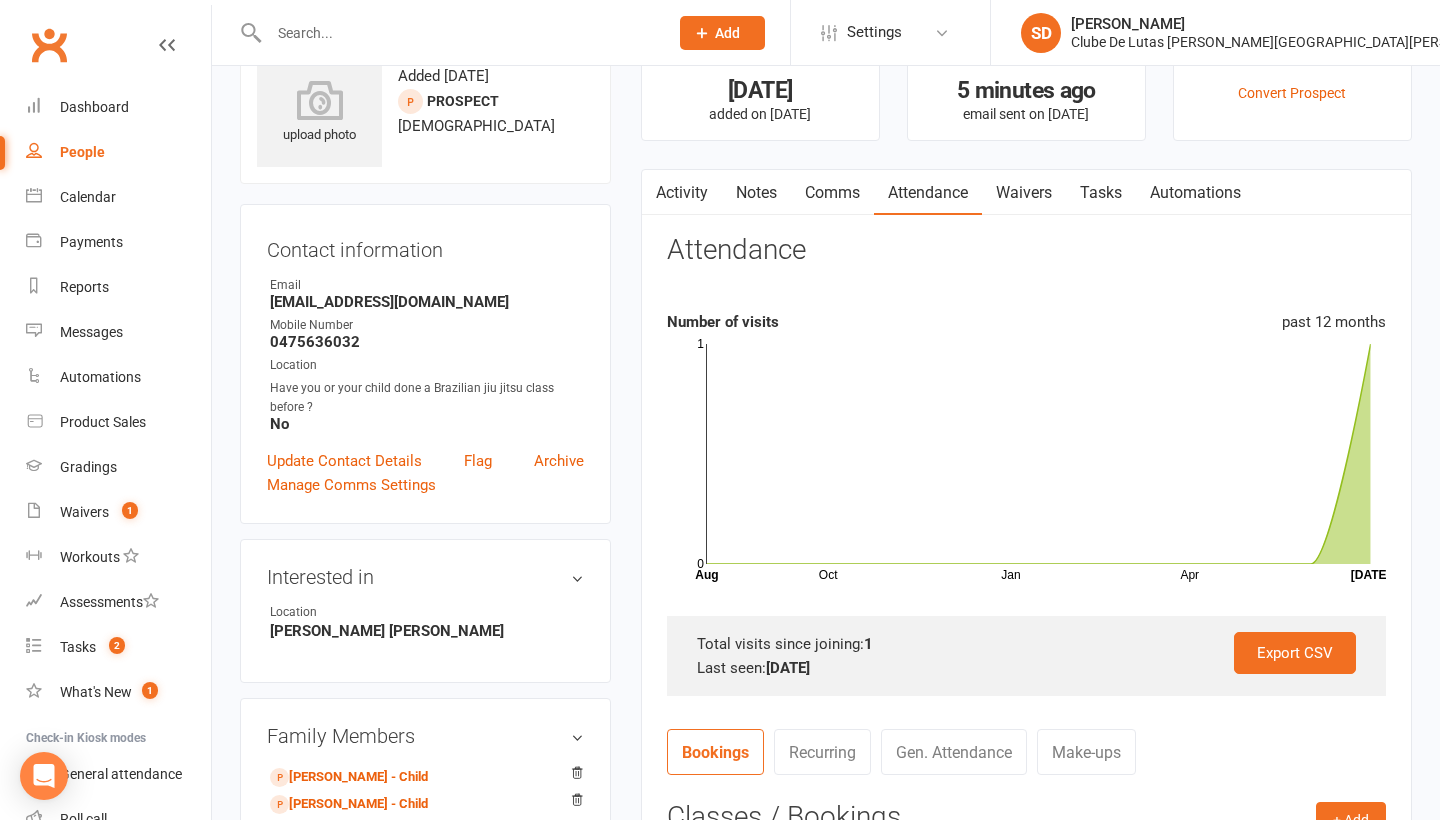 click on "Attendance" at bounding box center [928, 193] 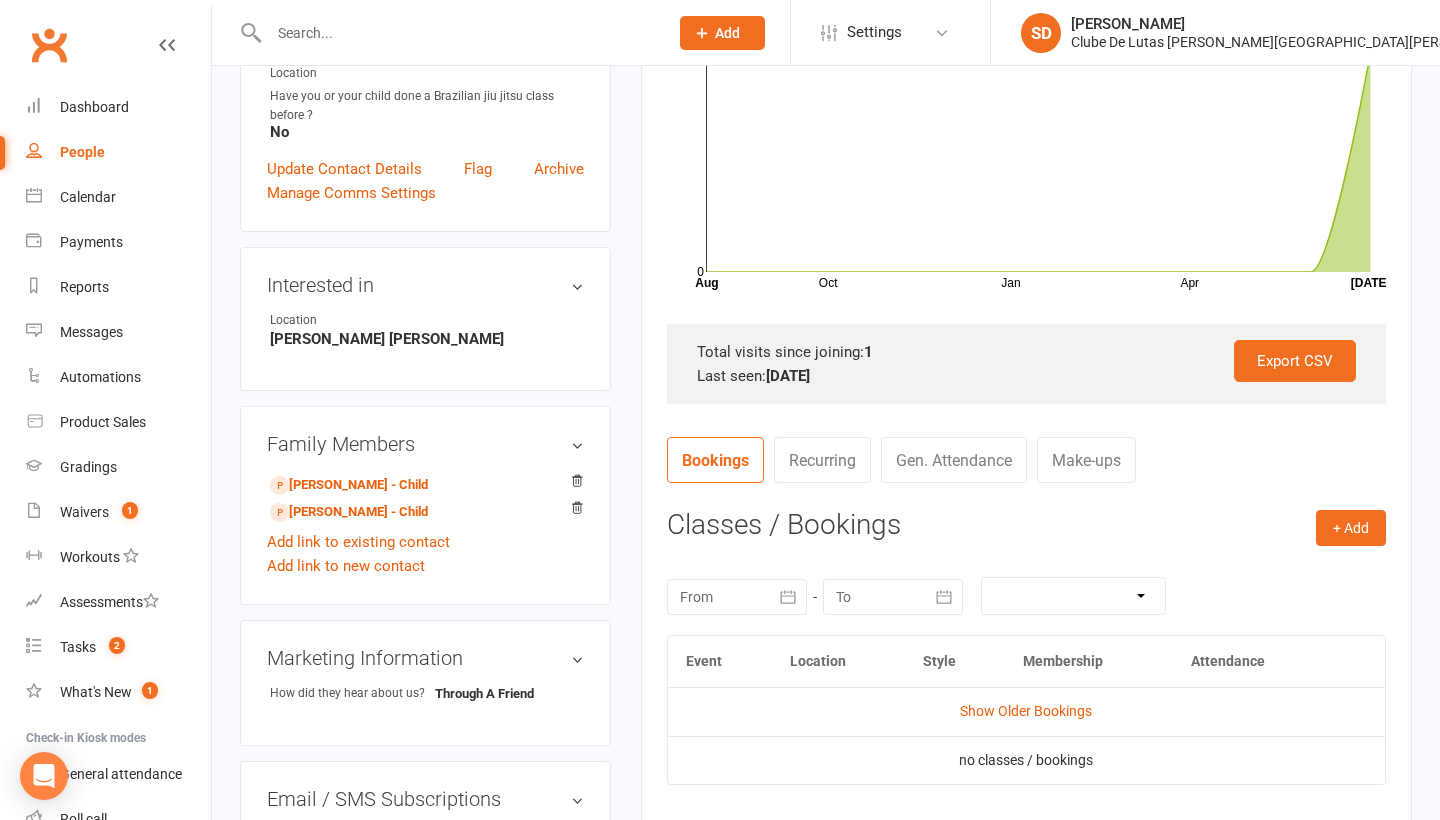 scroll, scrollTop: 377, scrollLeft: 0, axis: vertical 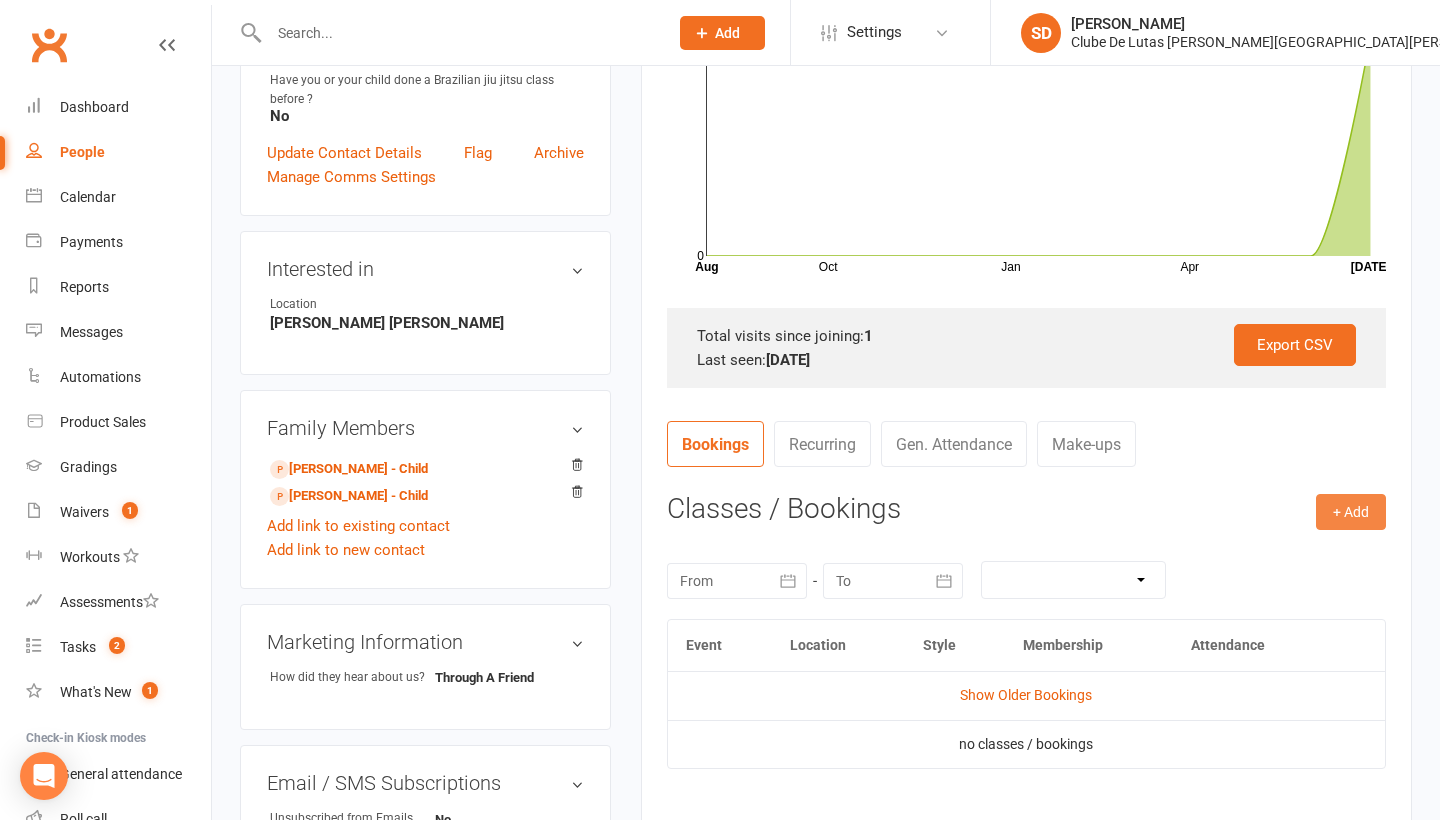 click on "+ Add" at bounding box center [1351, 512] 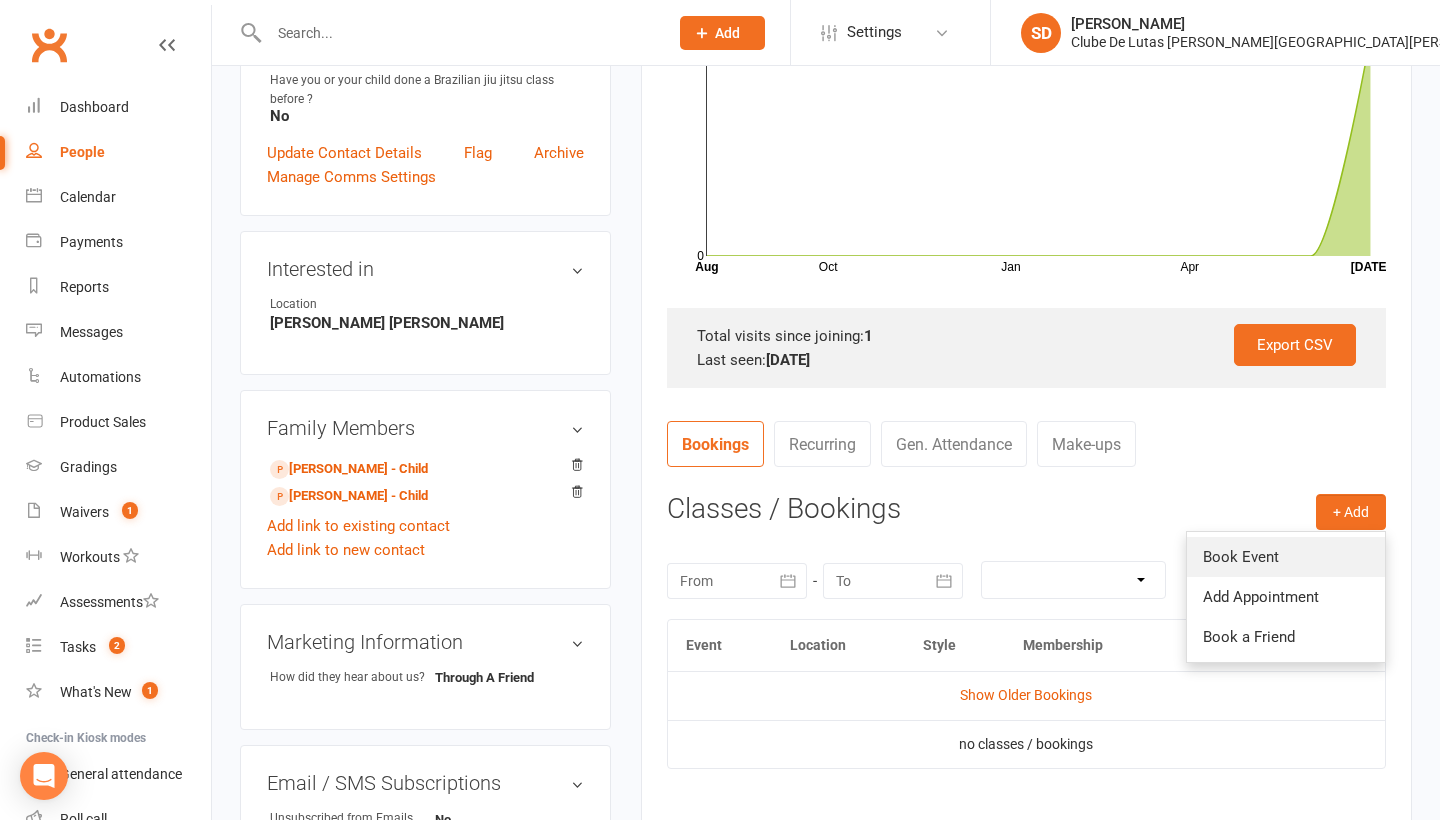 click on "Book Event" at bounding box center (1286, 557) 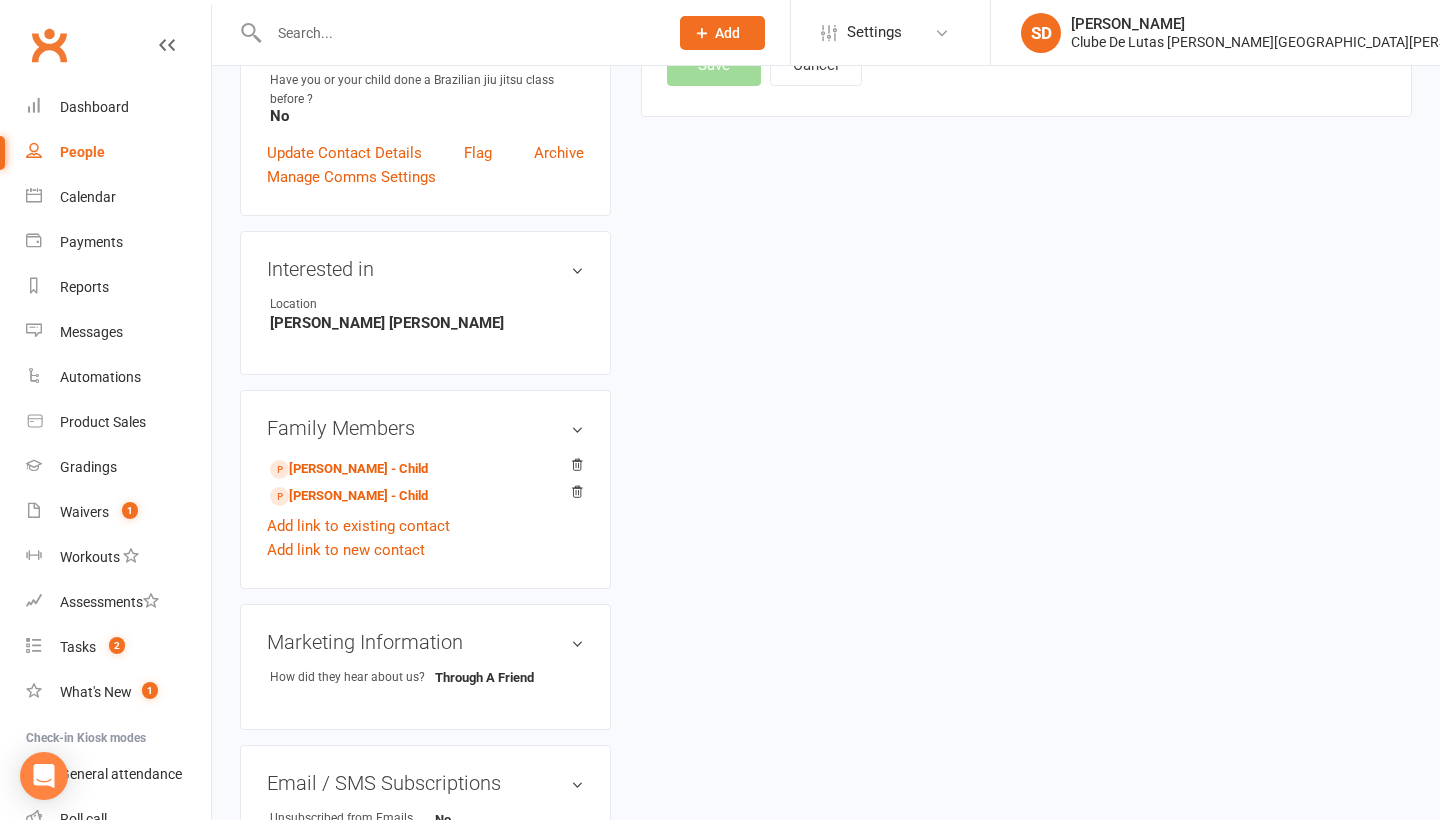 scroll, scrollTop: 137, scrollLeft: 0, axis: vertical 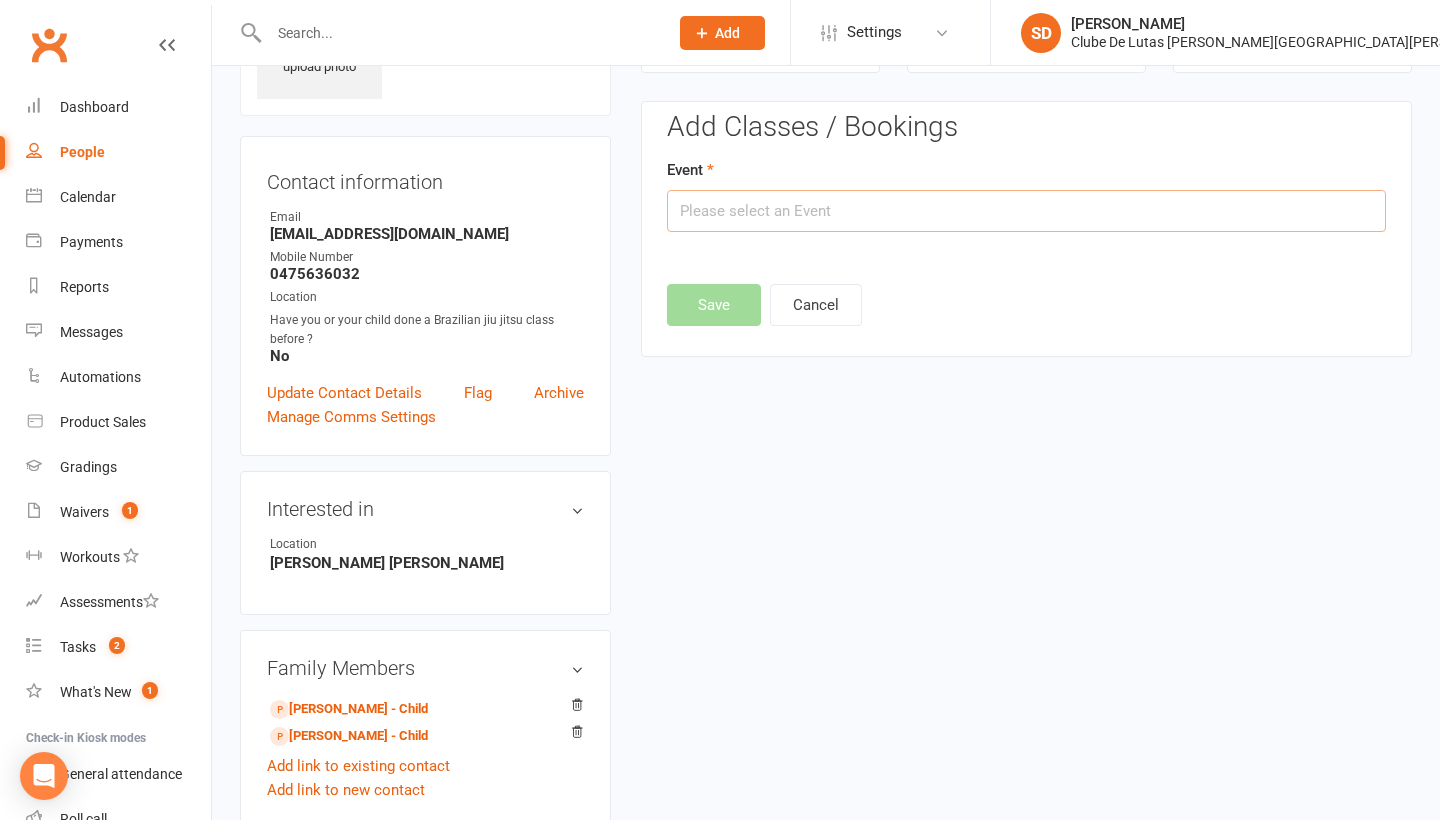 click at bounding box center (1026, 211) 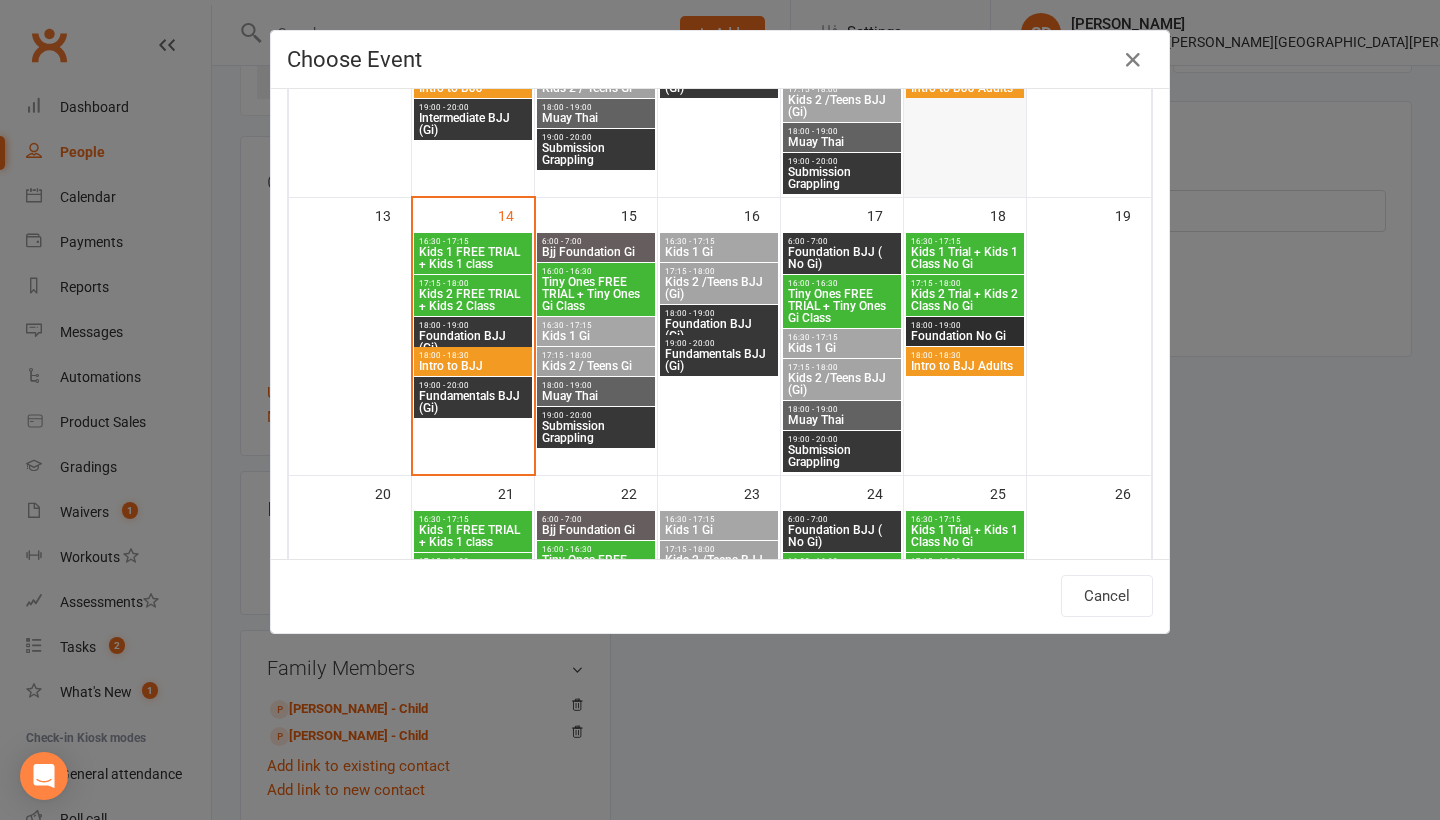 scroll, scrollTop: 623, scrollLeft: 0, axis: vertical 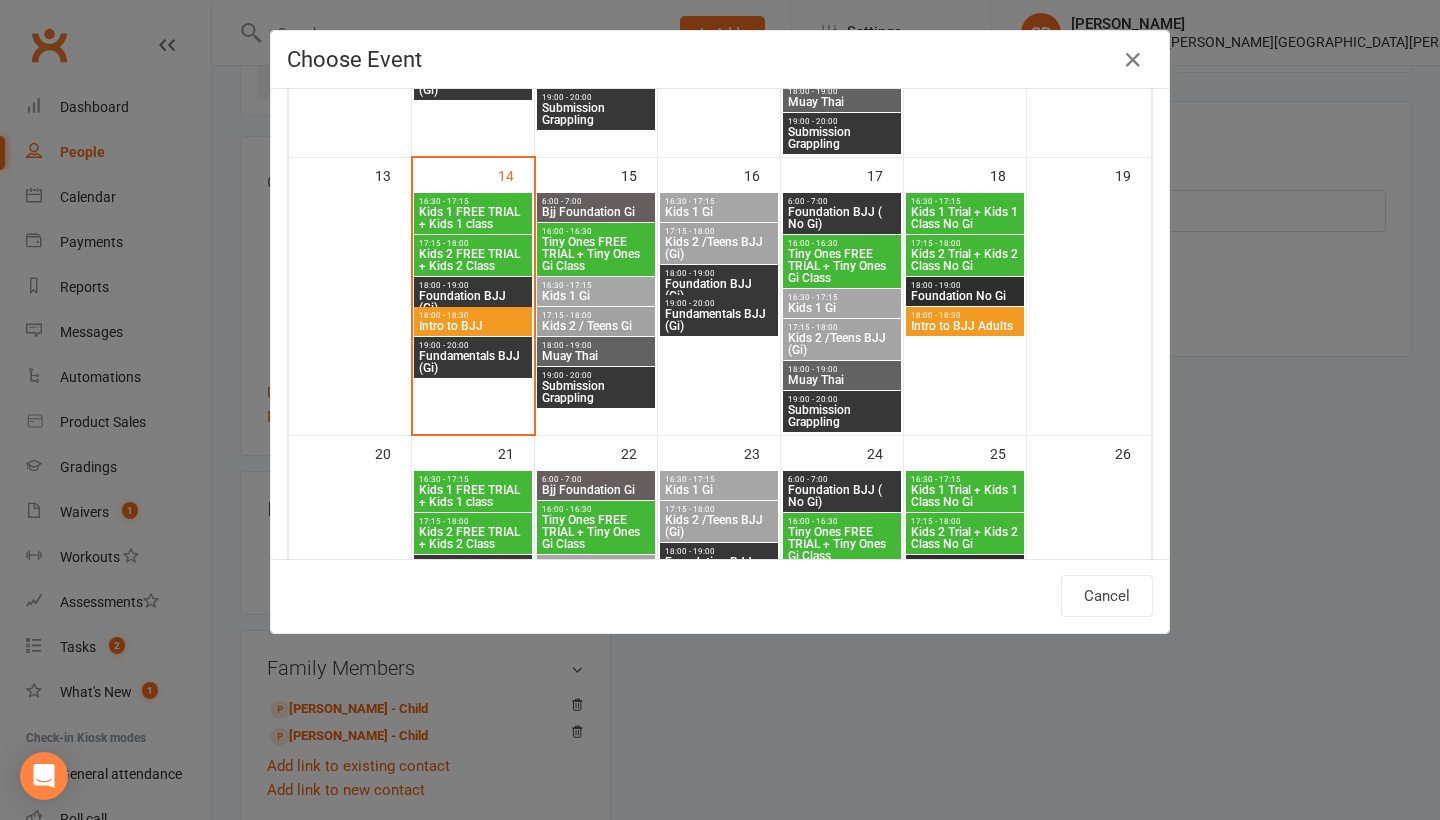 click on "18:00 - 18:30" at bounding box center (965, 315) 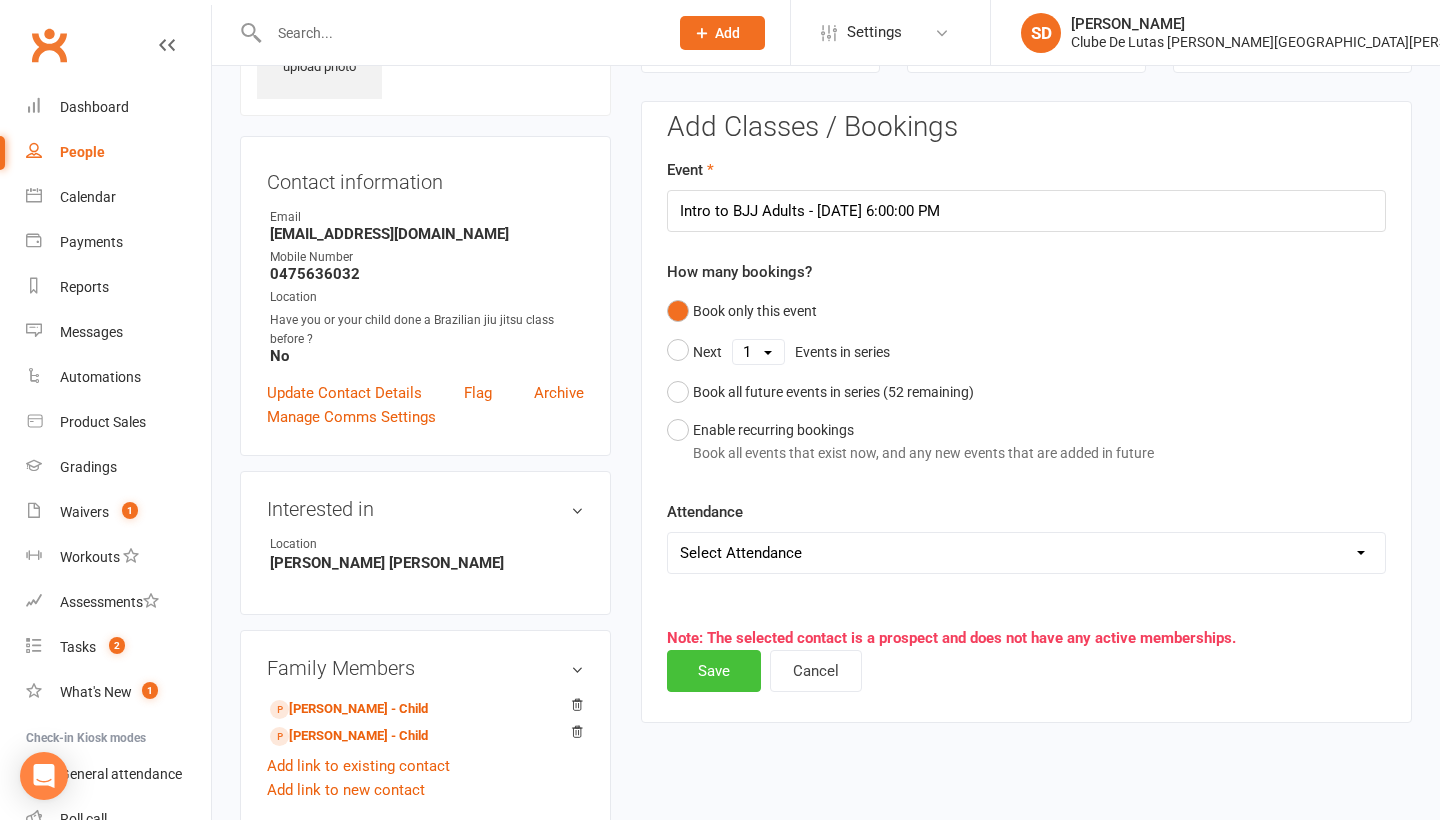 click on "Save" at bounding box center [714, 671] 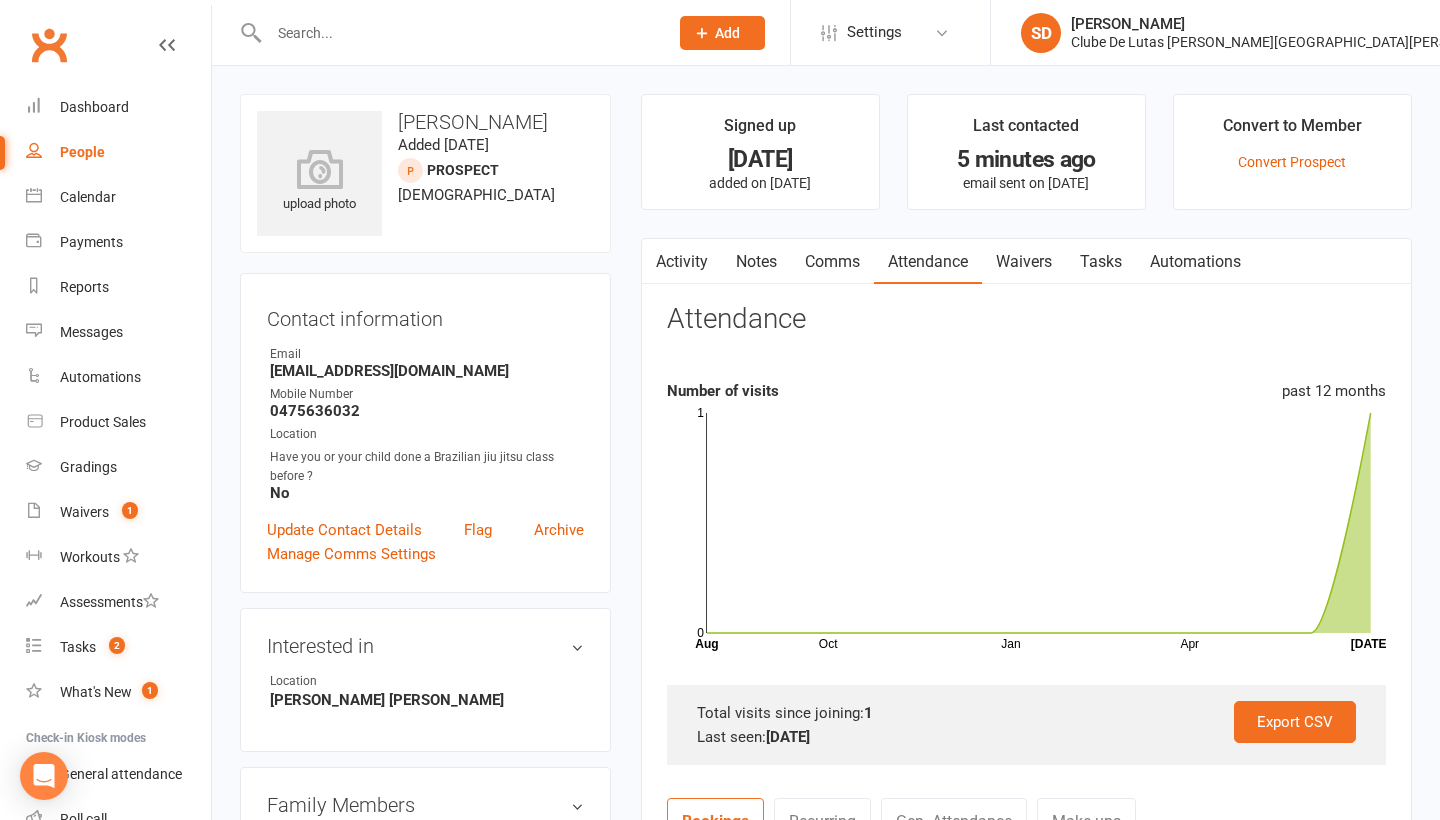 scroll, scrollTop: 0, scrollLeft: 0, axis: both 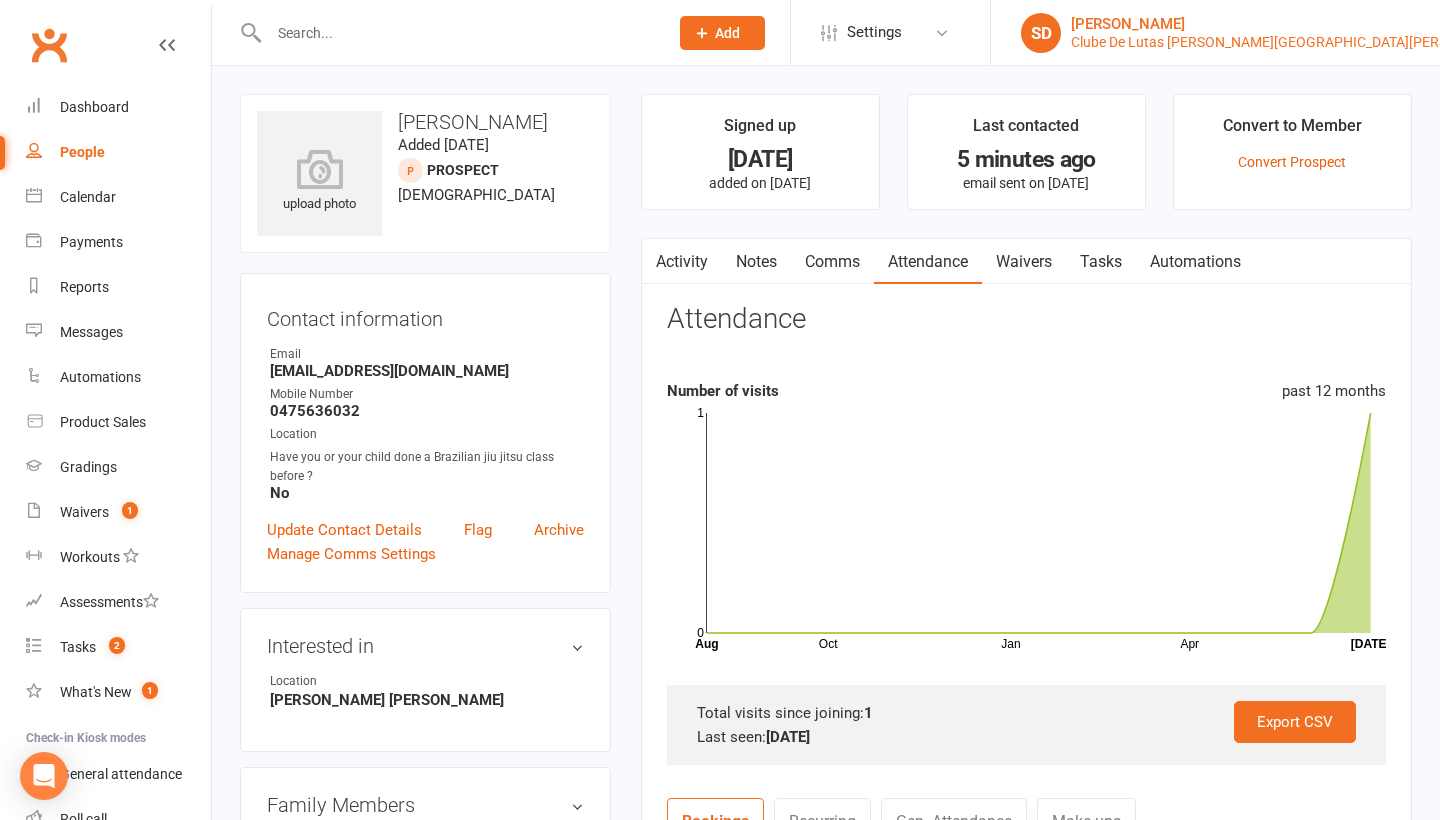 click on "Clube De Lutas [PERSON_NAME][GEOGRAPHIC_DATA][PERSON_NAME]" at bounding box center [1293, 42] 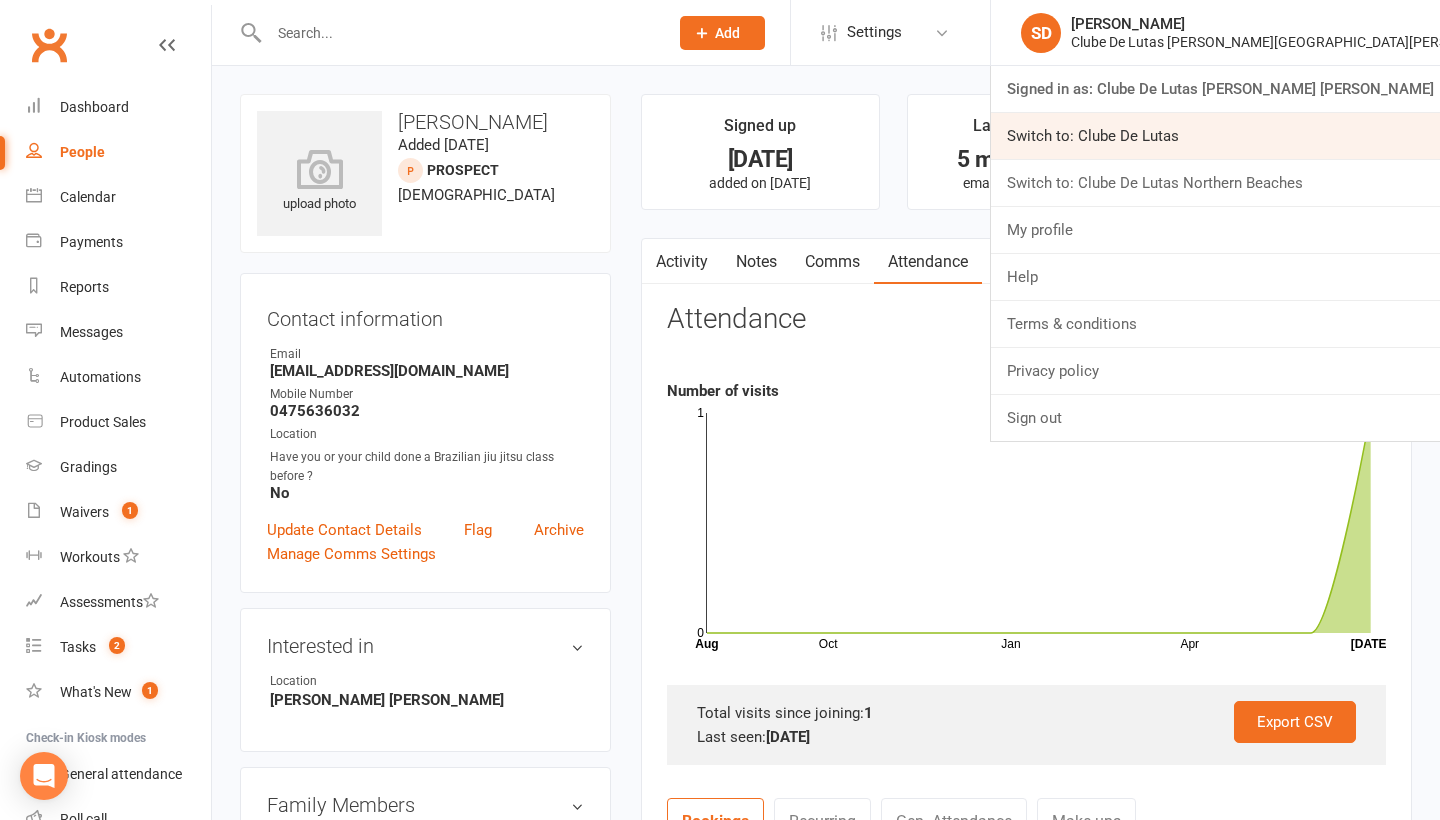 click on "Switch to: Clube De Lutas" at bounding box center (1215, 136) 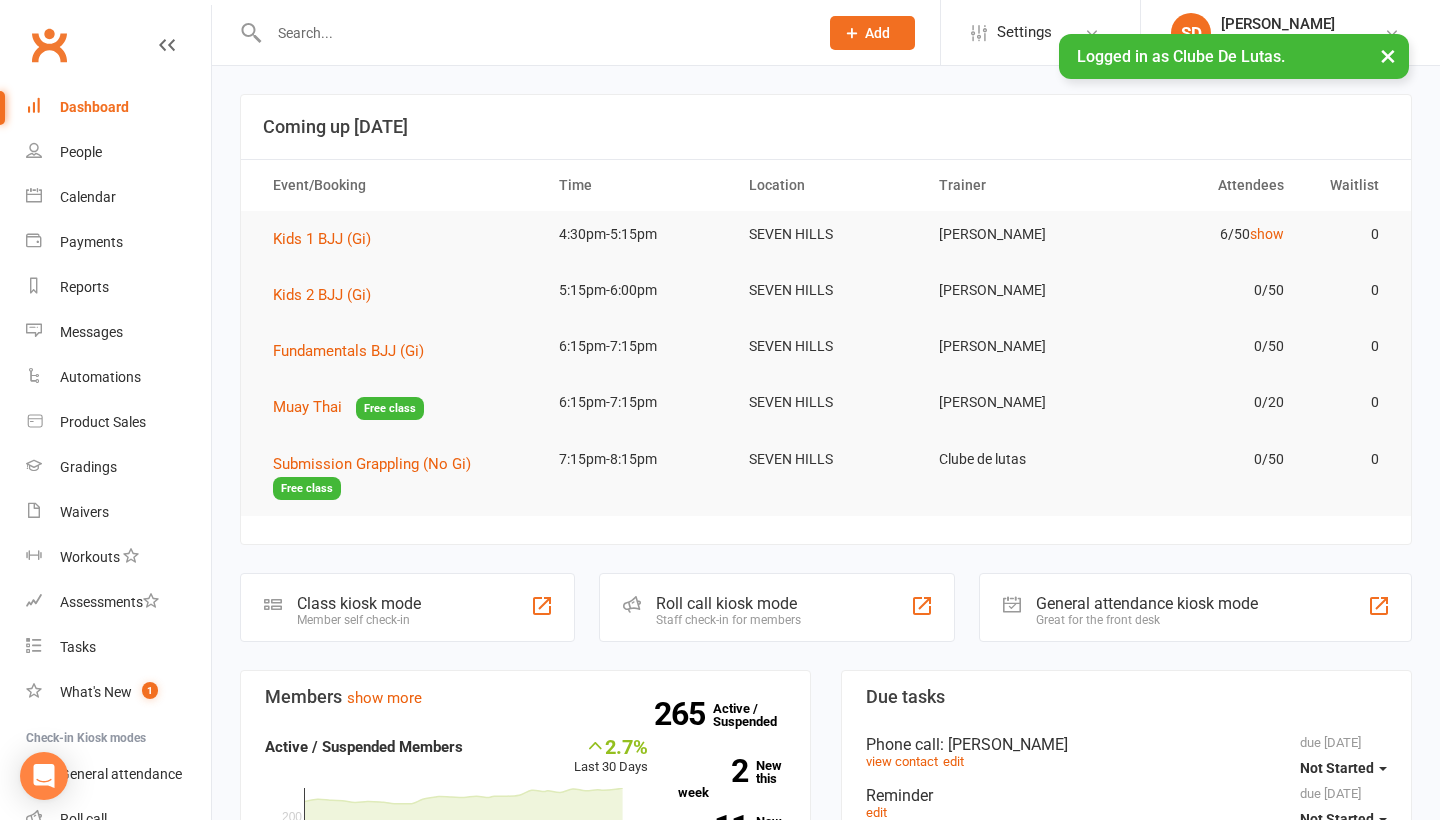 scroll, scrollTop: 0, scrollLeft: 0, axis: both 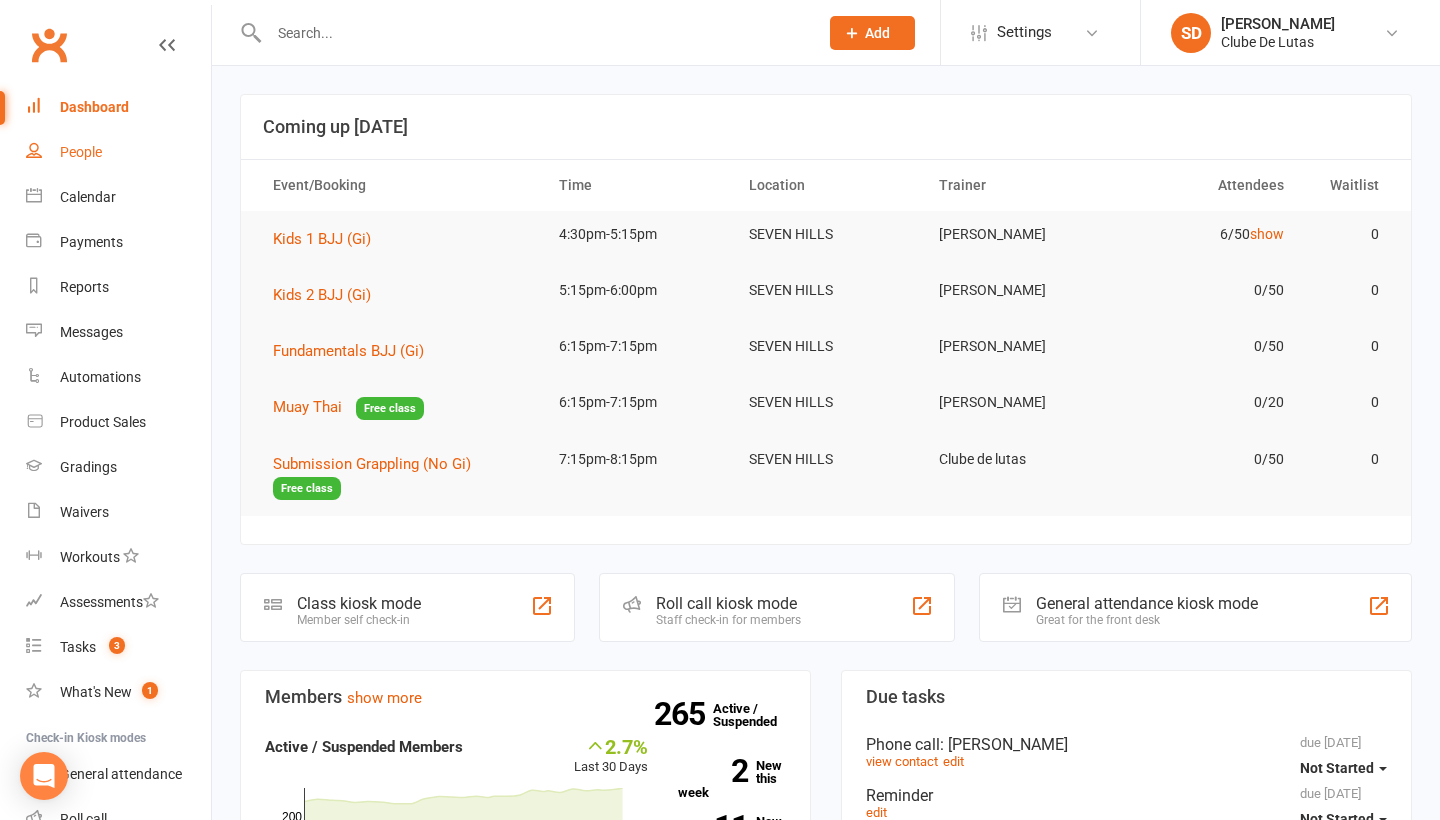 click on "People" at bounding box center [81, 152] 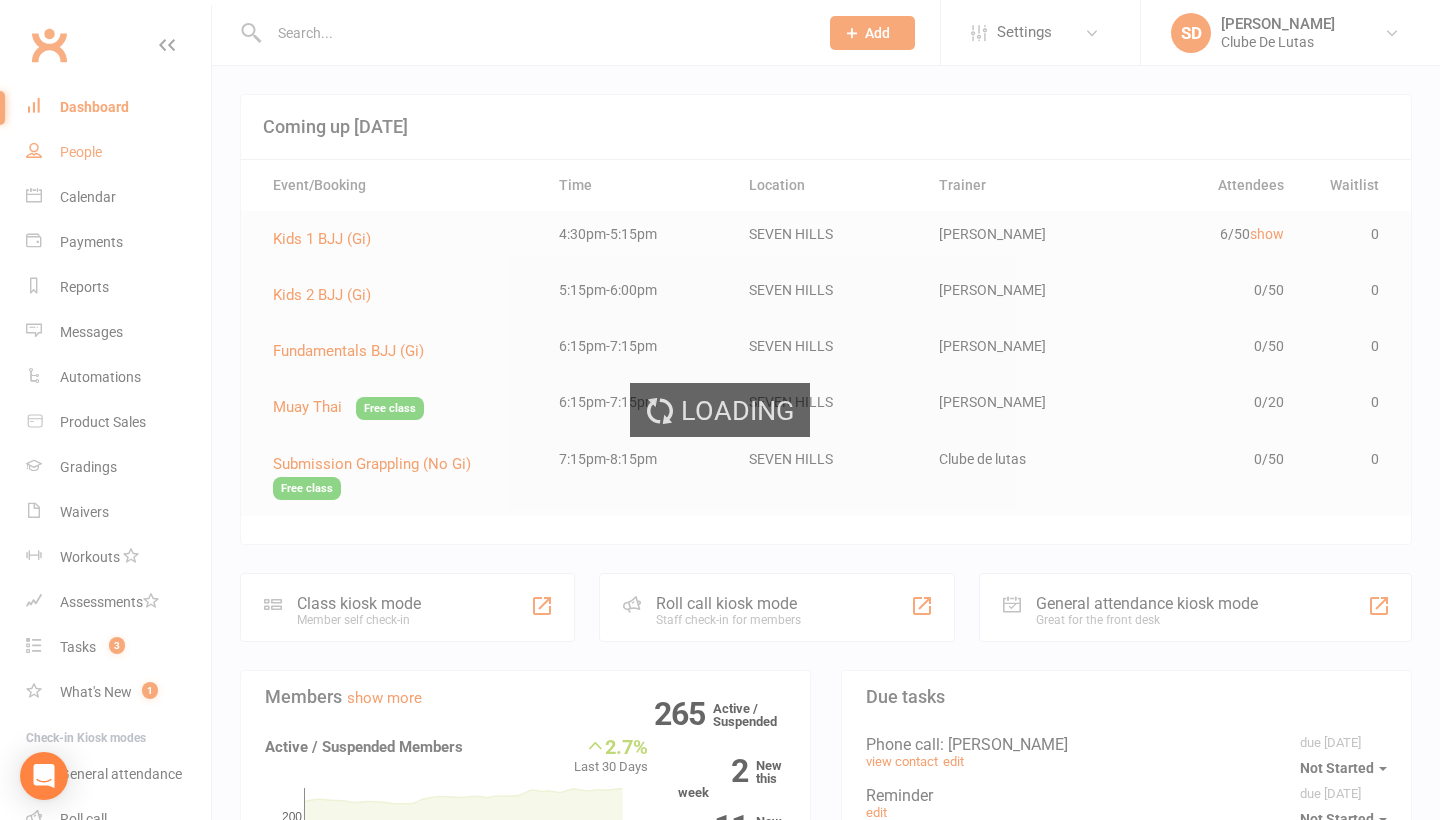 select on "100" 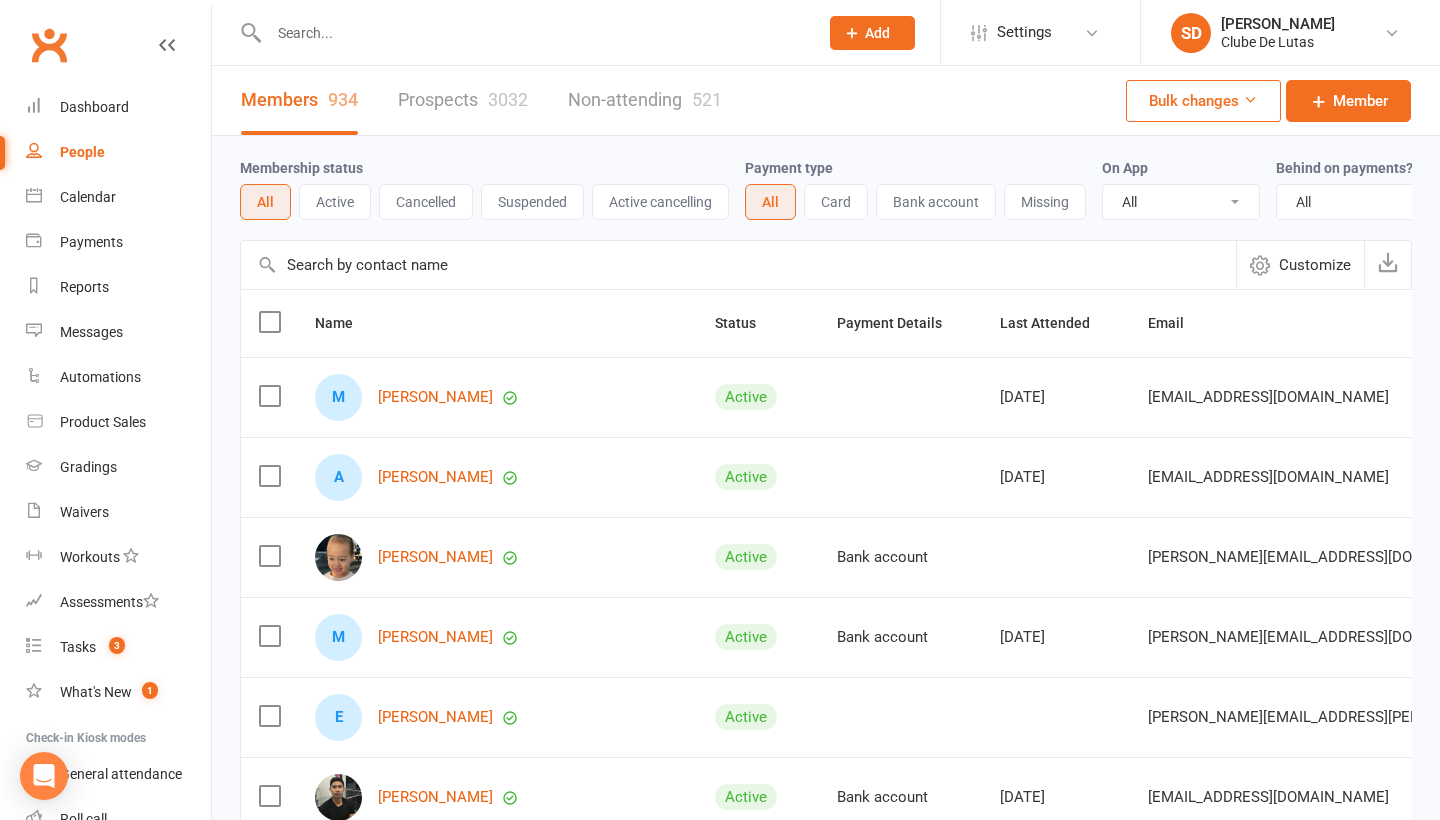 click on "Prospects 3032" at bounding box center (463, 100) 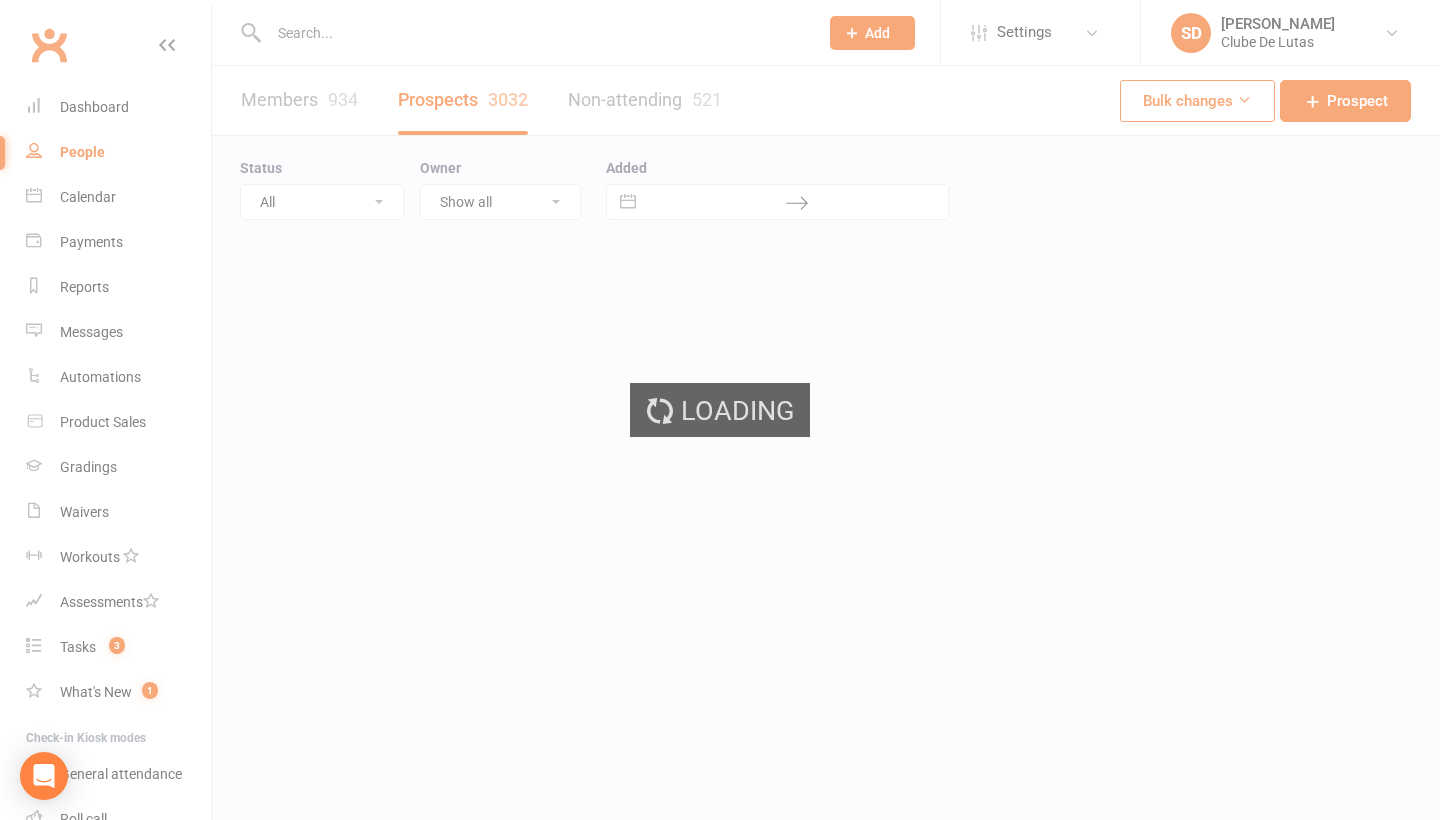 select on "100" 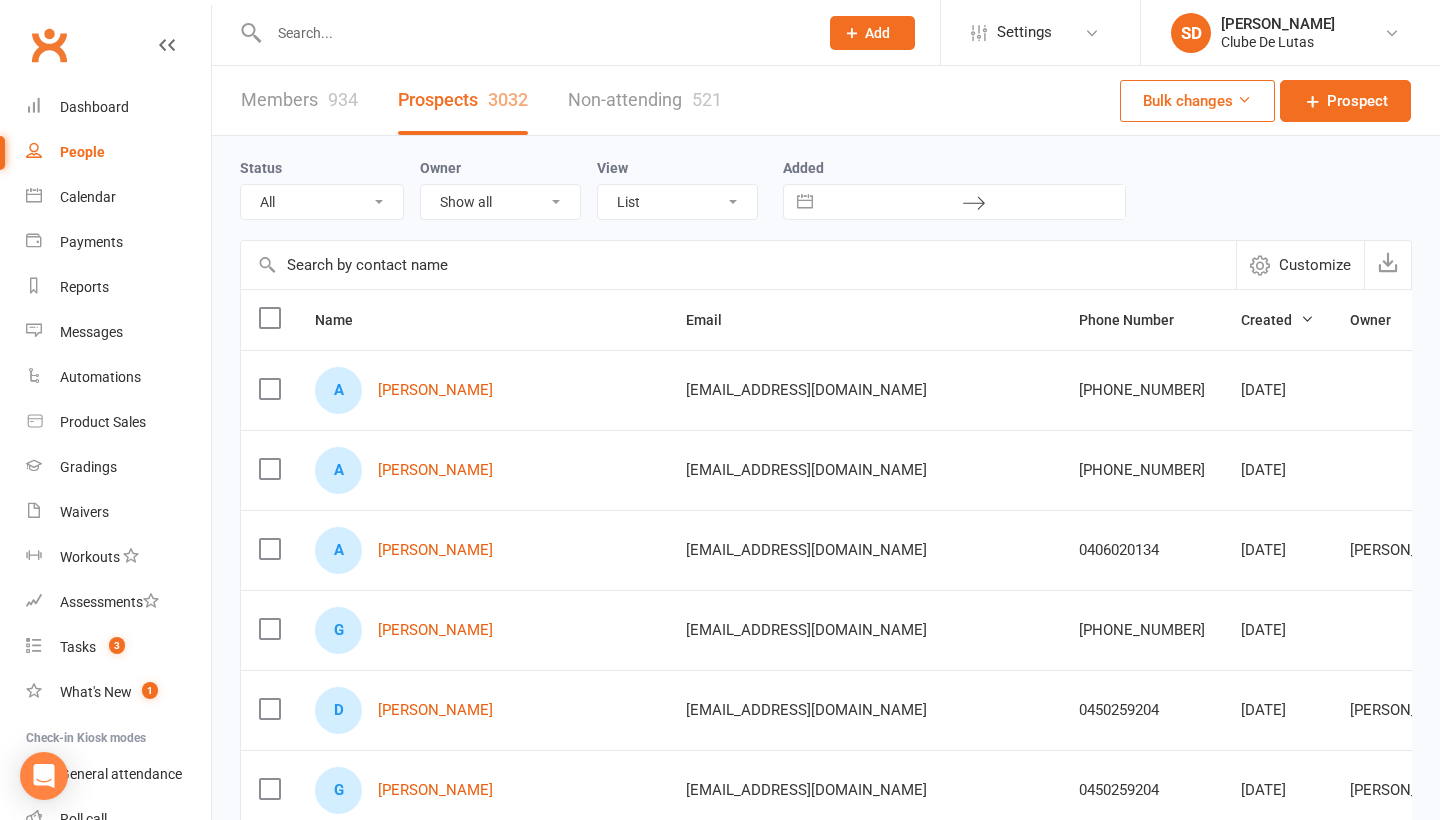 click on "SD Siobhan Duffy Clube De Lutas Signed in as: Clube De Lutas Switch to: Clube De Lutas Northern Beaches Switch to: Clube De Lutas Rouse Hill My profile Help Terms & conditions  Privacy policy  Sign out" at bounding box center [1290, 32] 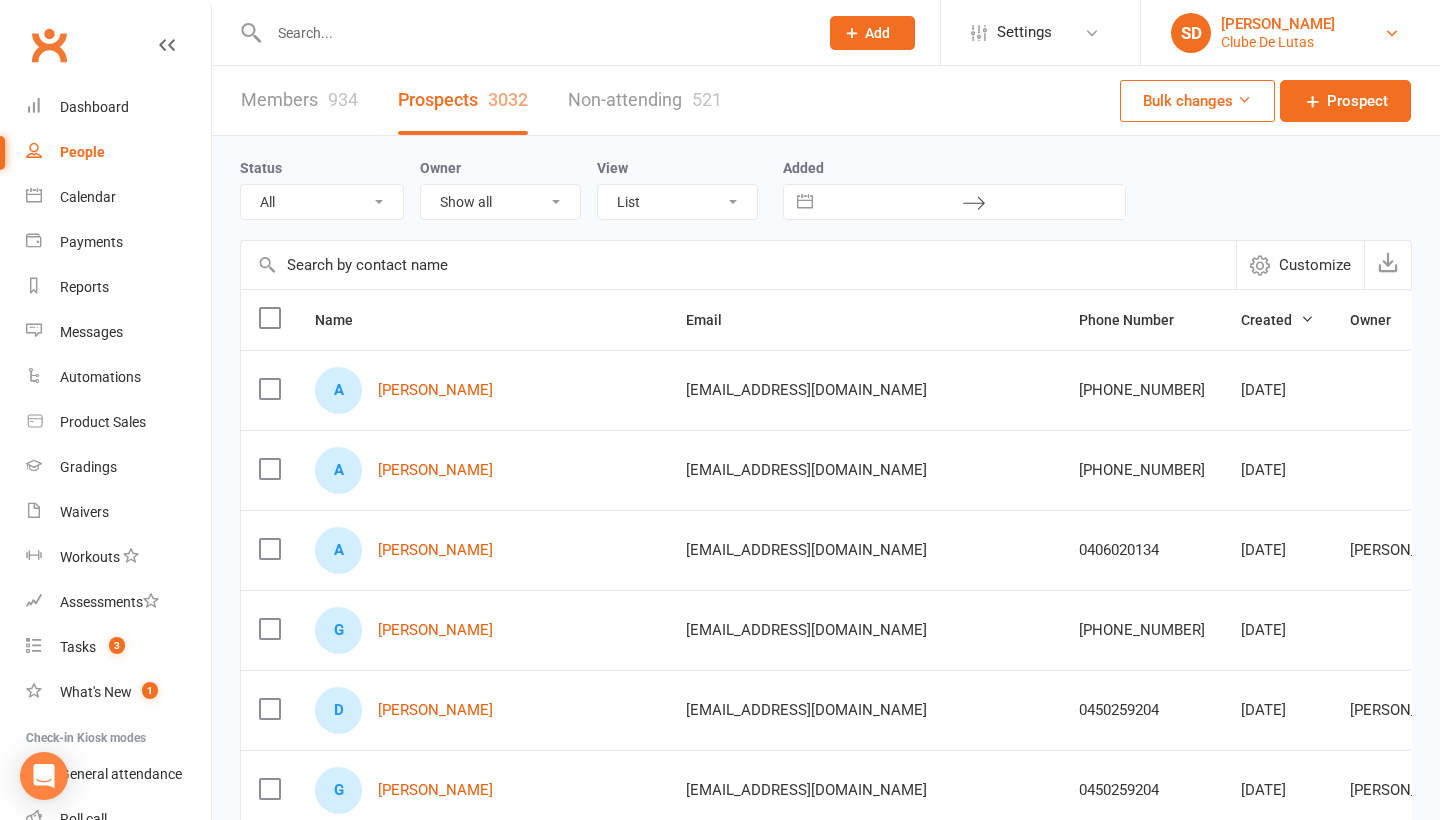 click on "[PERSON_NAME]" at bounding box center [1278, 24] 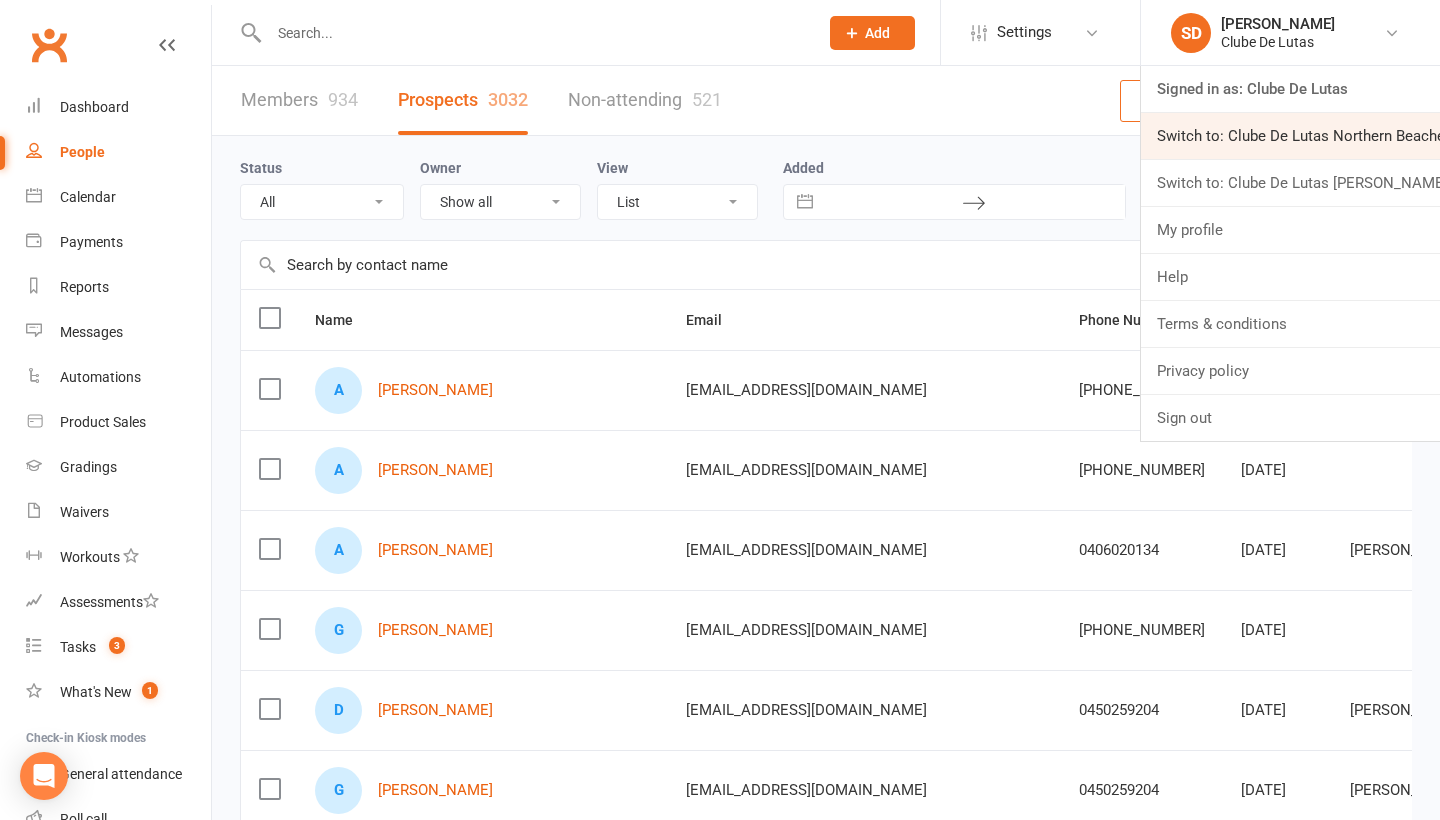 click on "Switch to: Clube De Lutas Northern Beaches" at bounding box center [1290, 136] 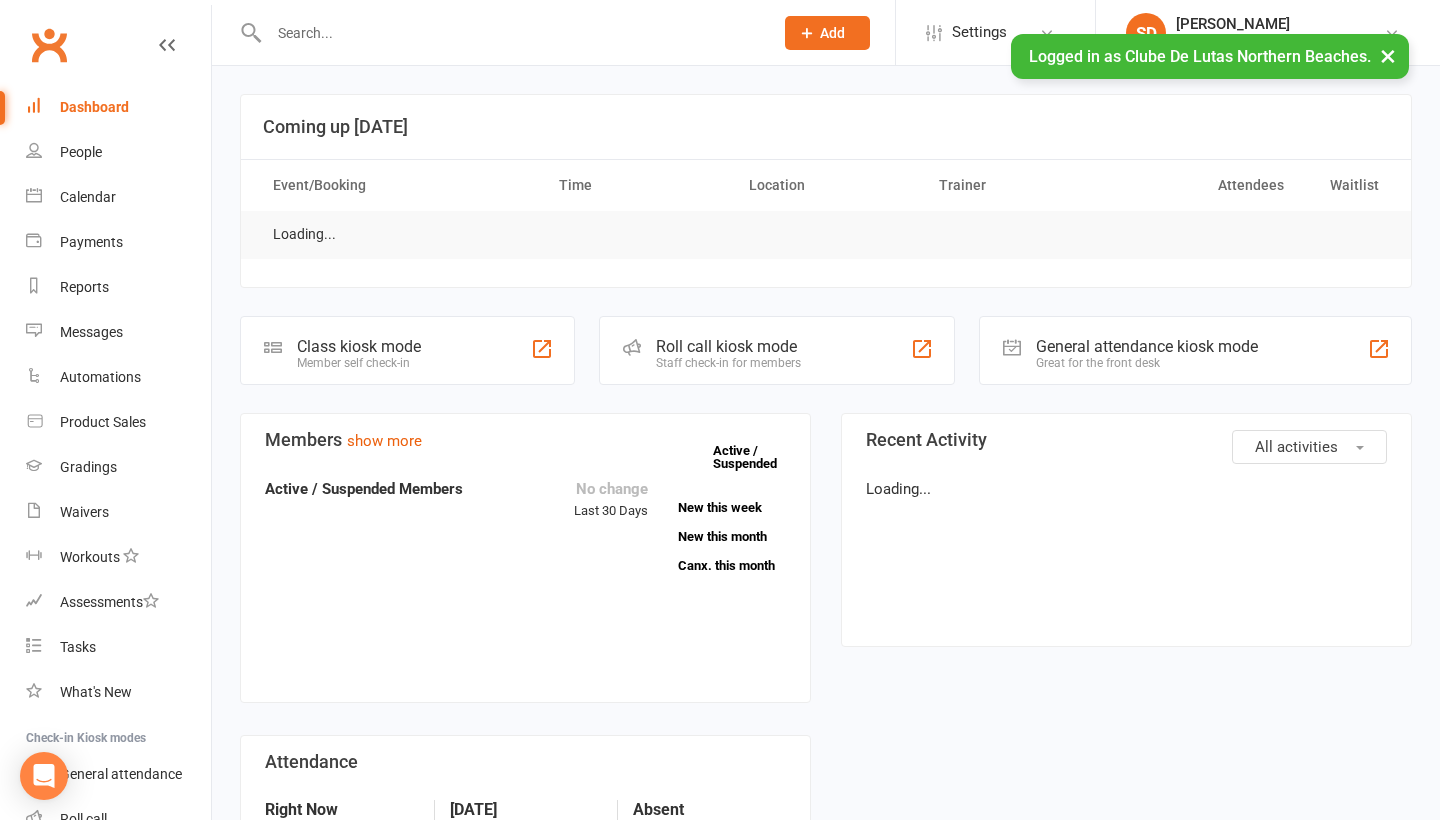 scroll, scrollTop: 0, scrollLeft: 0, axis: both 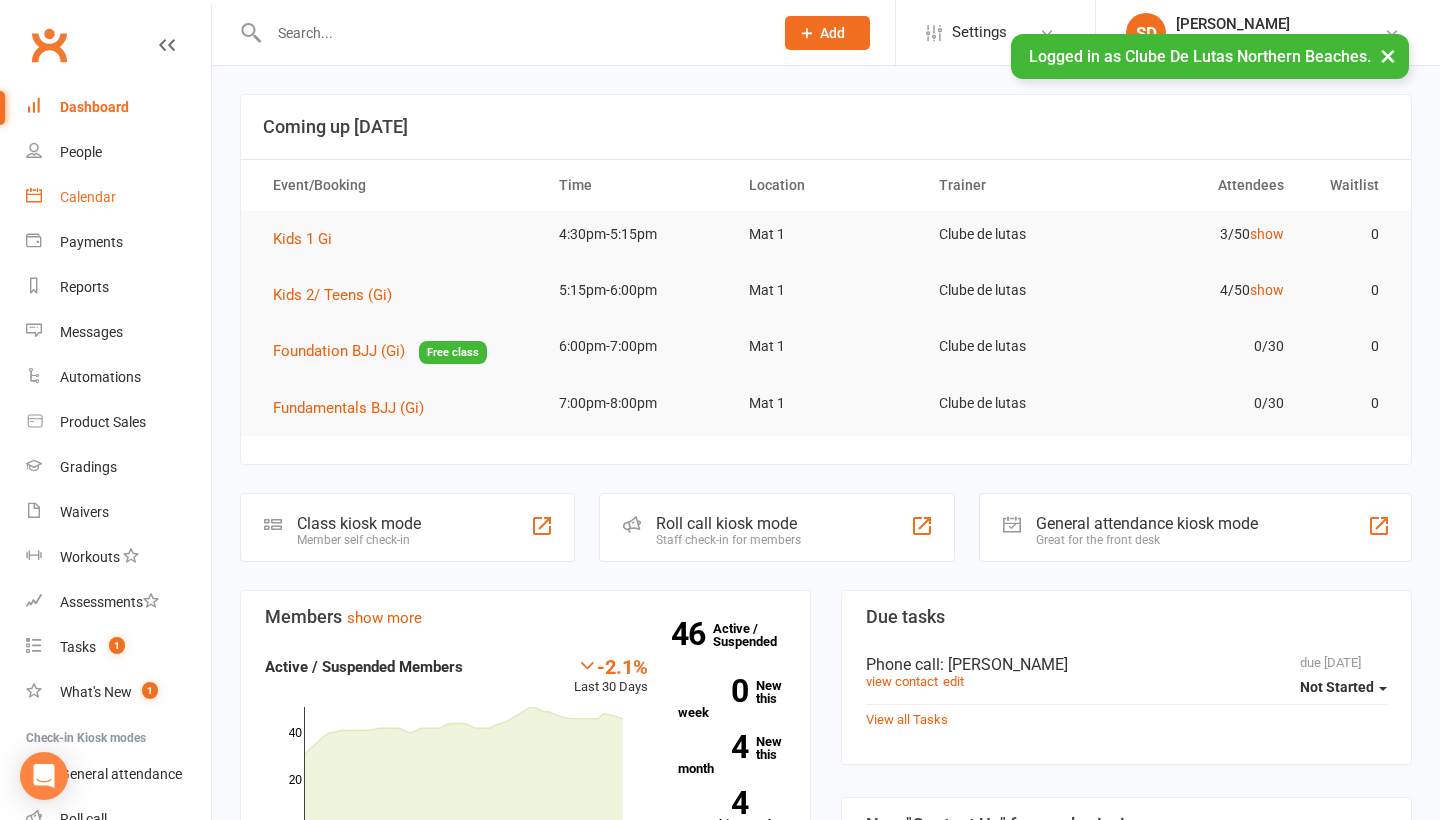 click on "Calendar" at bounding box center (118, 197) 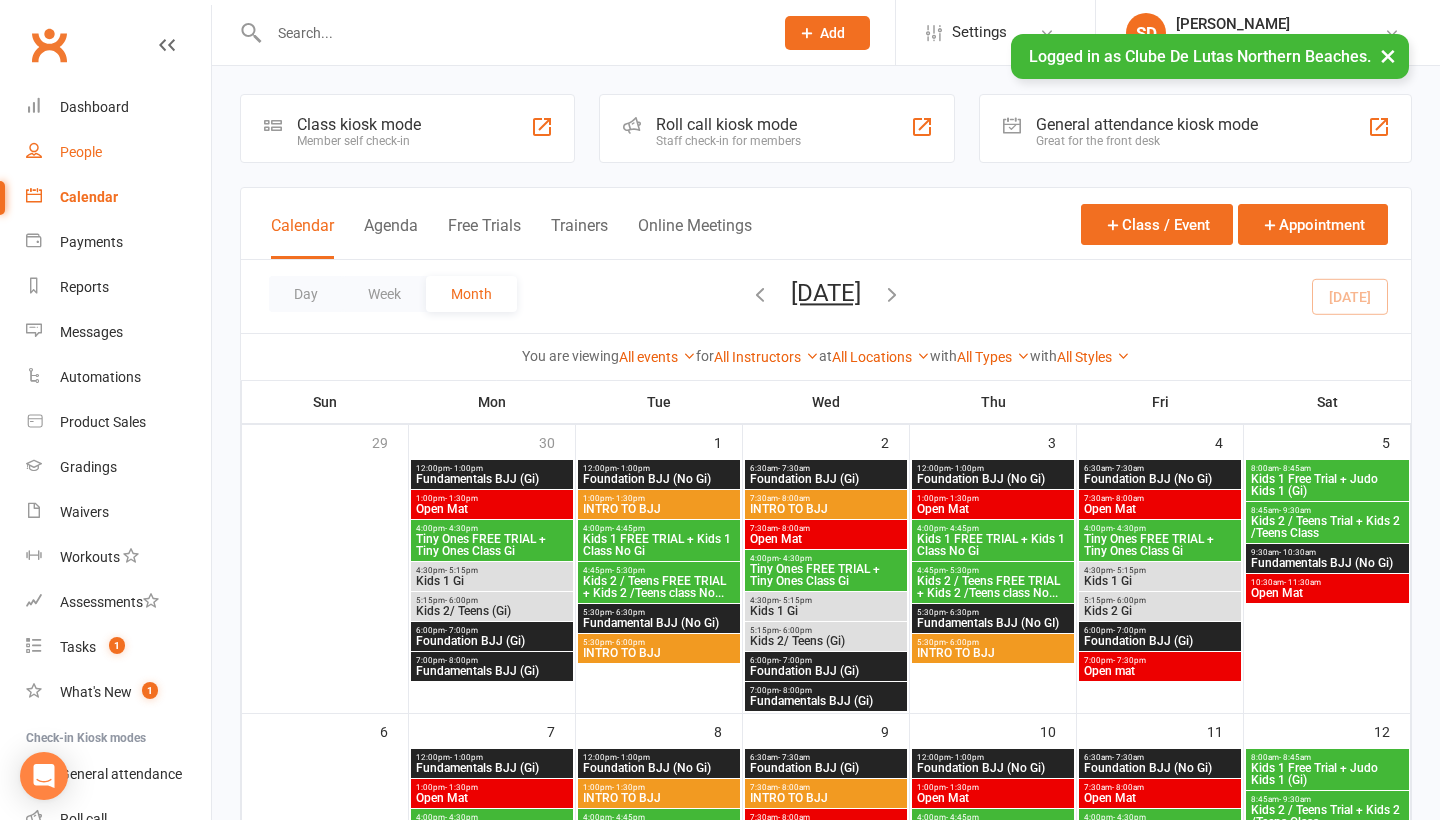 click on "People" at bounding box center [118, 152] 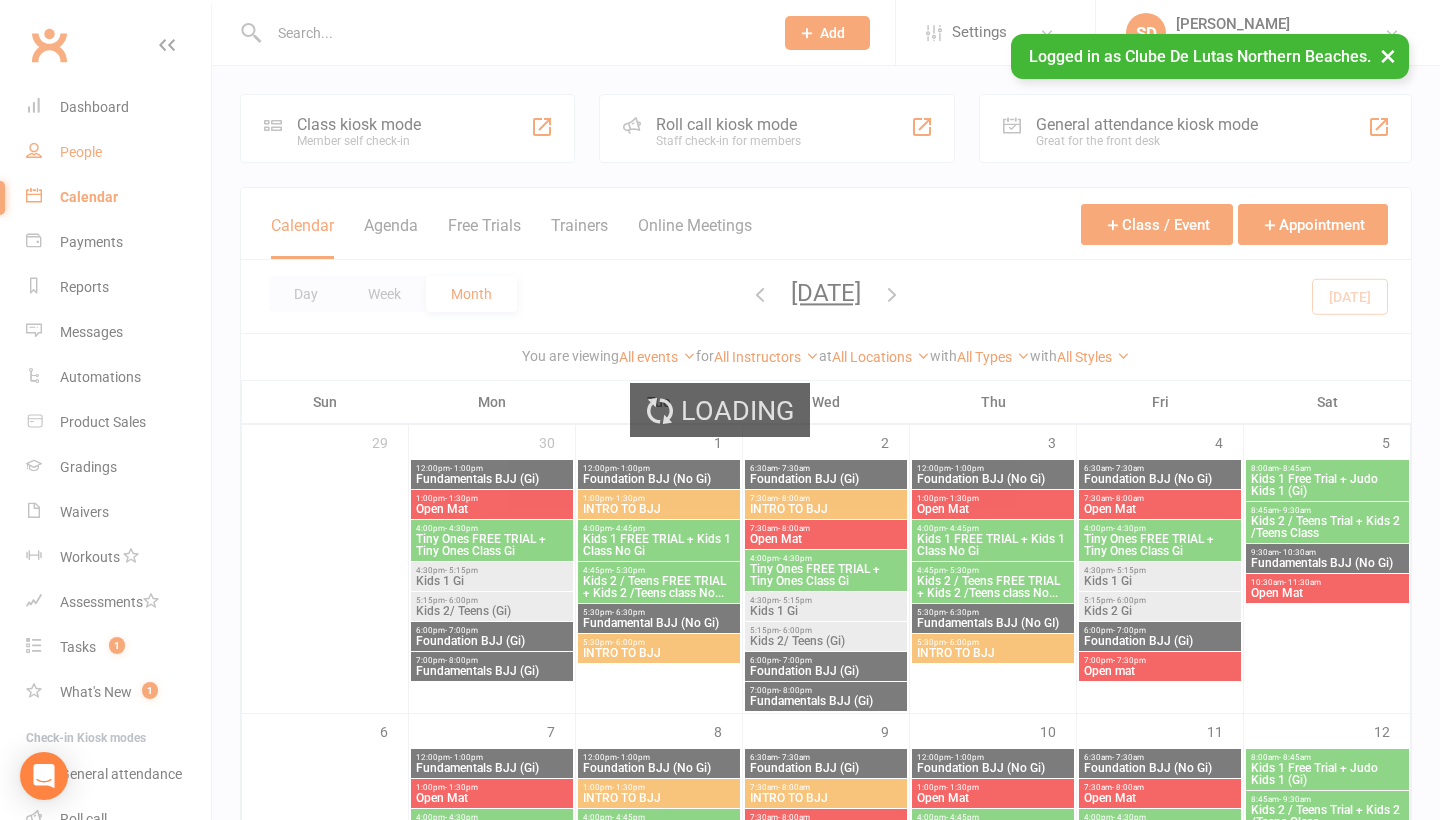 select on "100" 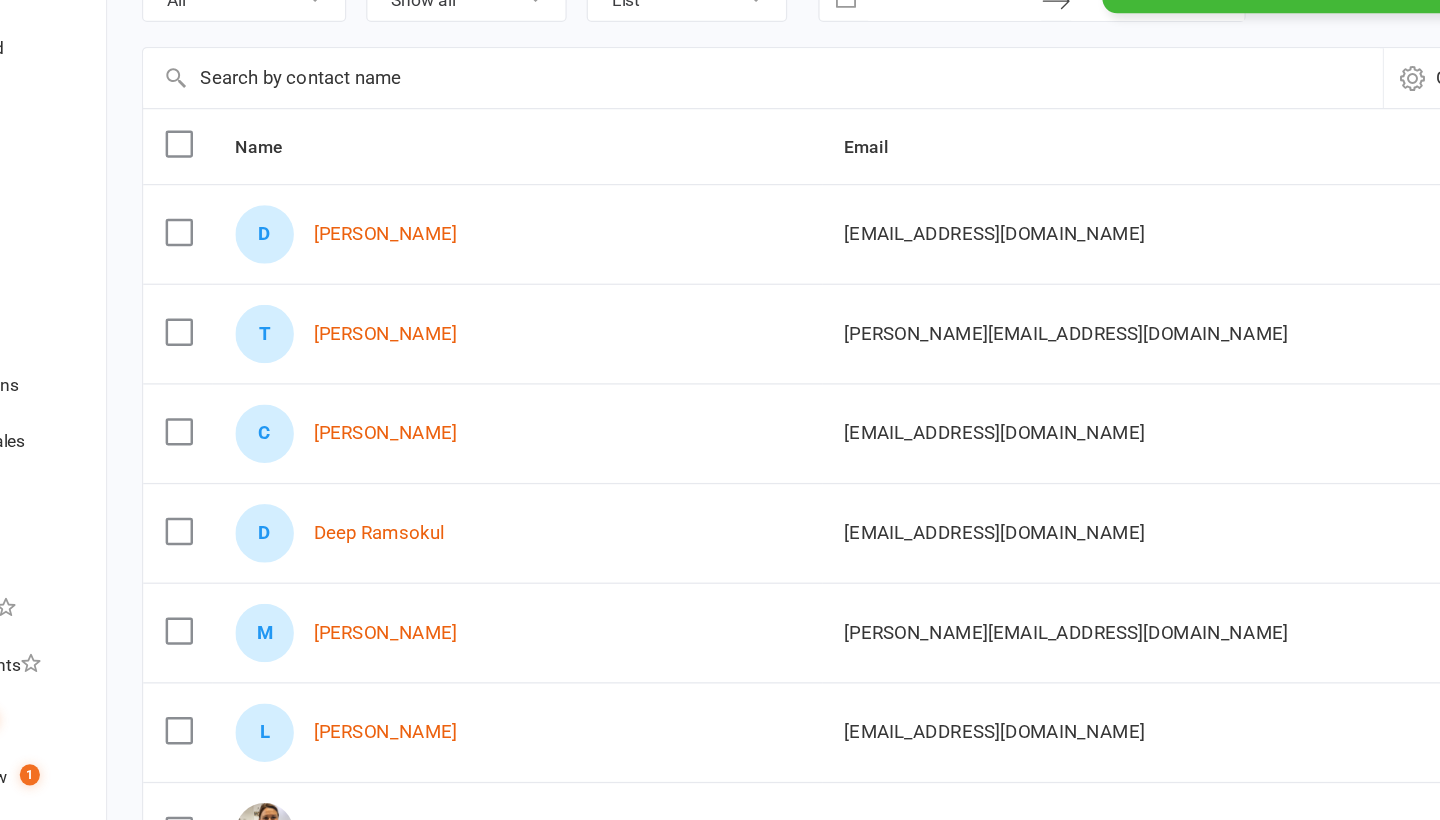 scroll, scrollTop: 122, scrollLeft: 0, axis: vertical 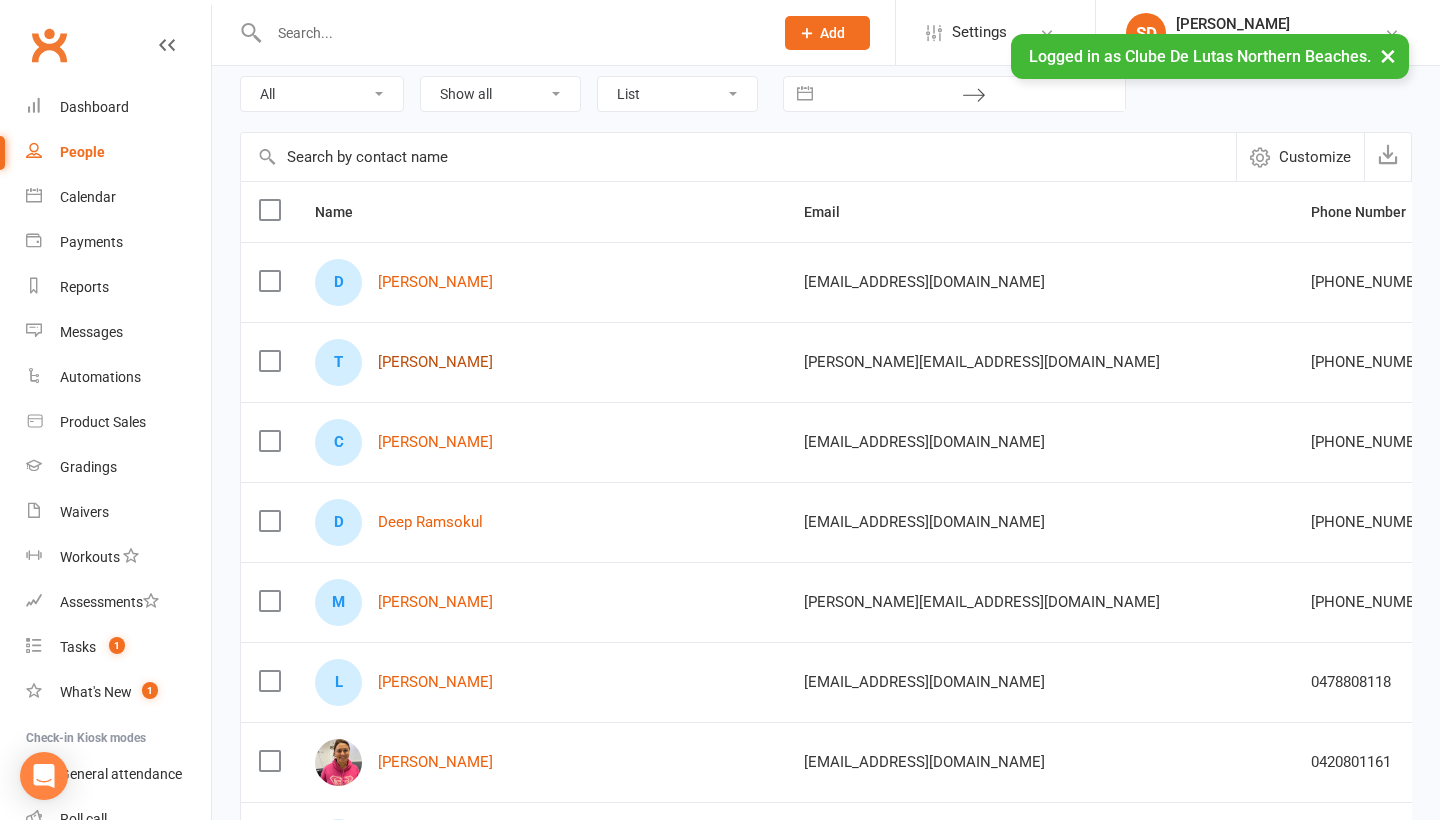 click on "[PERSON_NAME]" at bounding box center (435, 362) 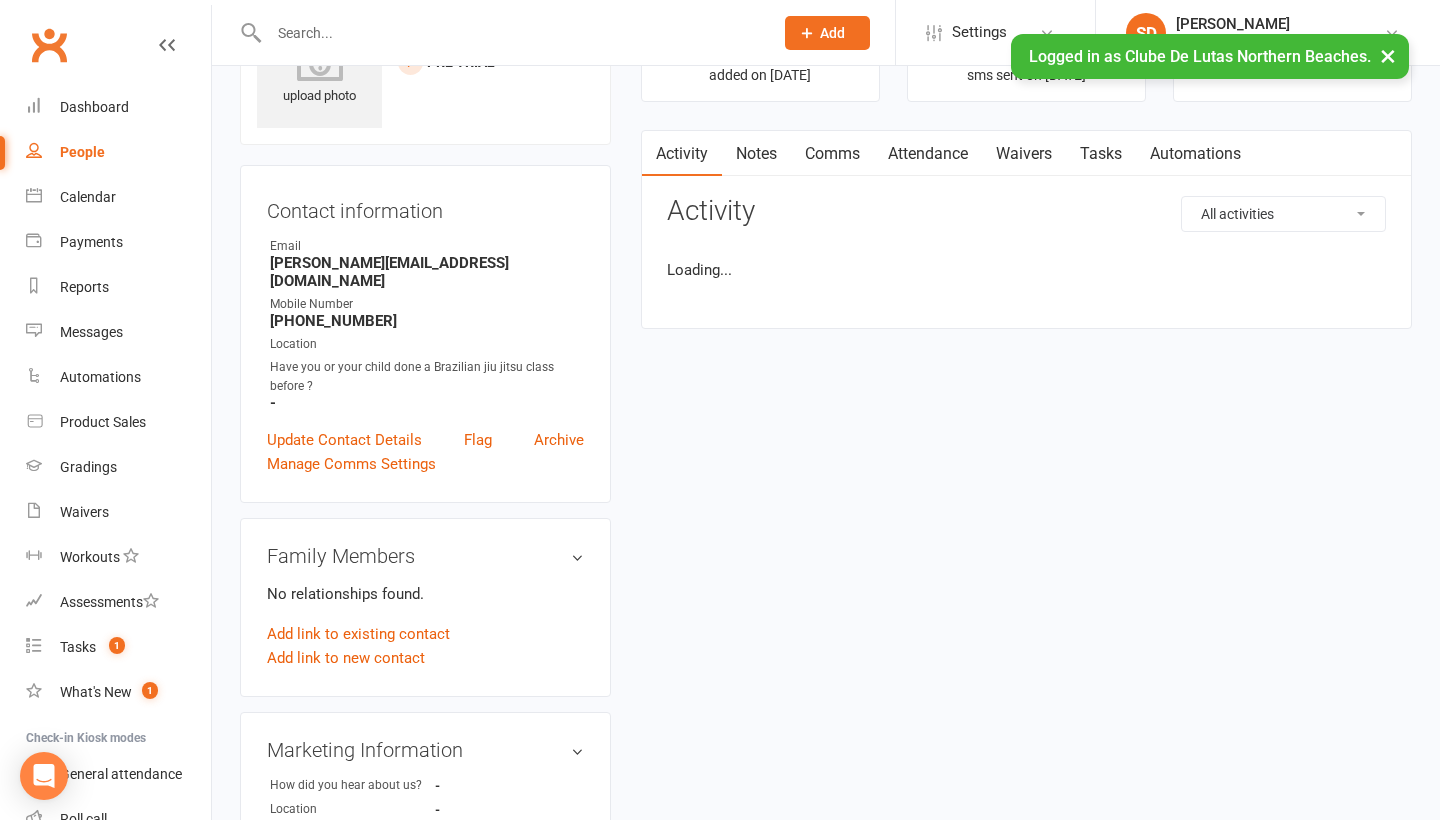 scroll, scrollTop: 0, scrollLeft: 0, axis: both 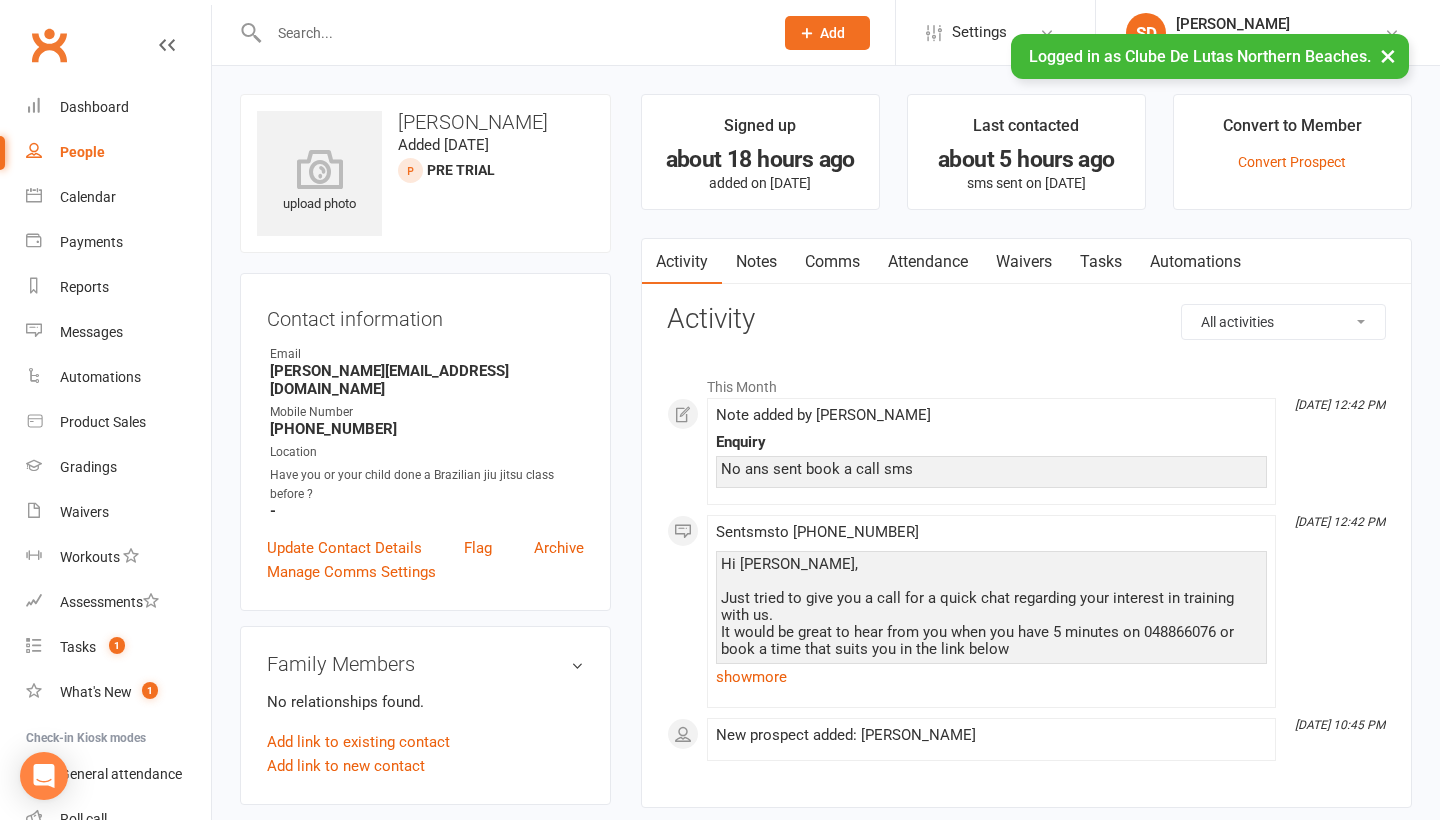 click on "Attendance" at bounding box center (928, 262) 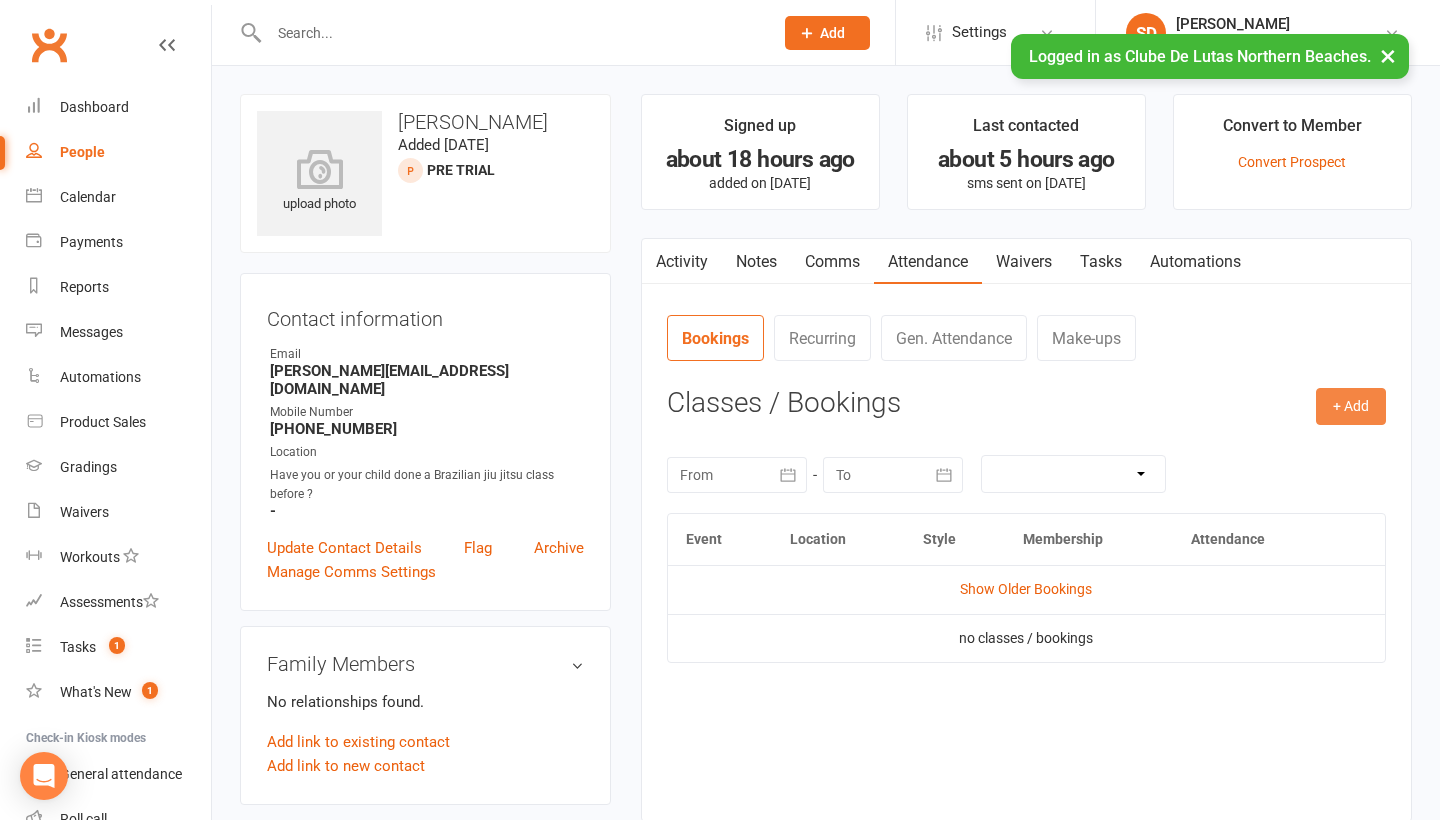 click on "+ Add" at bounding box center [1351, 406] 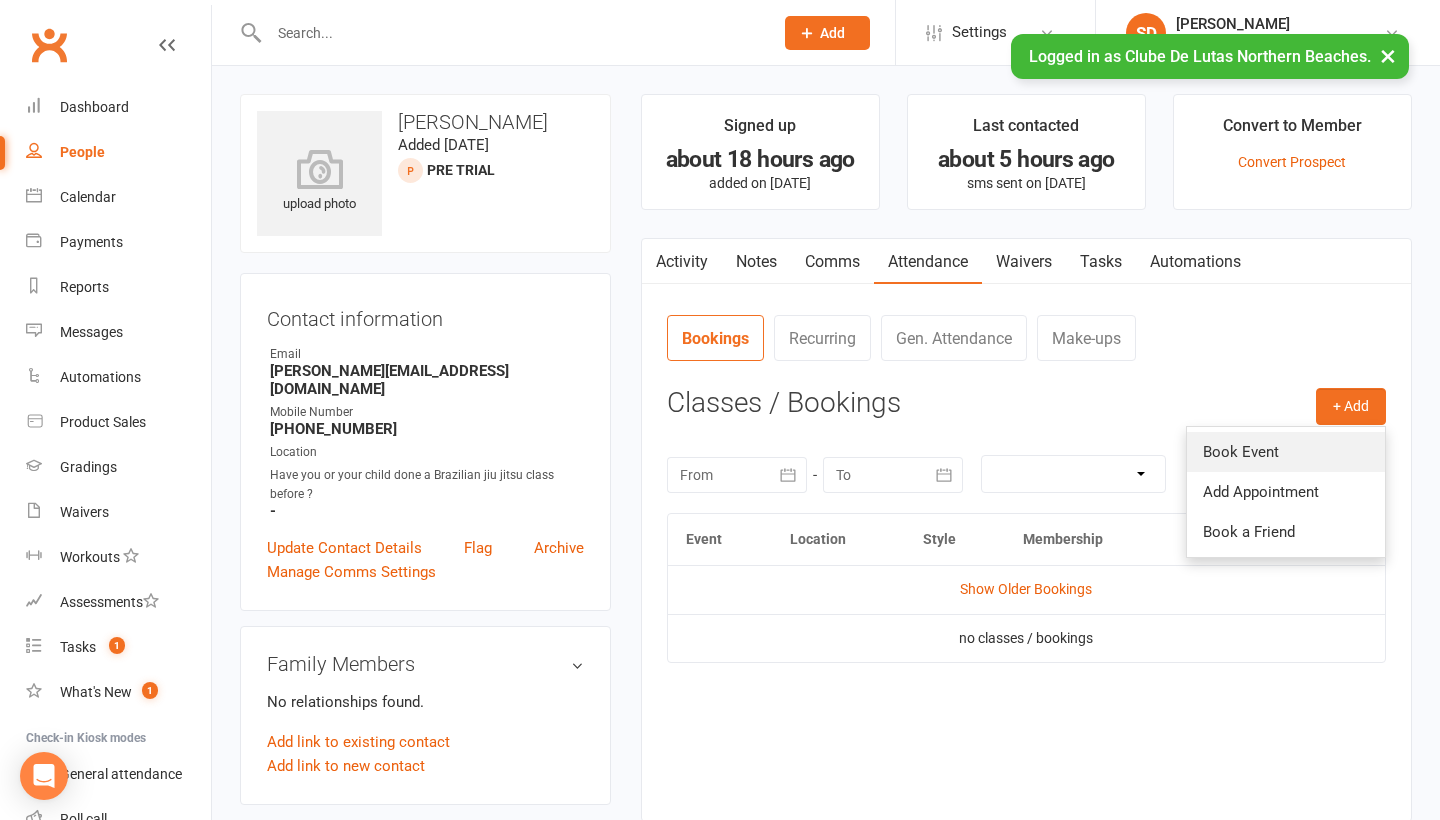 click on "Book Event" at bounding box center [1286, 452] 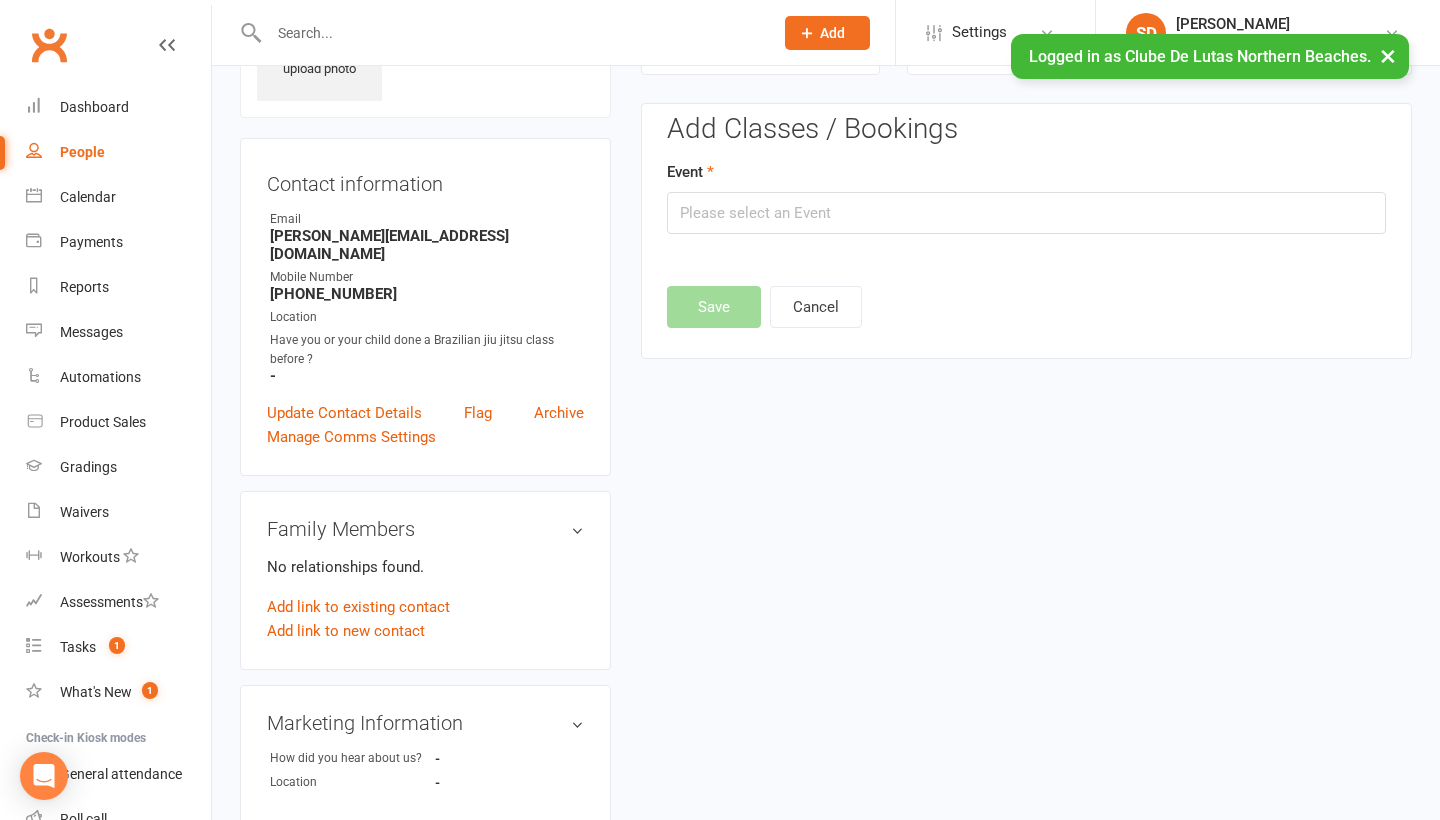 scroll, scrollTop: 137, scrollLeft: 0, axis: vertical 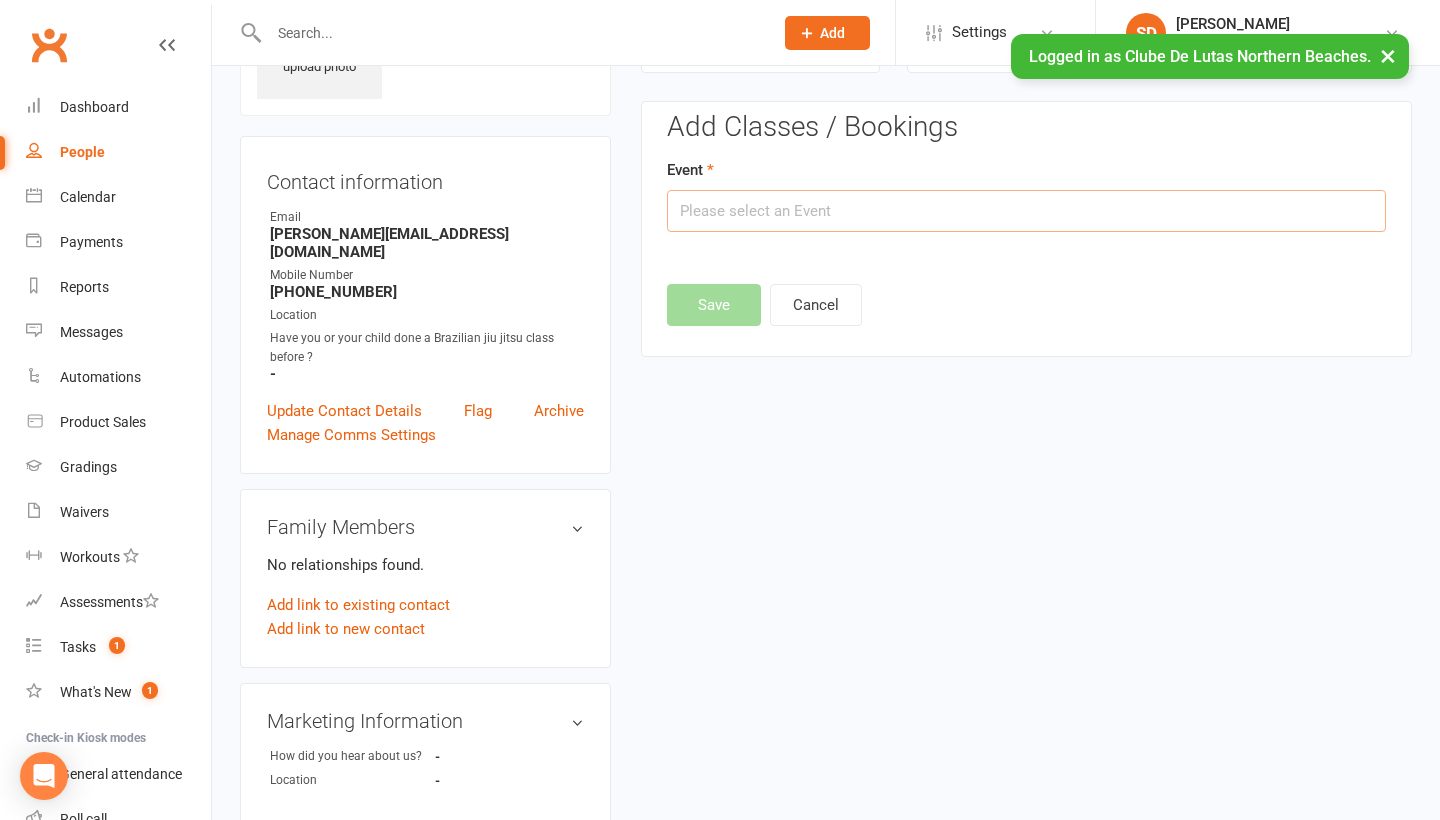 click at bounding box center [1026, 211] 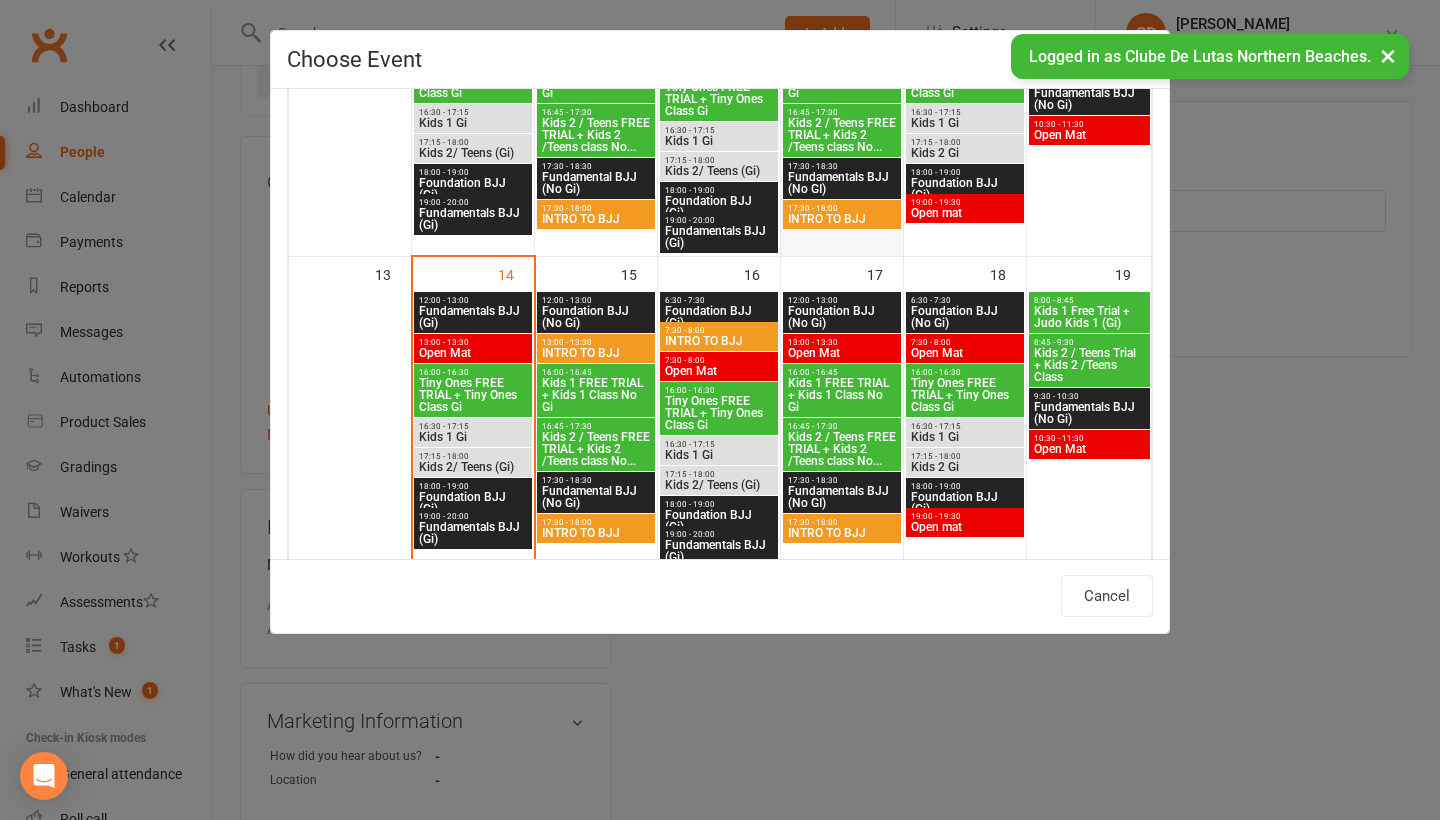 scroll, scrollTop: 599, scrollLeft: 0, axis: vertical 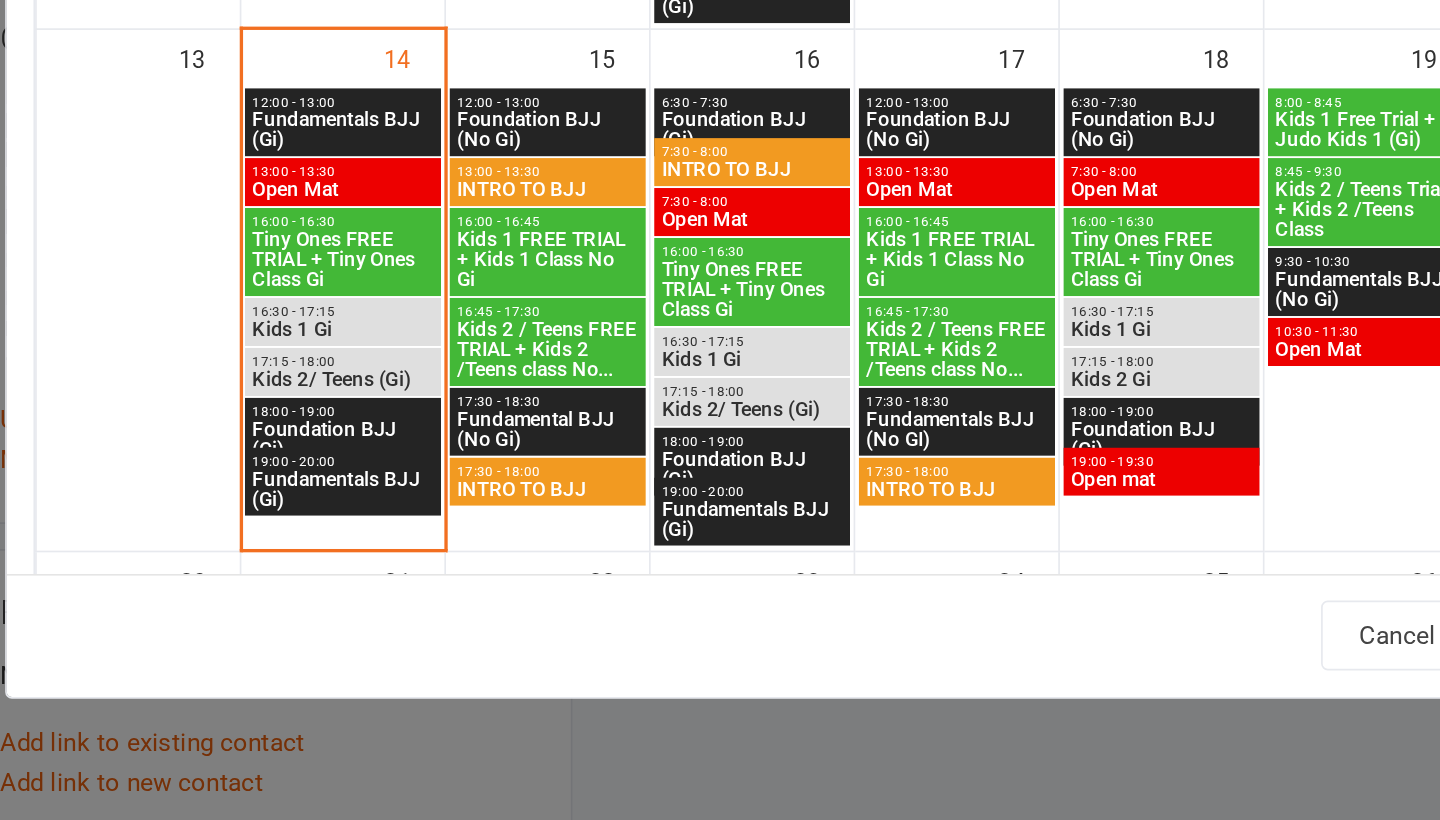 click on "Fundamentals BJJ (No GI)" at bounding box center [842, 472] 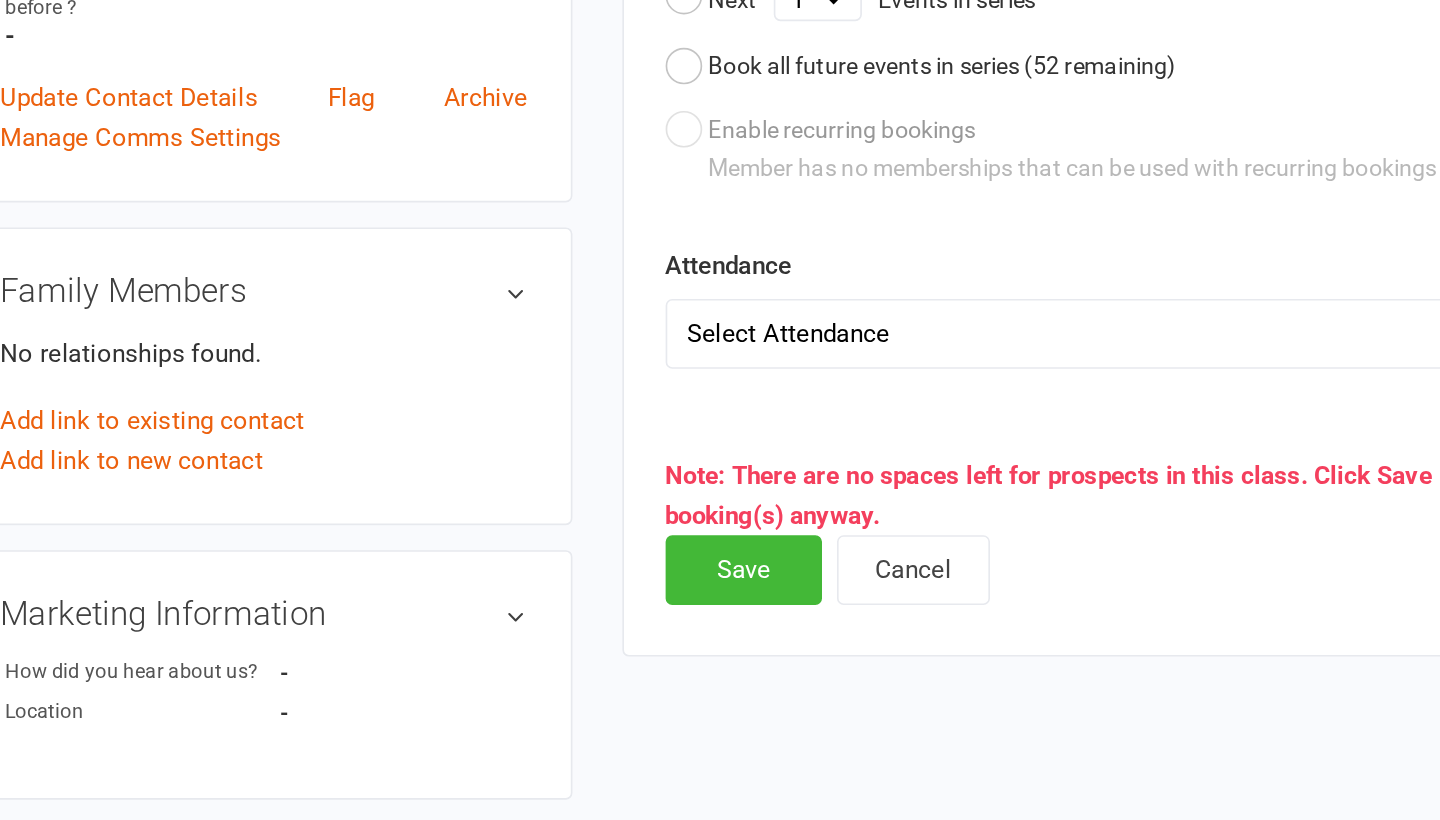 scroll, scrollTop: 338, scrollLeft: 0, axis: vertical 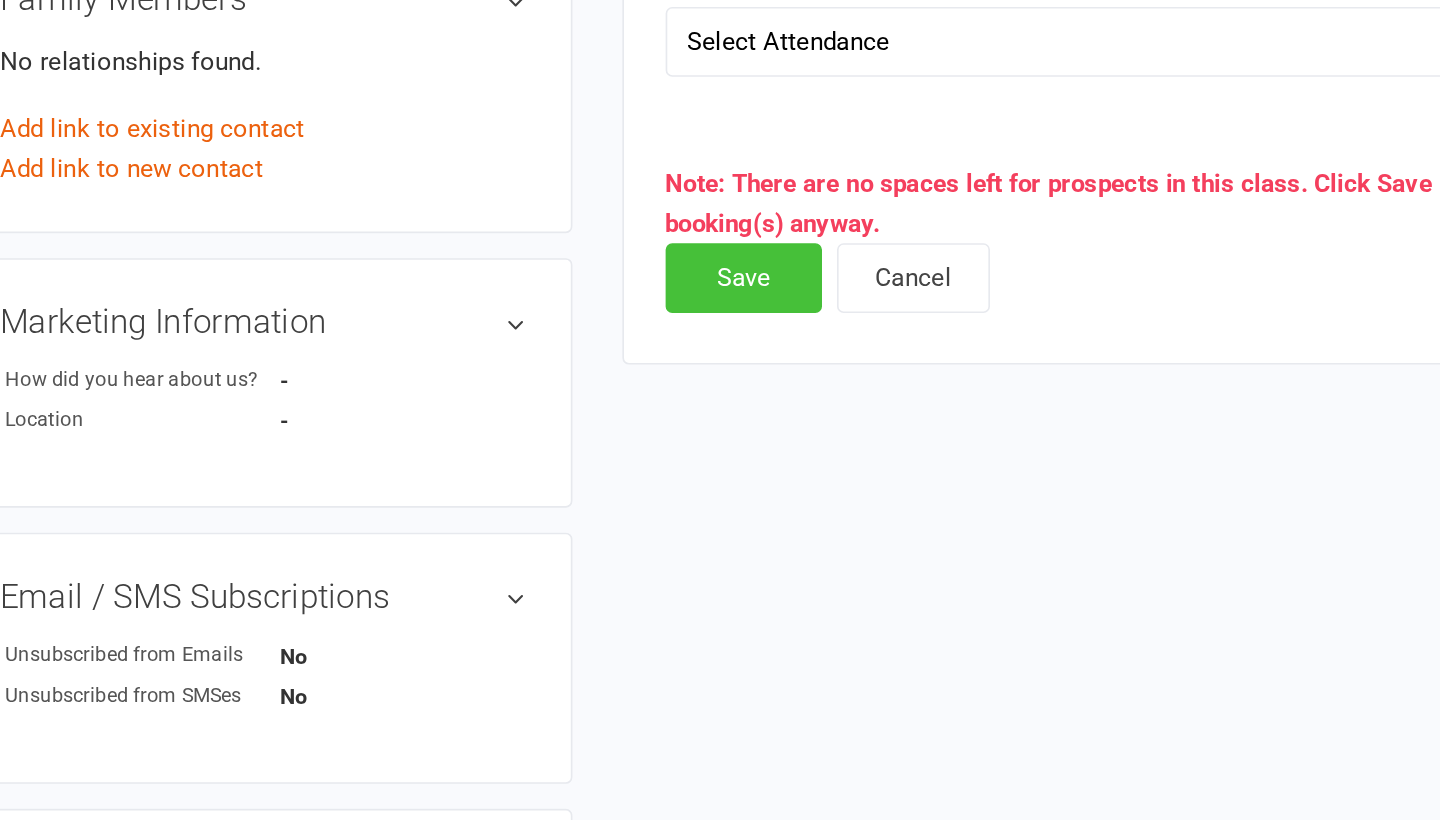 click on "Save" at bounding box center (714, 494) 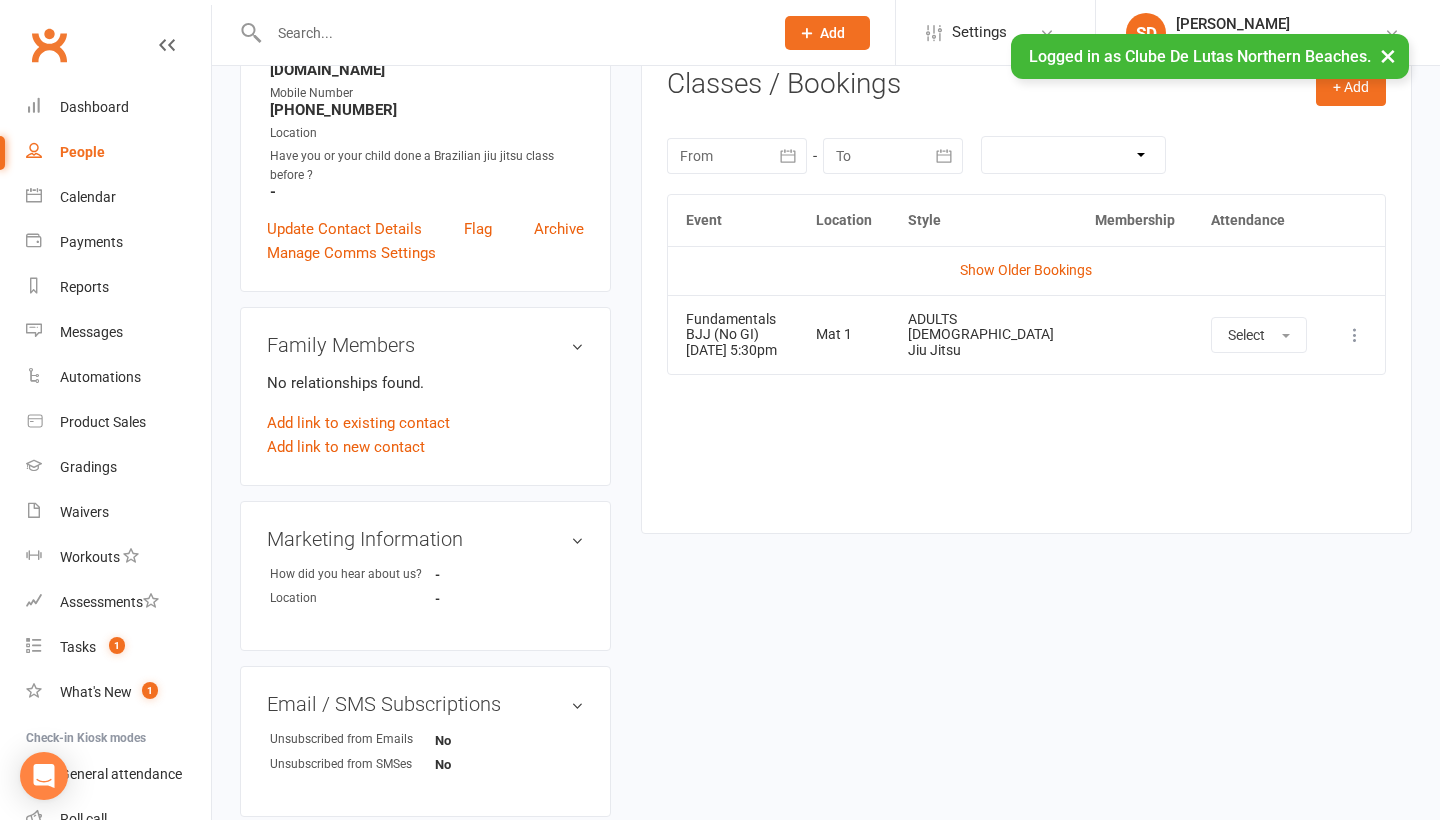 scroll, scrollTop: 40, scrollLeft: 0, axis: vertical 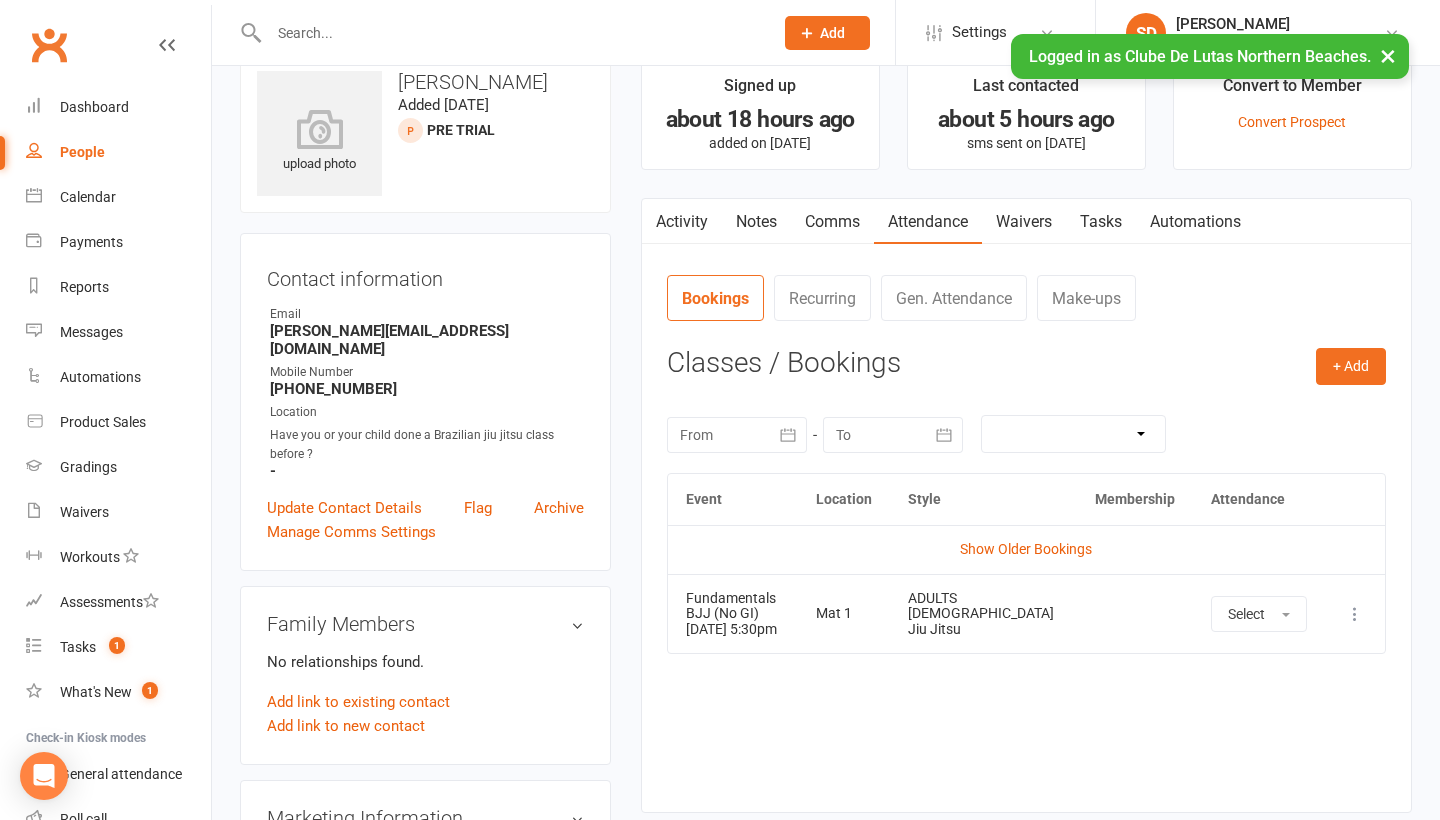 click on "×" at bounding box center [1388, 55] 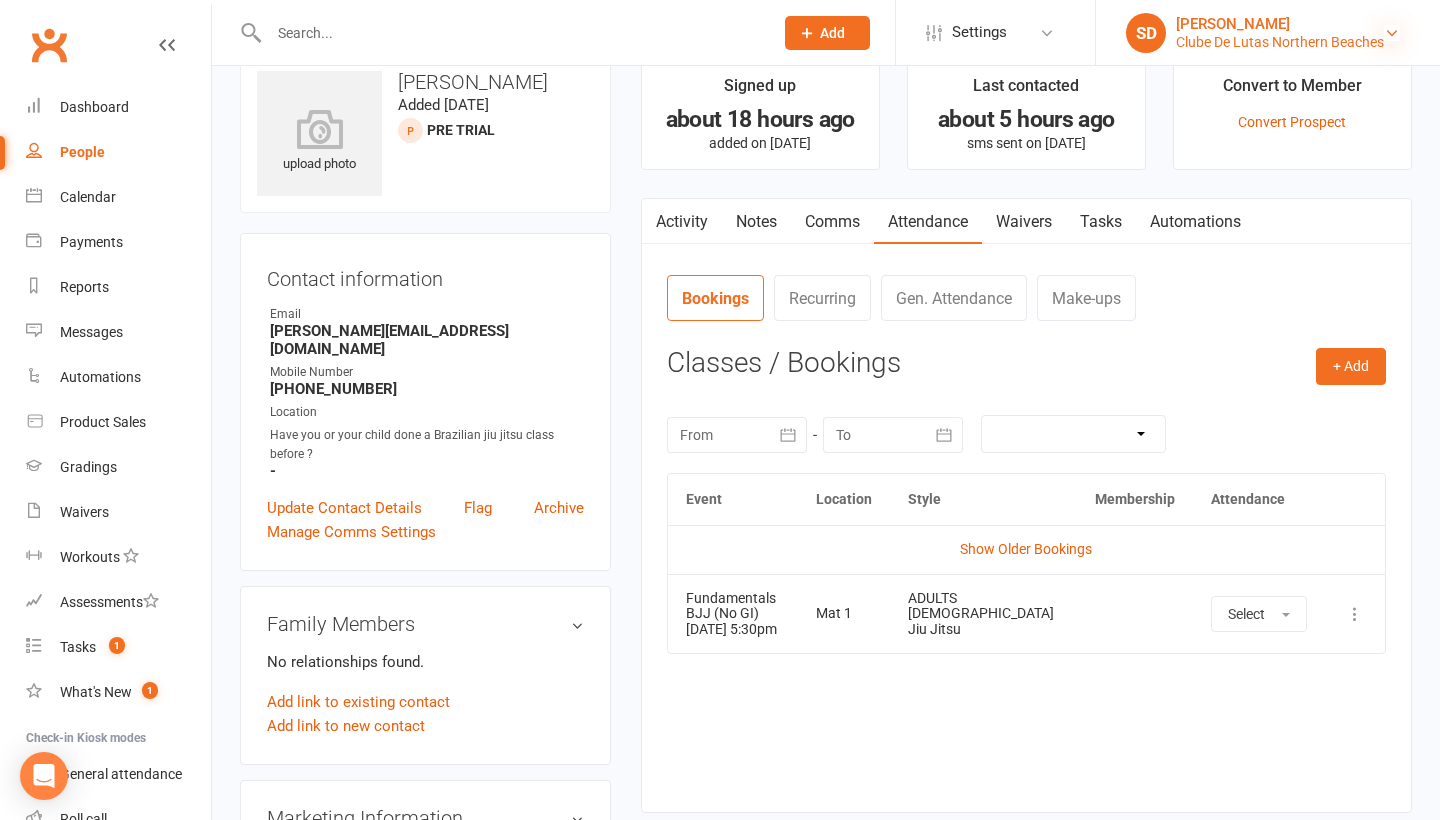 click at bounding box center (1392, 33) 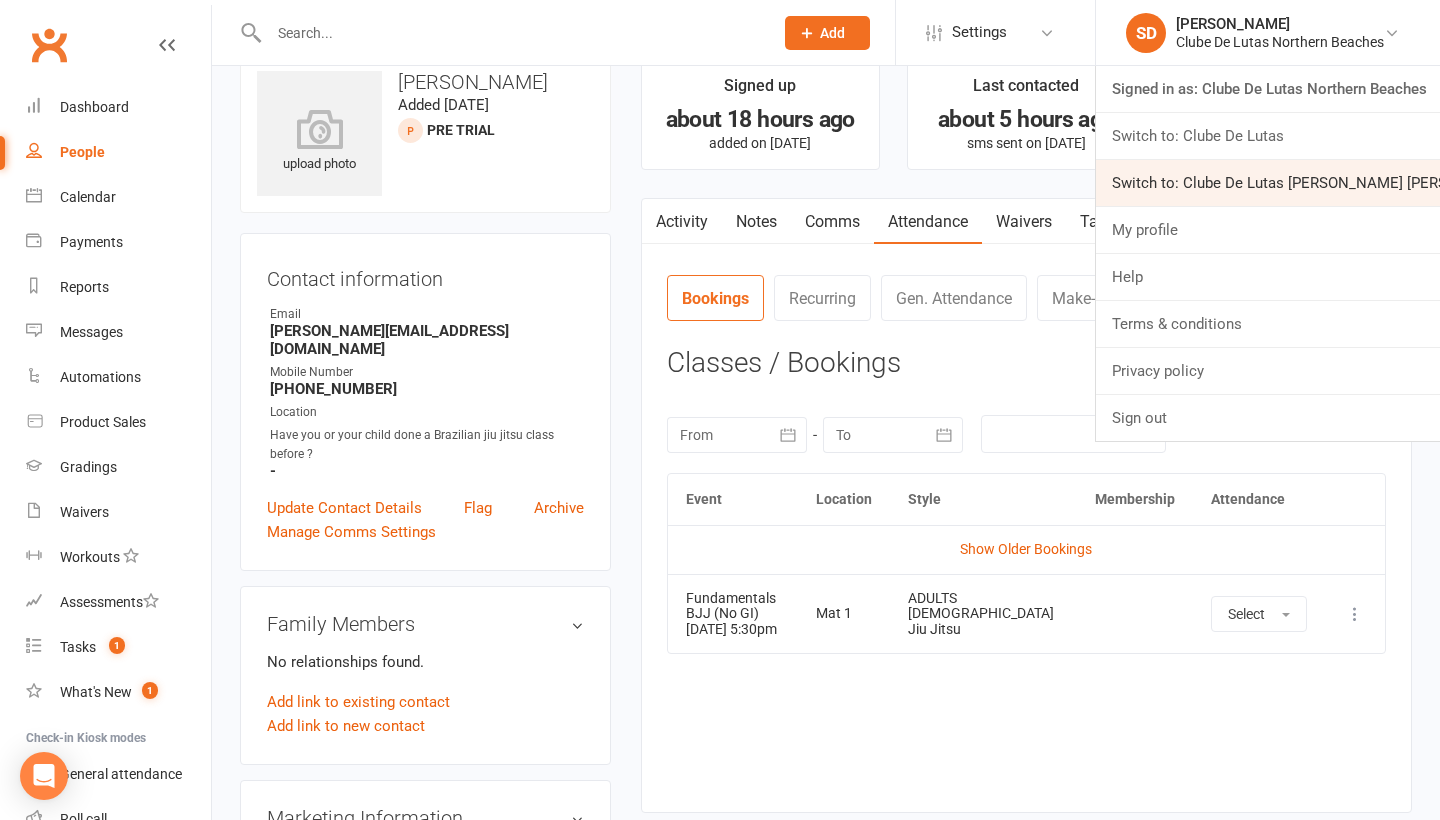 click on "Switch to: Clube De Lutas Rouse Hill" at bounding box center [1268, 183] 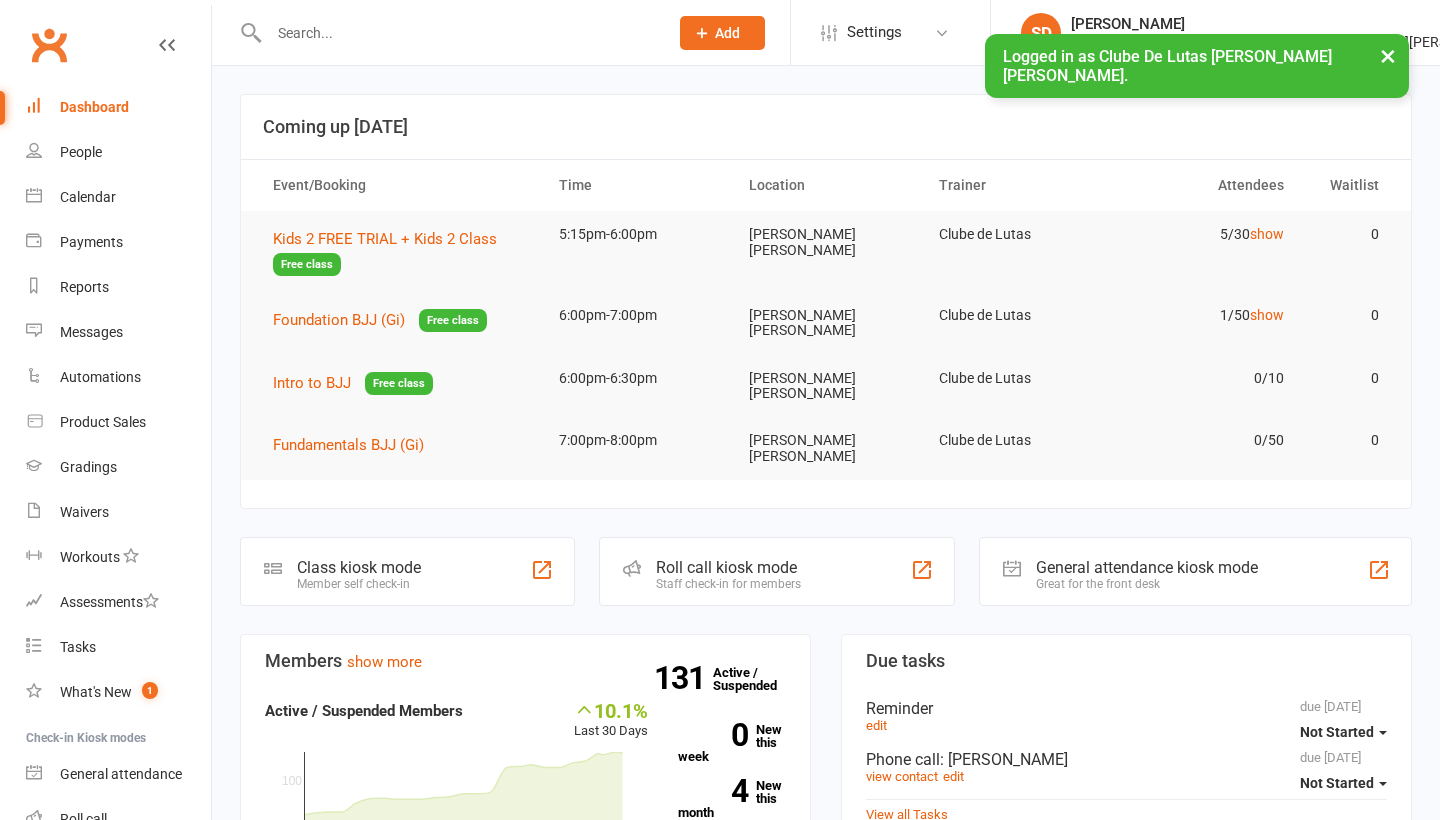 scroll, scrollTop: 0, scrollLeft: 0, axis: both 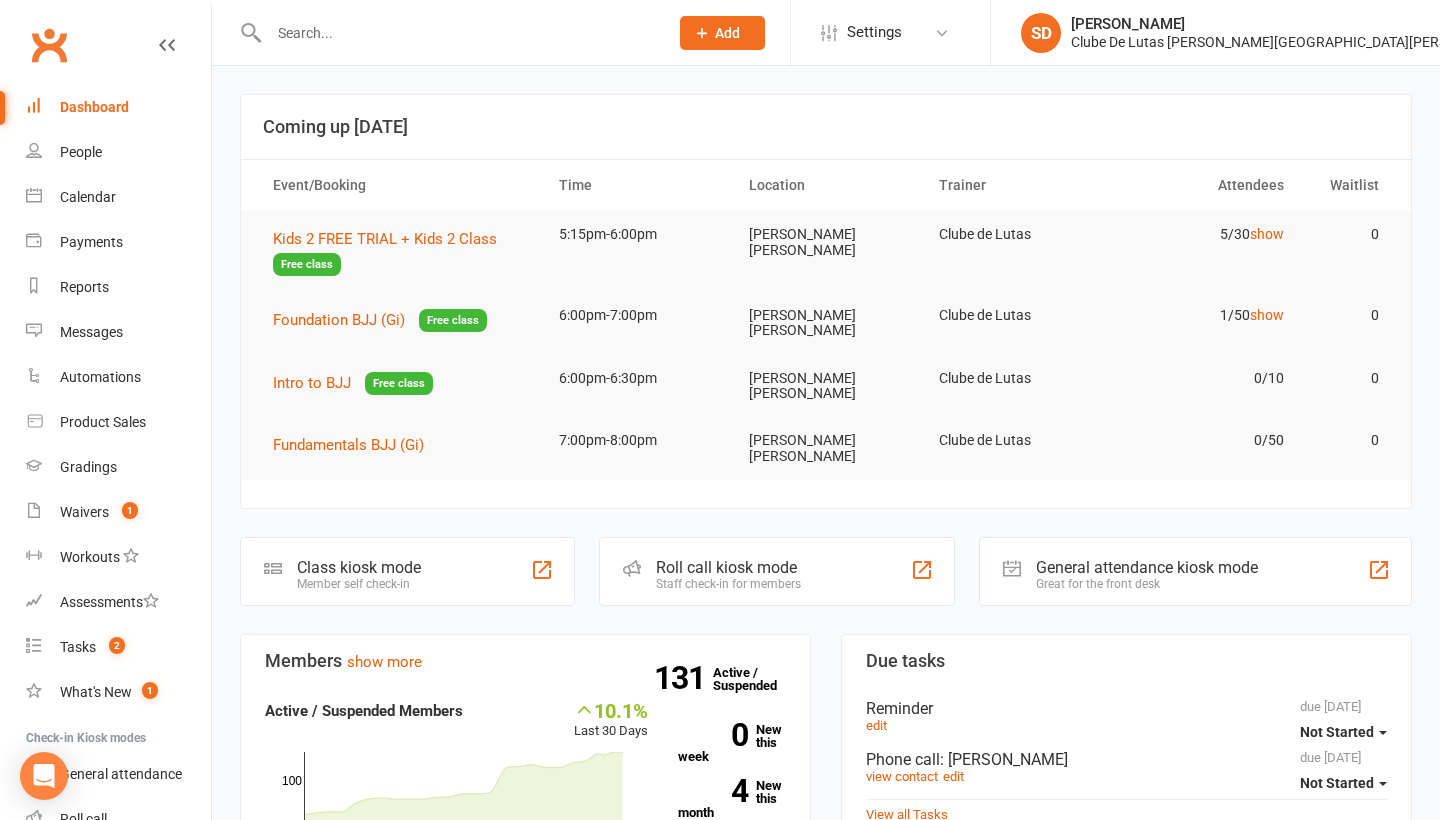 click at bounding box center [458, 33] 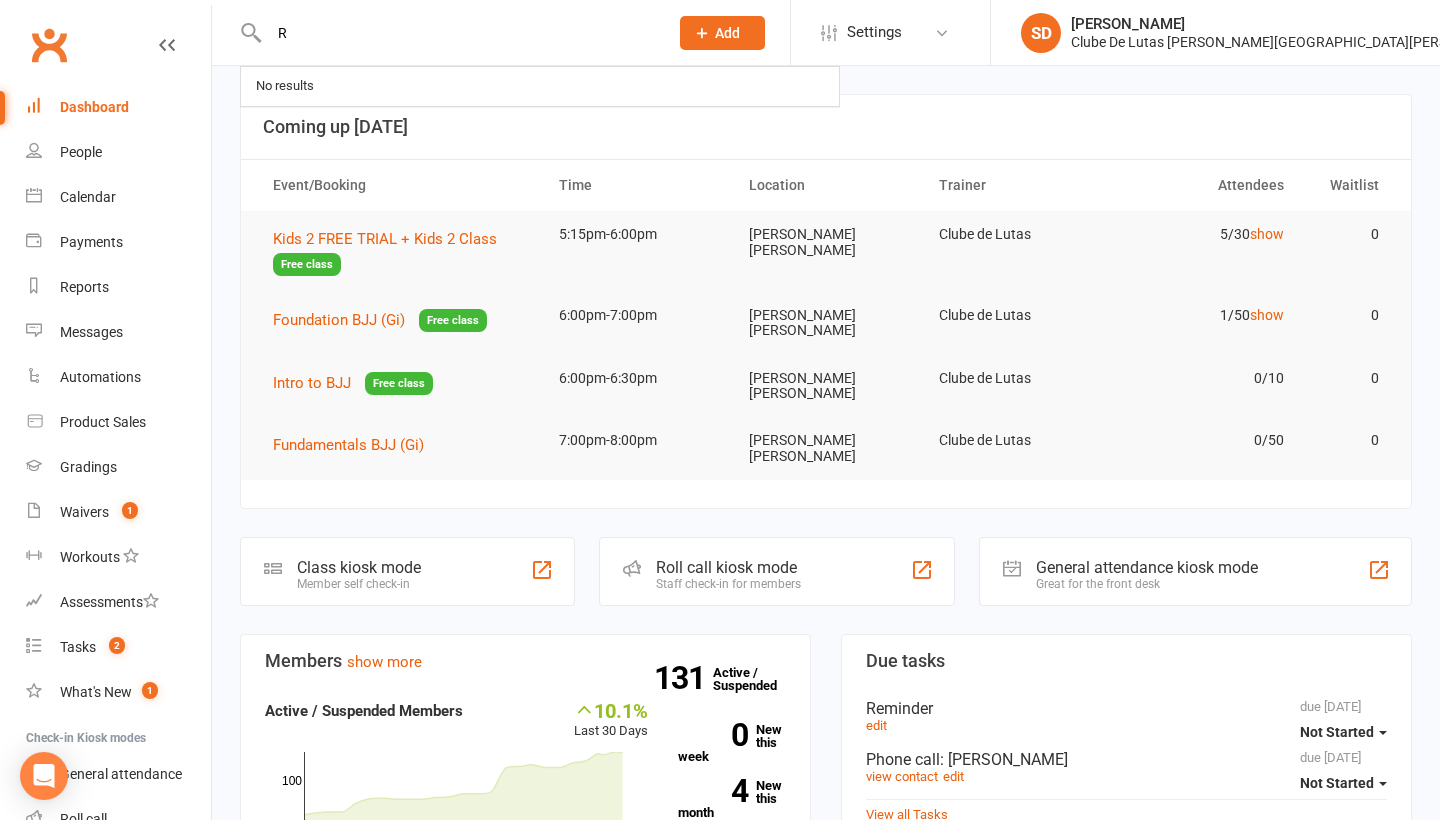 type on "RE" 